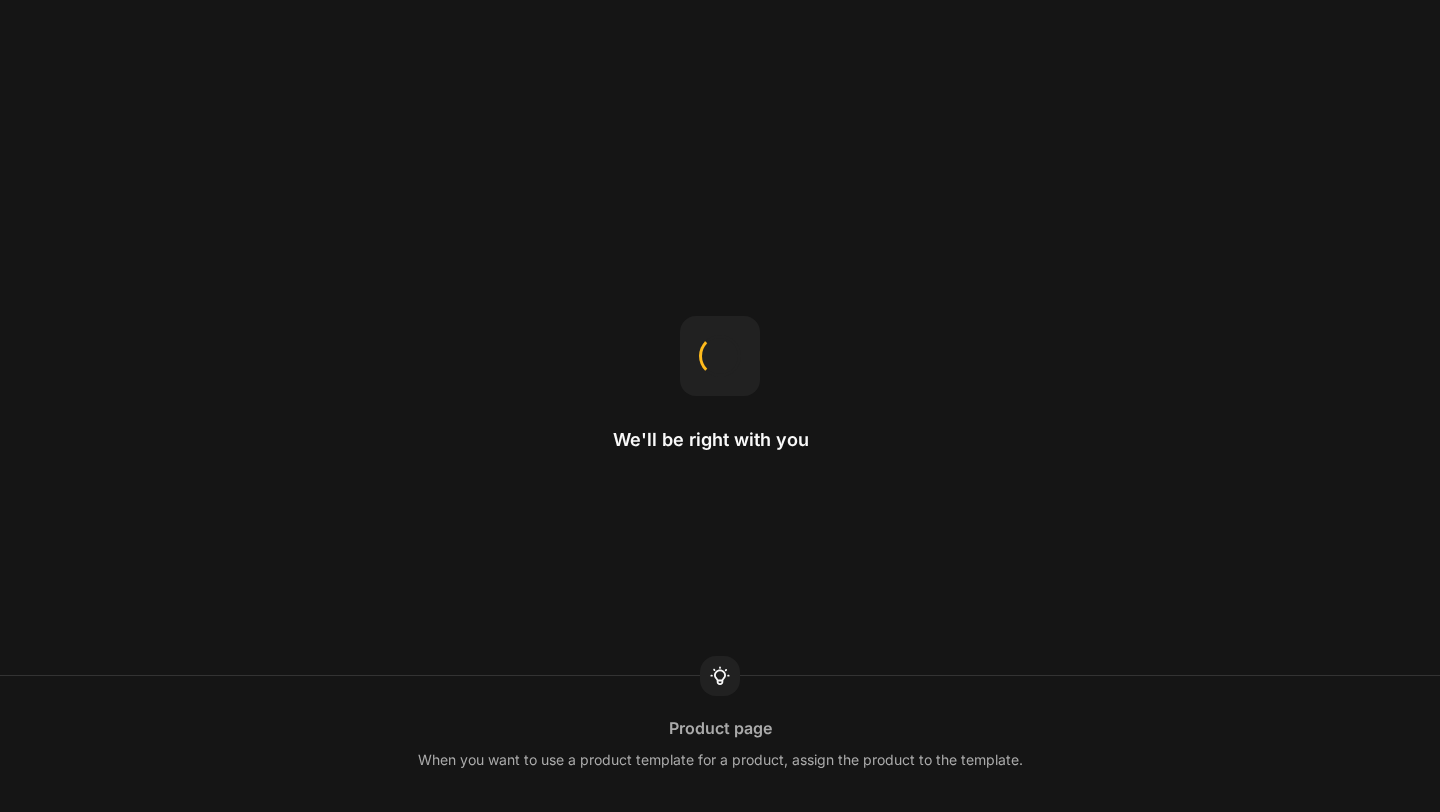 scroll, scrollTop: 0, scrollLeft: 0, axis: both 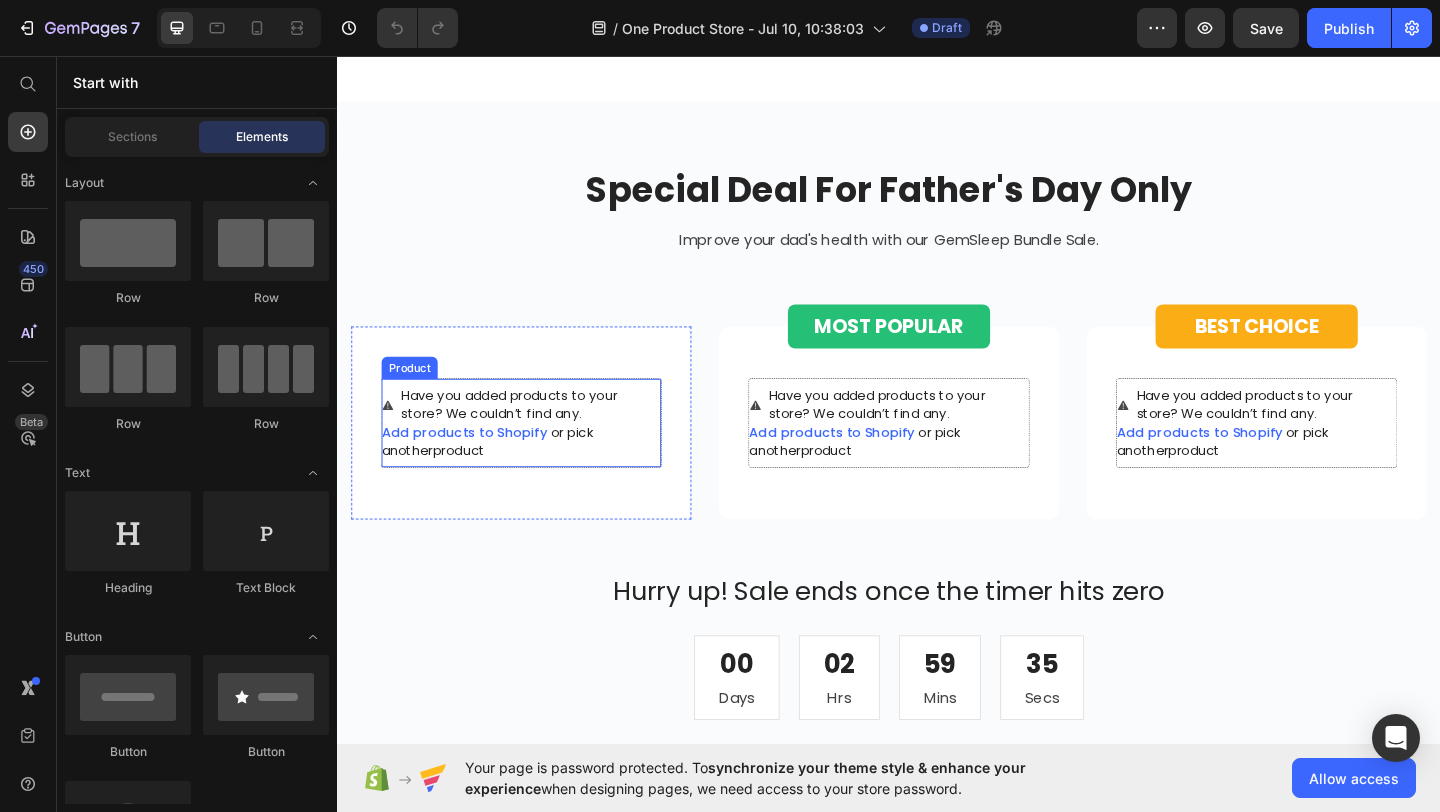 click on "Add products to Shopify" at bounding box center [475, 465] 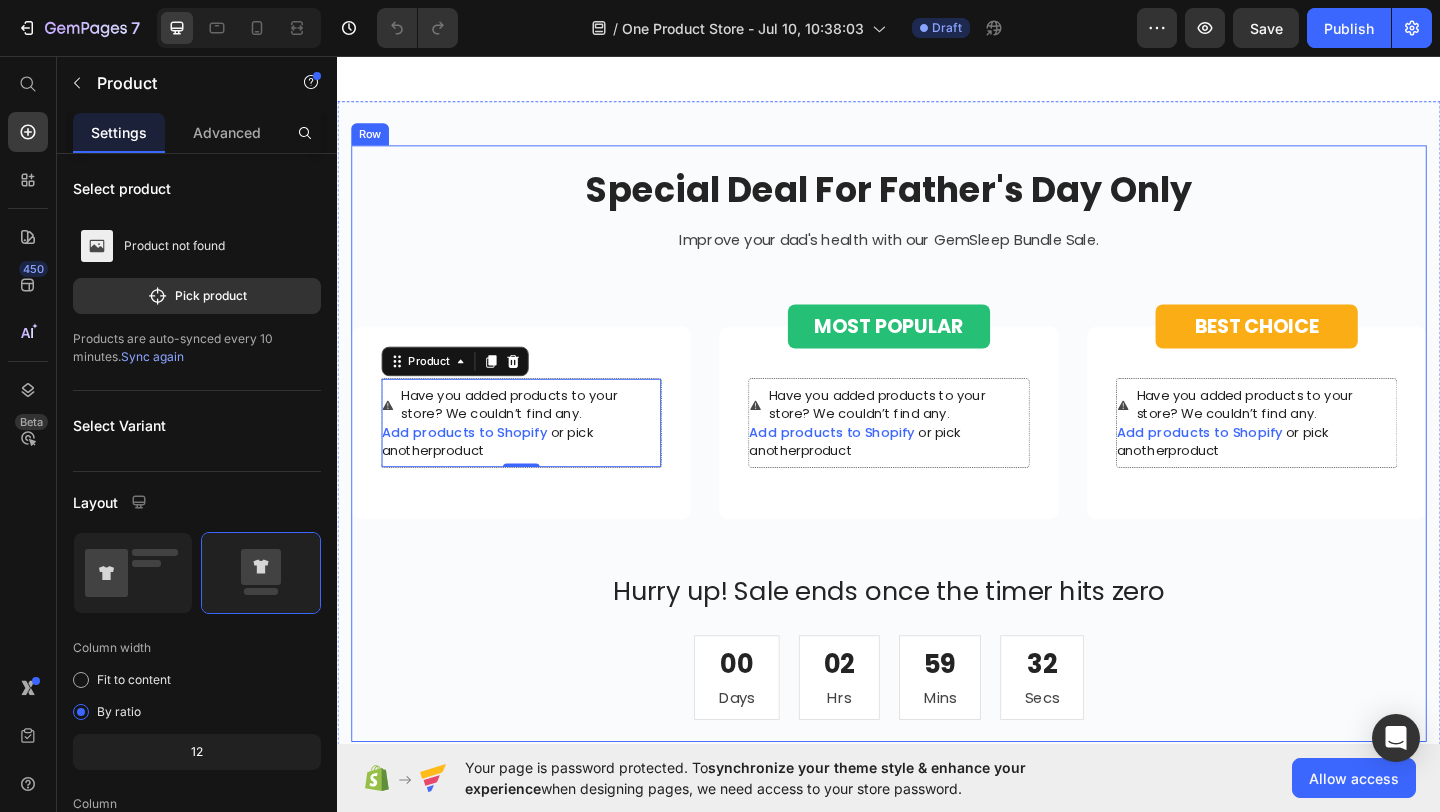click on "Special Deal For Father's Day Only Heading Improve your dad's health with our GemSleep Bundle Sale. Text block Row Have you added products to your store? We couldn’t find any. Add products to Shopify   or pick another  product Product   0 Row Row MOST POPULAR Button Row Have you added products to your store? We couldn’t find any. Add products to Shopify   or pick another  product Product Row Row BEST CHOICE Button Row Have you added products to your store? We couldn’t find any. Add products to Shopify   or pick another  product Product Row Row Row Hurry up! Sale ends once the timer hits zero Text block 00 Days 02 Hrs 59 Mins 32 Secs Countdown Timer" at bounding box center [937, 478] 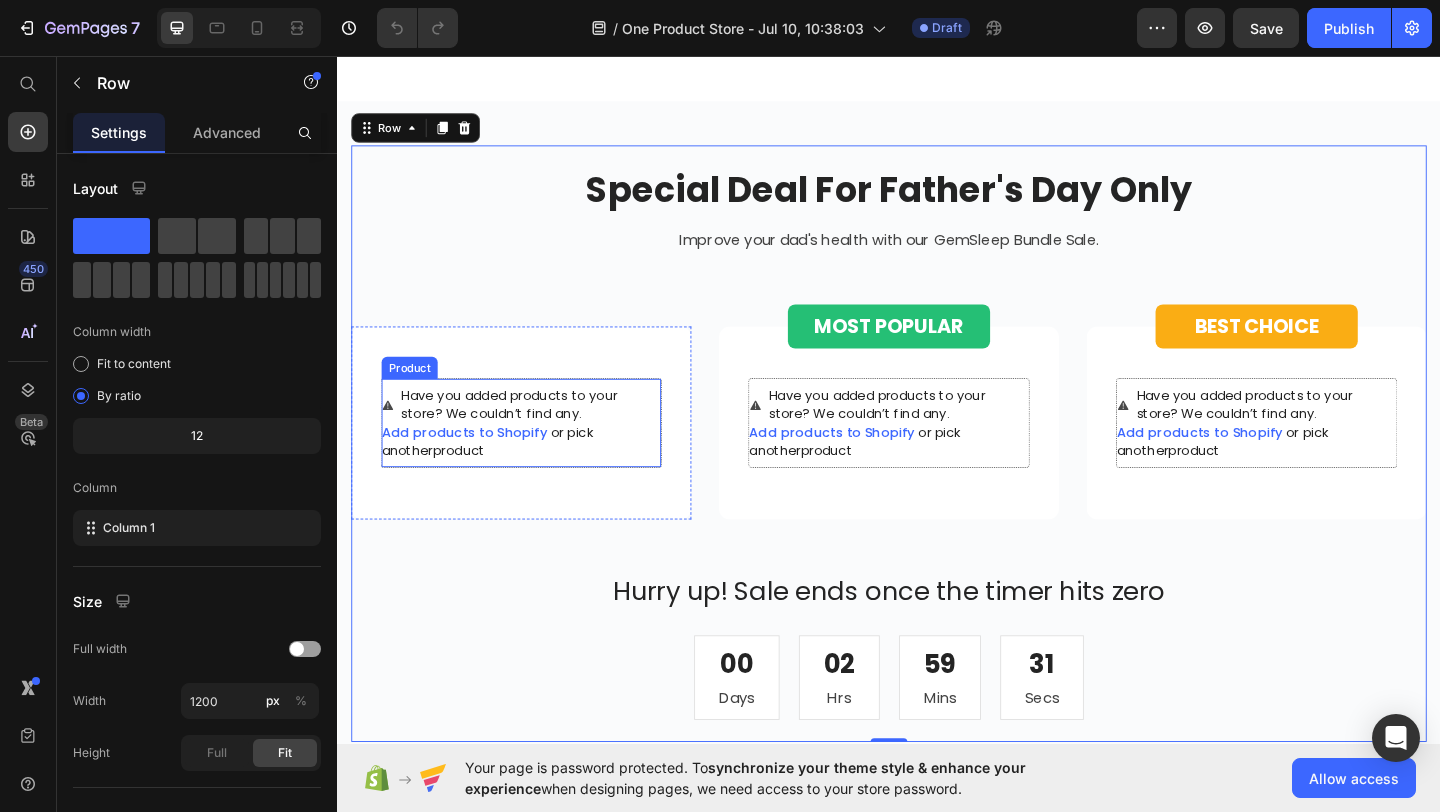 click on "Add products to Shopify   or pick another  product" at bounding box center [537, 475] 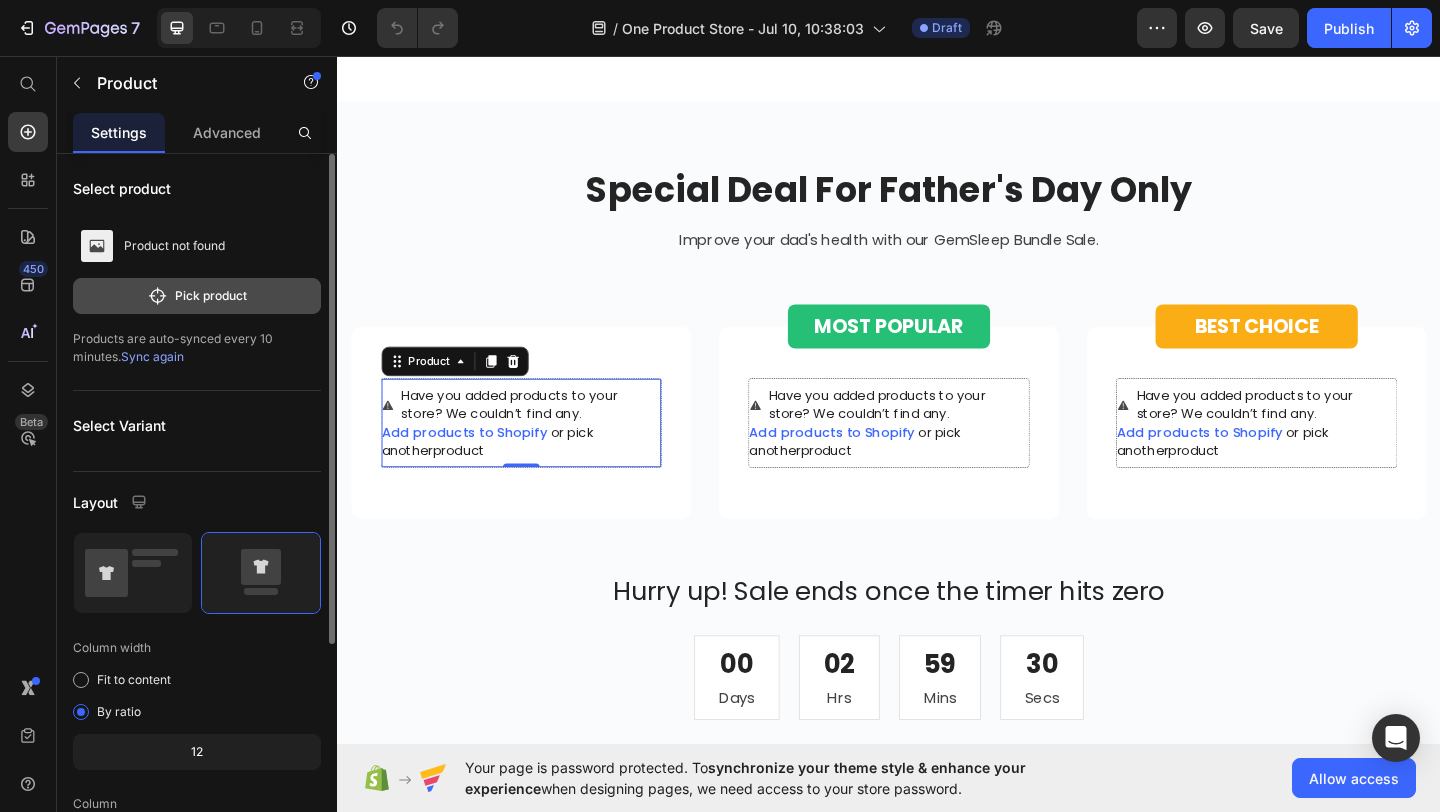 click on "Pick product" 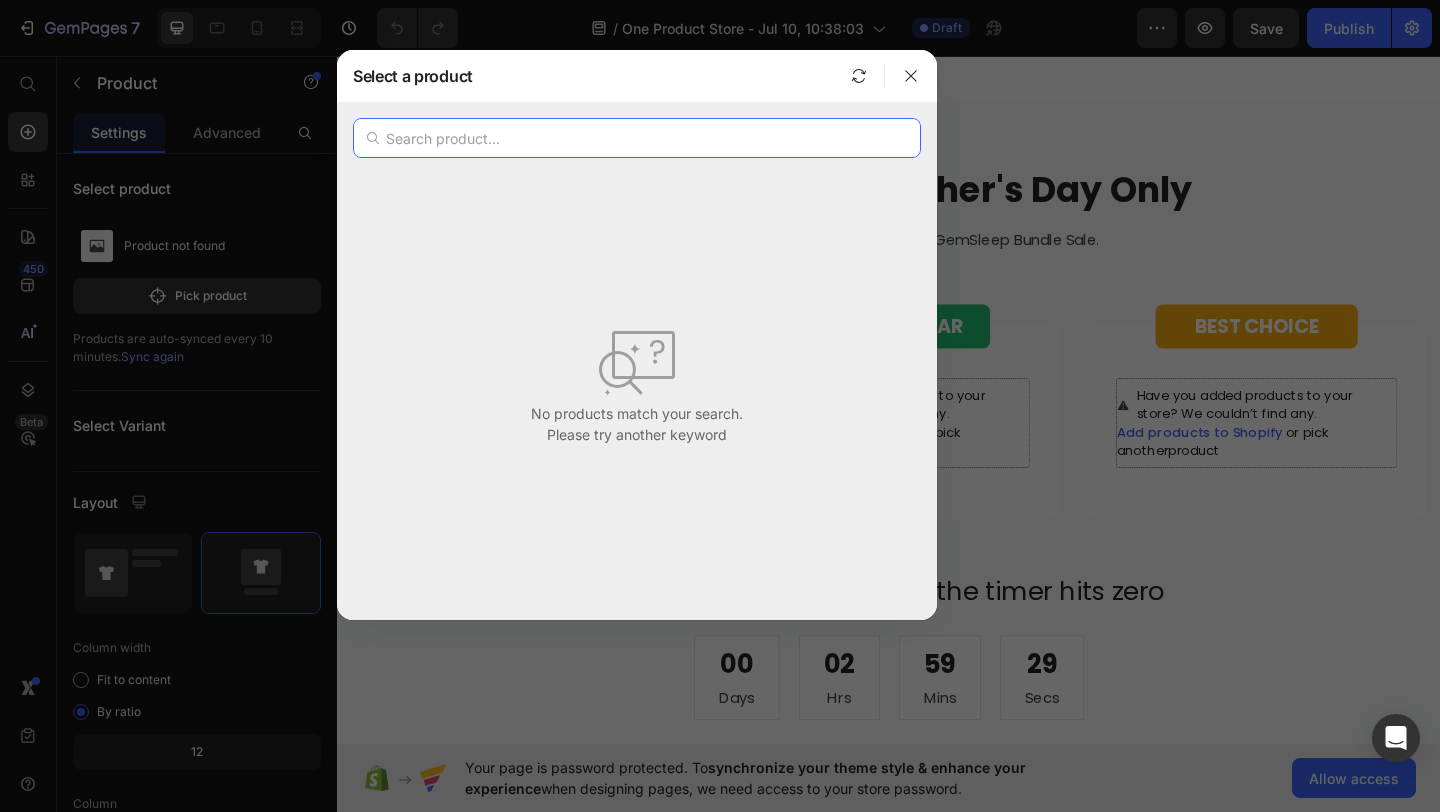 click at bounding box center (637, 138) 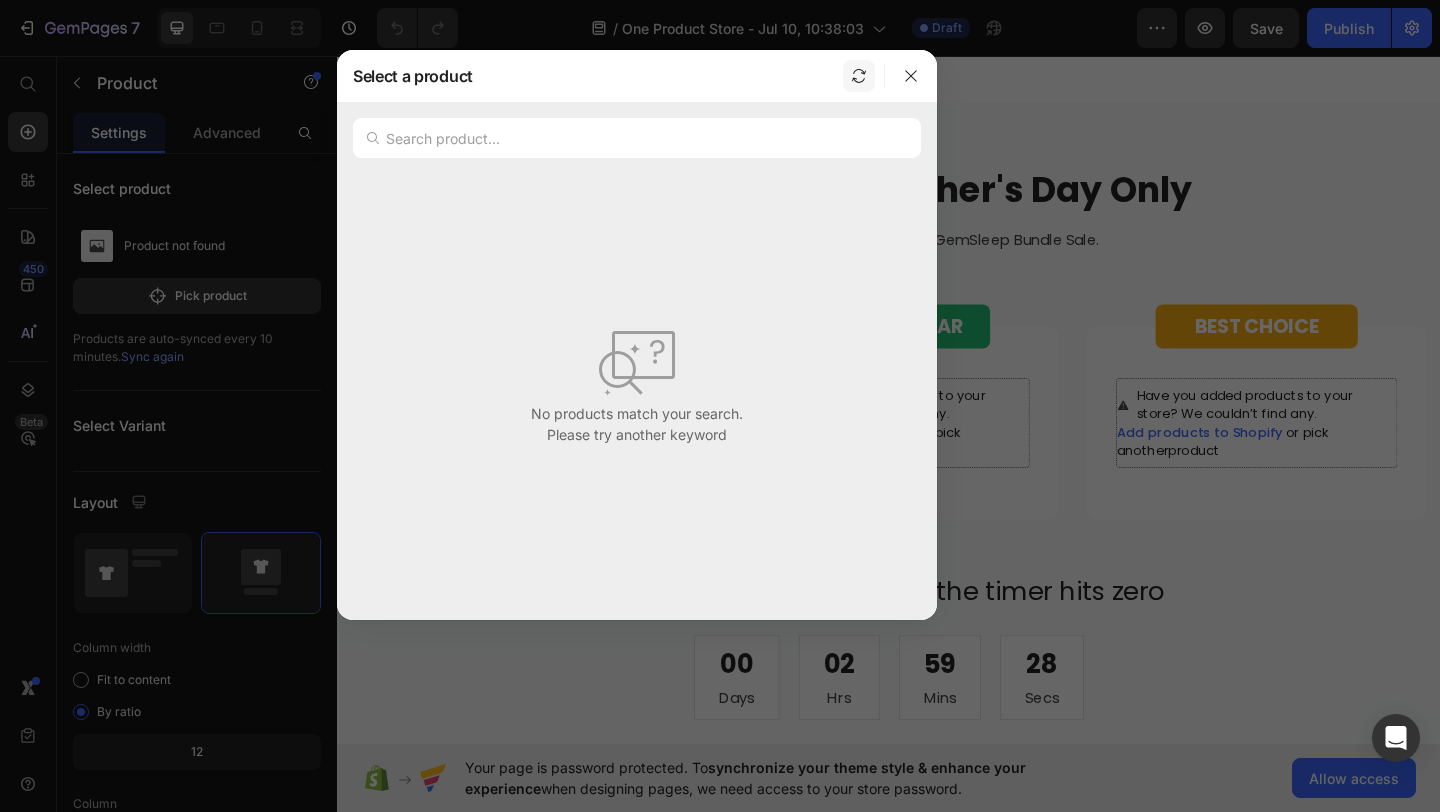 click at bounding box center (859, 76) 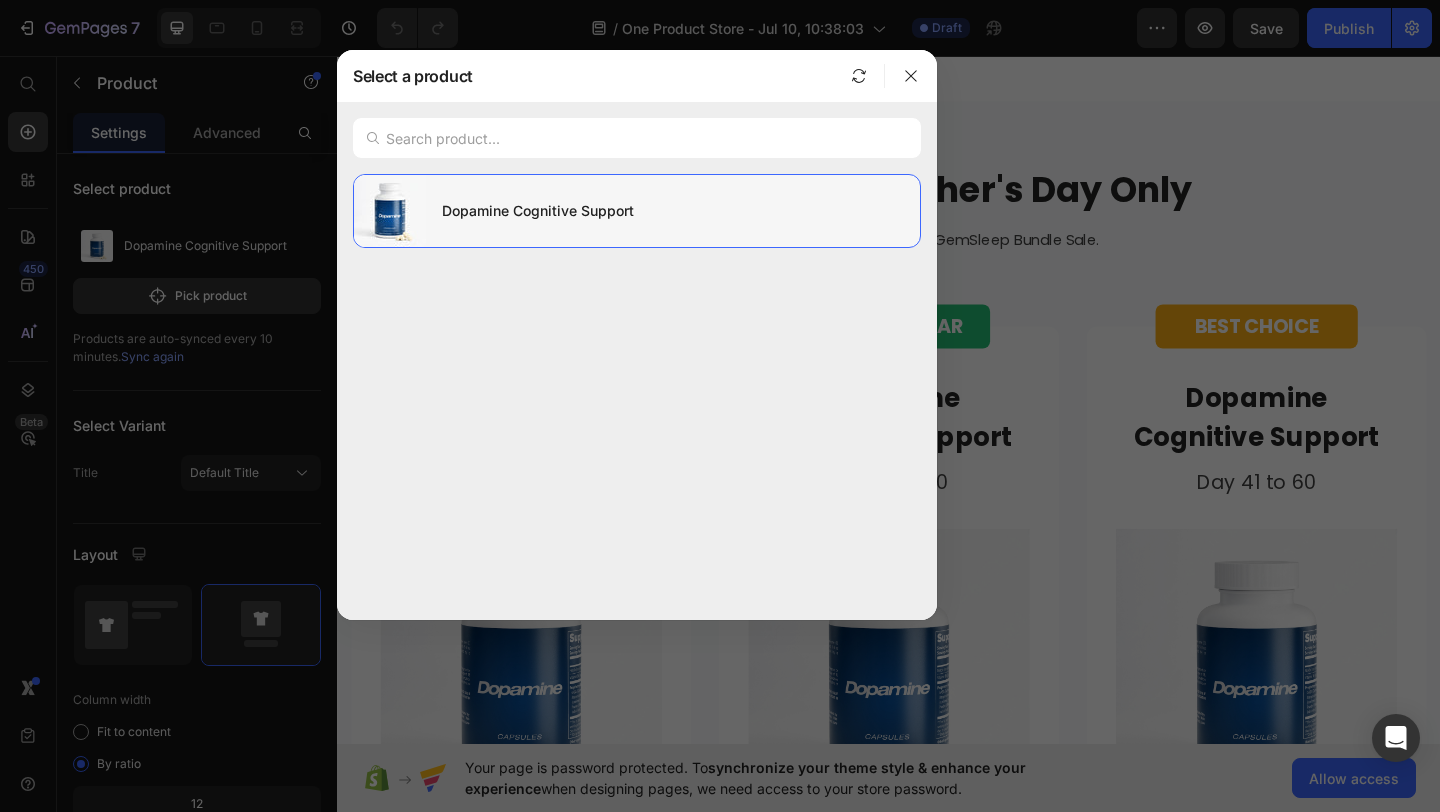 click on "Dopamine Cognitive Support" at bounding box center [673, 211] 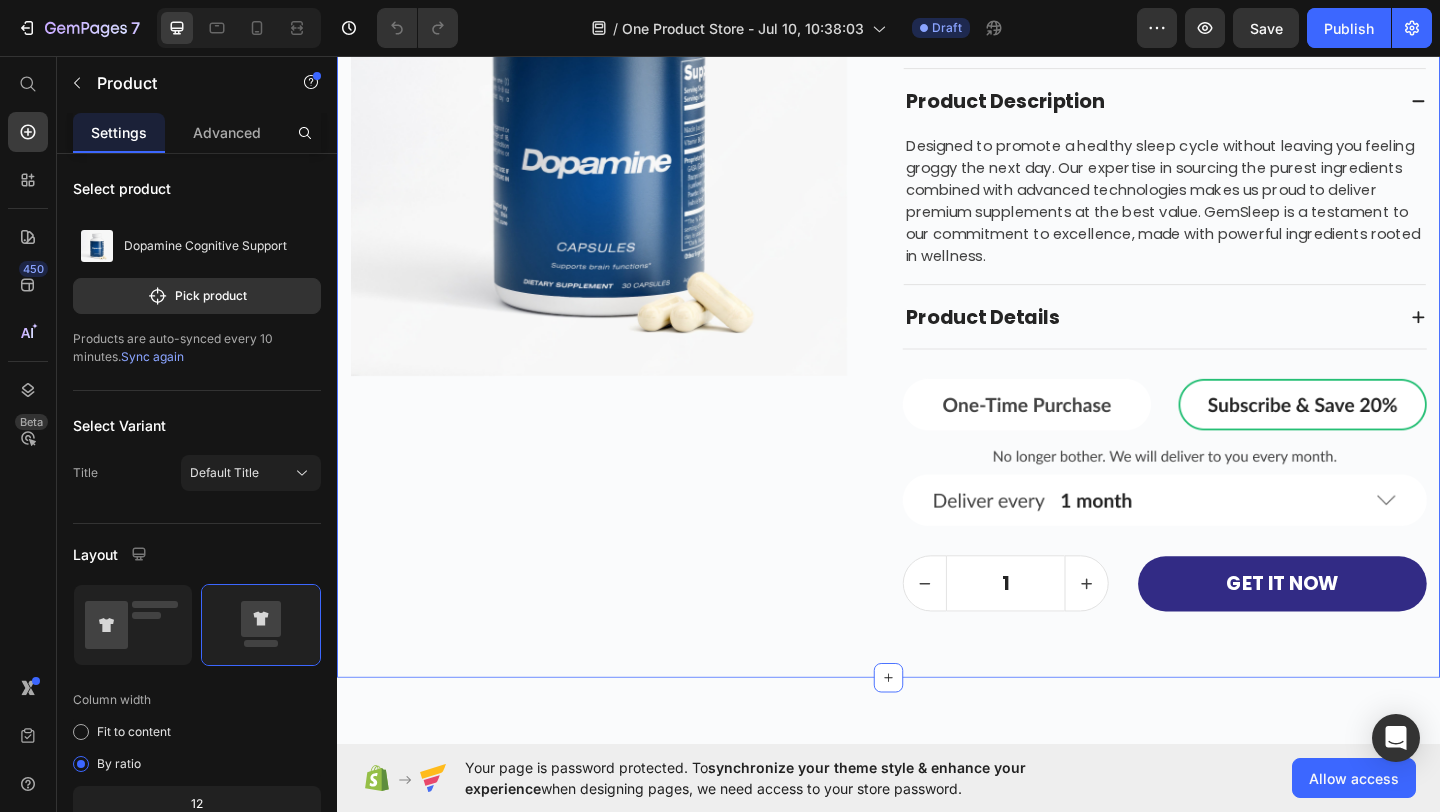 scroll, scrollTop: 6084, scrollLeft: 0, axis: vertical 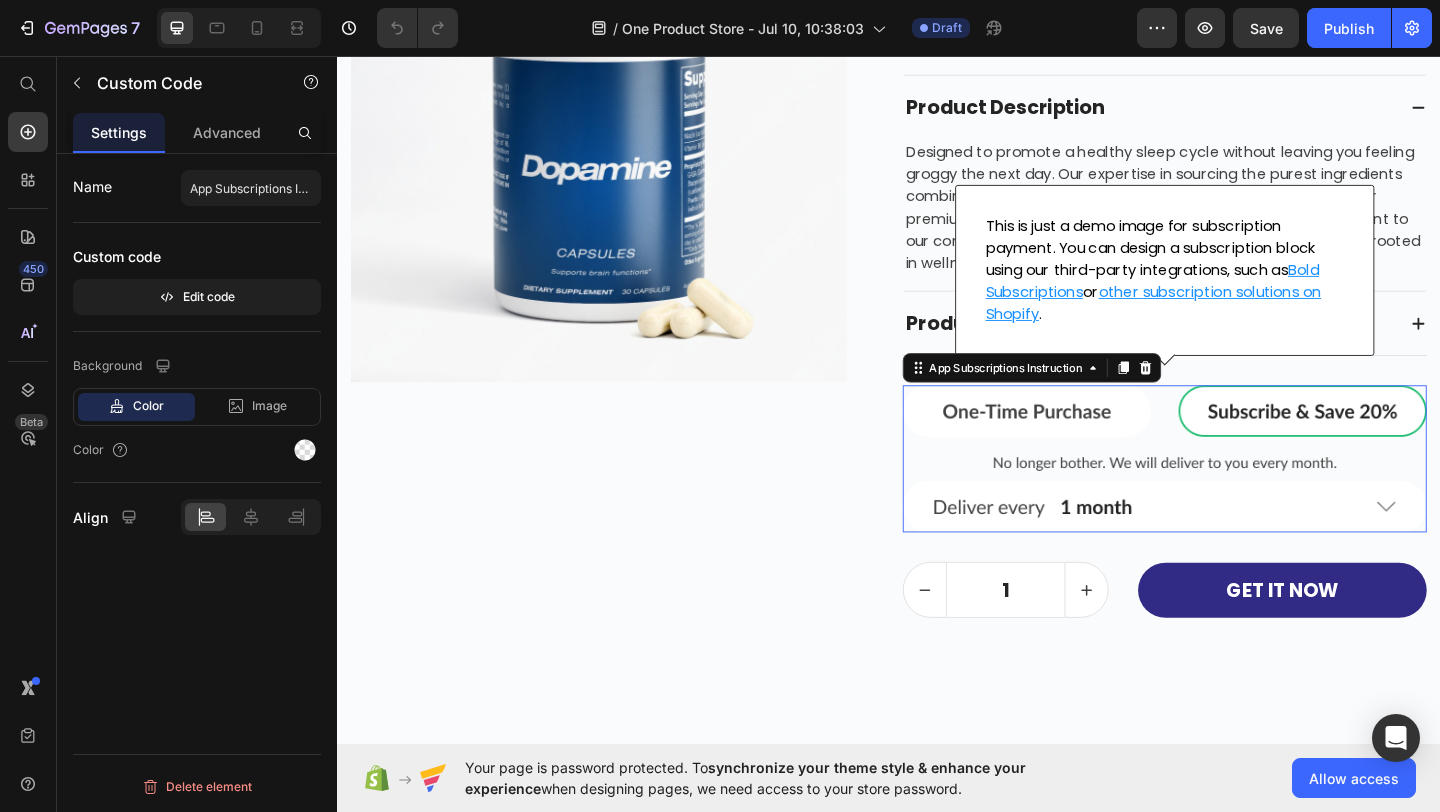 click at bounding box center [1237, 494] 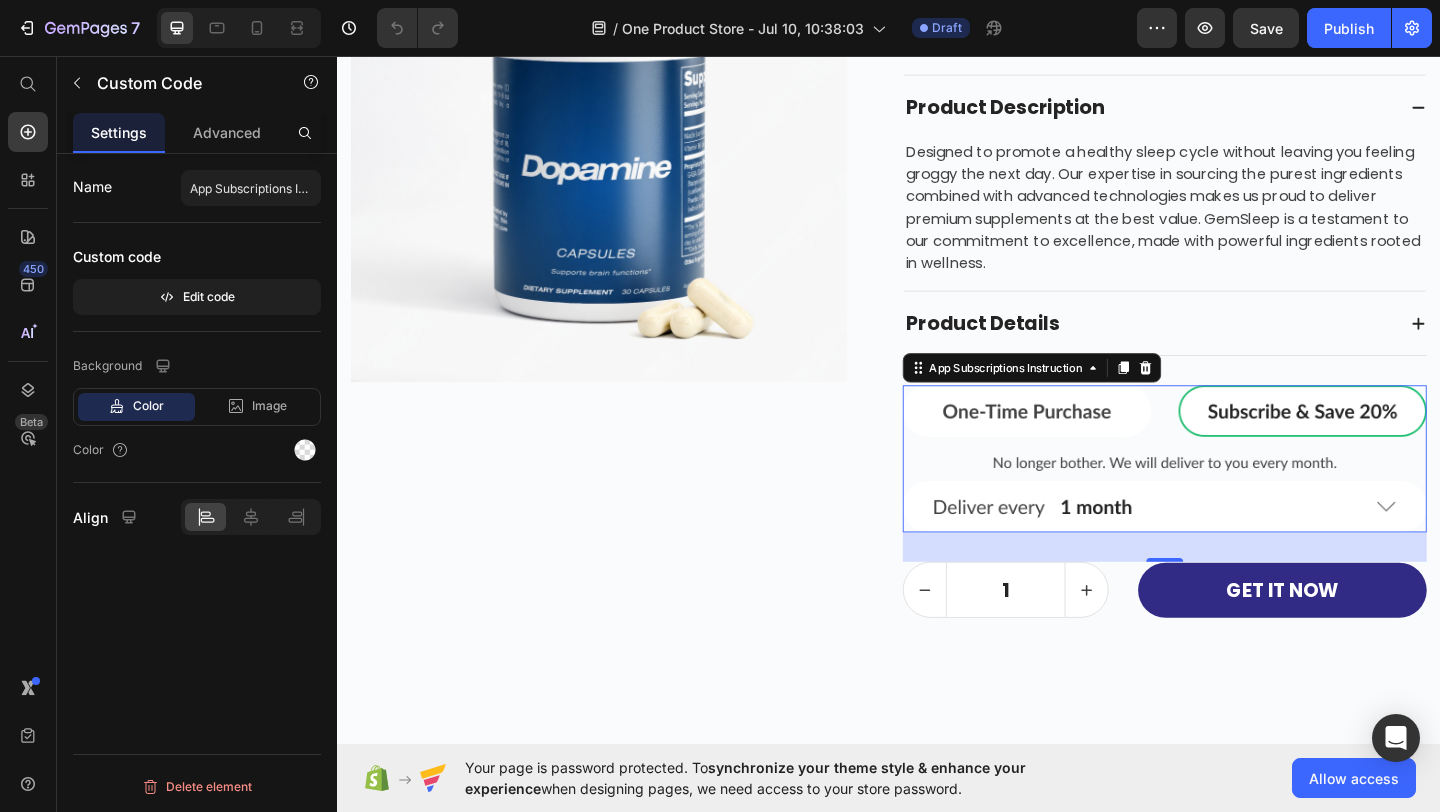 click on "Product Details" at bounding box center (1237, 347) 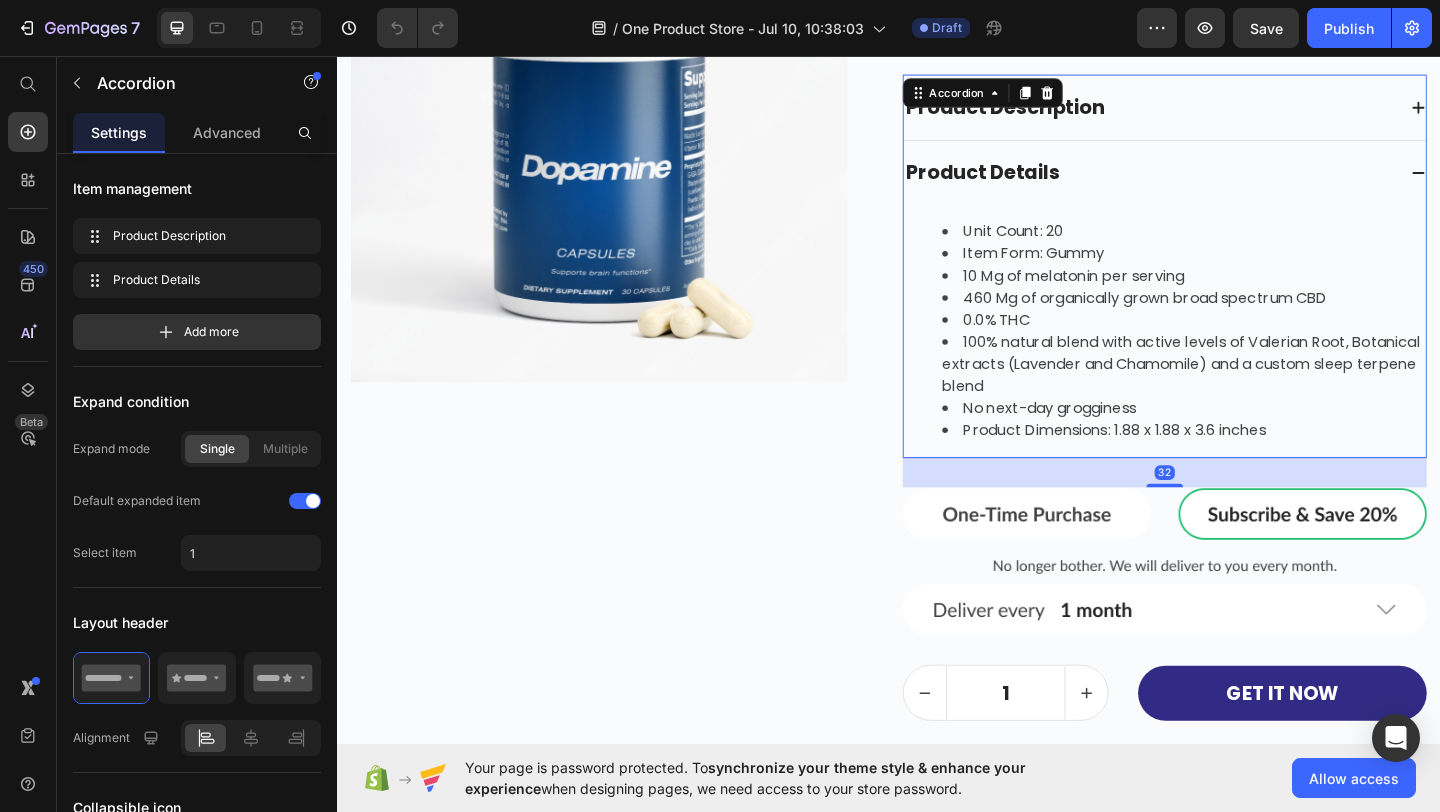 click on "Product Details" at bounding box center (1221, 183) 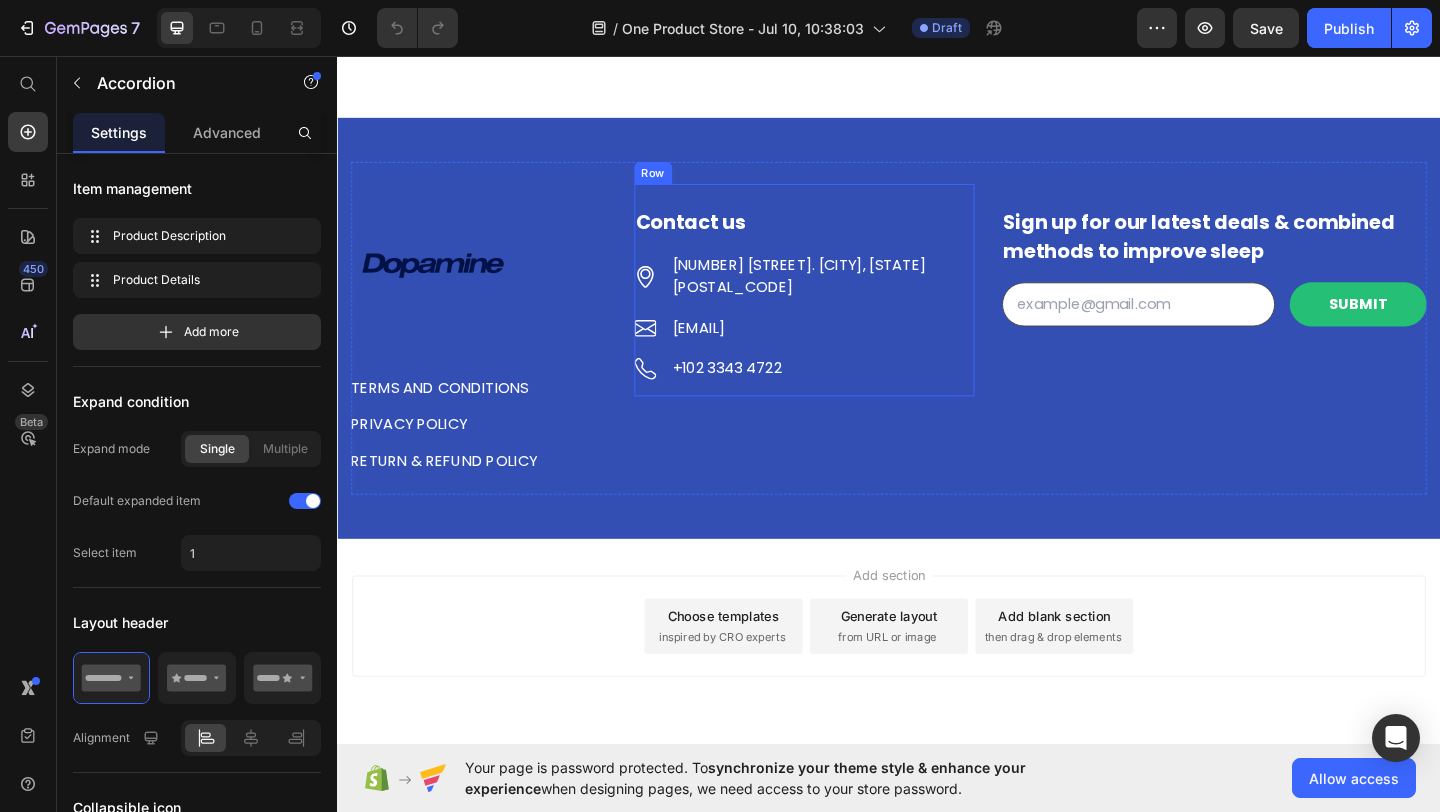 scroll, scrollTop: 8172, scrollLeft: 0, axis: vertical 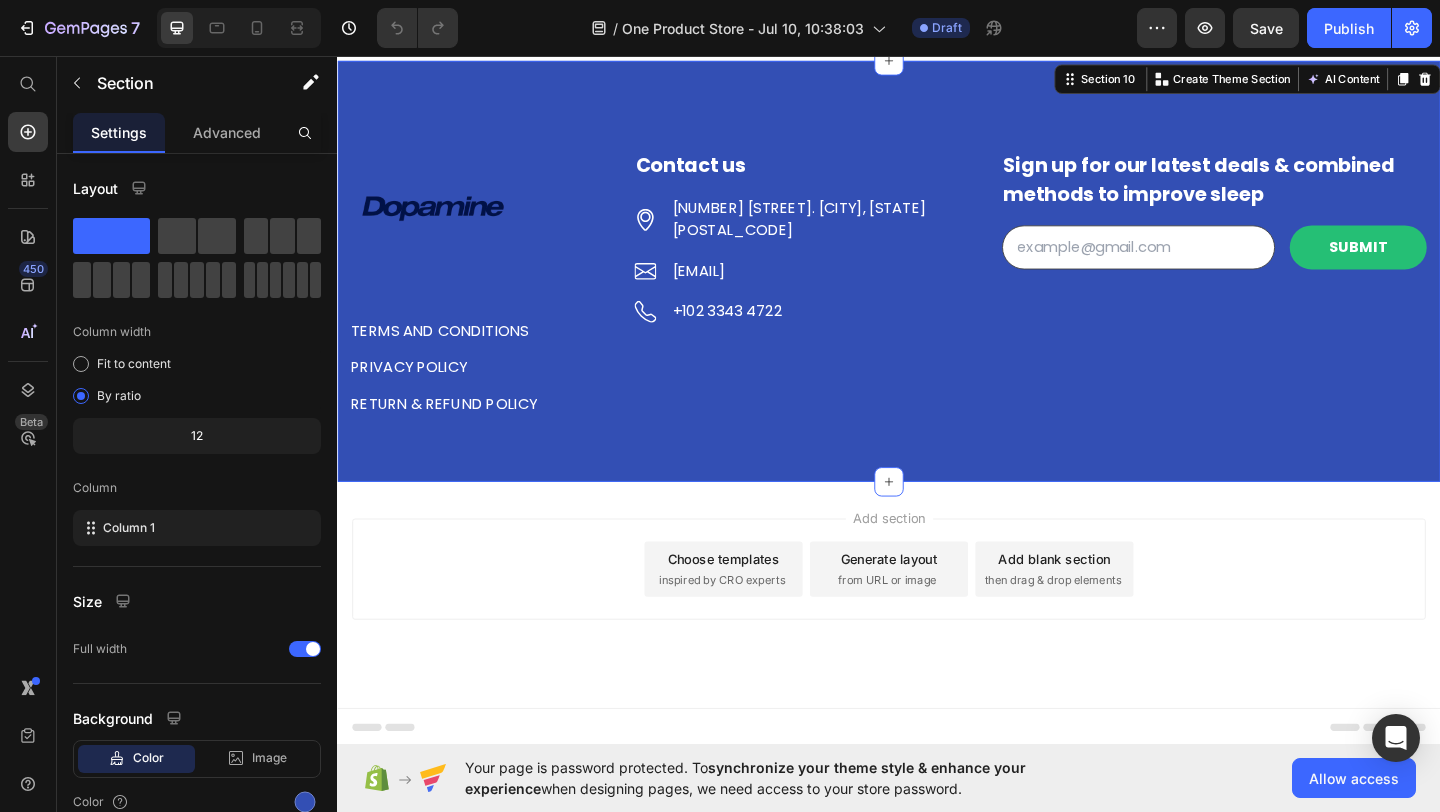 click on "Image TERMS AND CONDITIONS Button PRIVACY POLICY Button RETURN & REFUND POLICY Button Row Contact us Text block
Icon [NUMBER] [STREET]. [CITY], [STATE] [POSTAL_CODE] Text block
Icon [EMAIL] Text block
Icon [PHONE] Text block Icon List Row Sign up for our latest deals & combined methods to improve sleep Text block Email Field SUBMIT Submit Button Row Newsletter Row Row Section 10   You can create reusable sections Create Theme Section AI Content Write with GemAI What would you like to describe here? Tone and Voice Persuasive Product Getting products... Show more Generate" at bounding box center (937, 290) 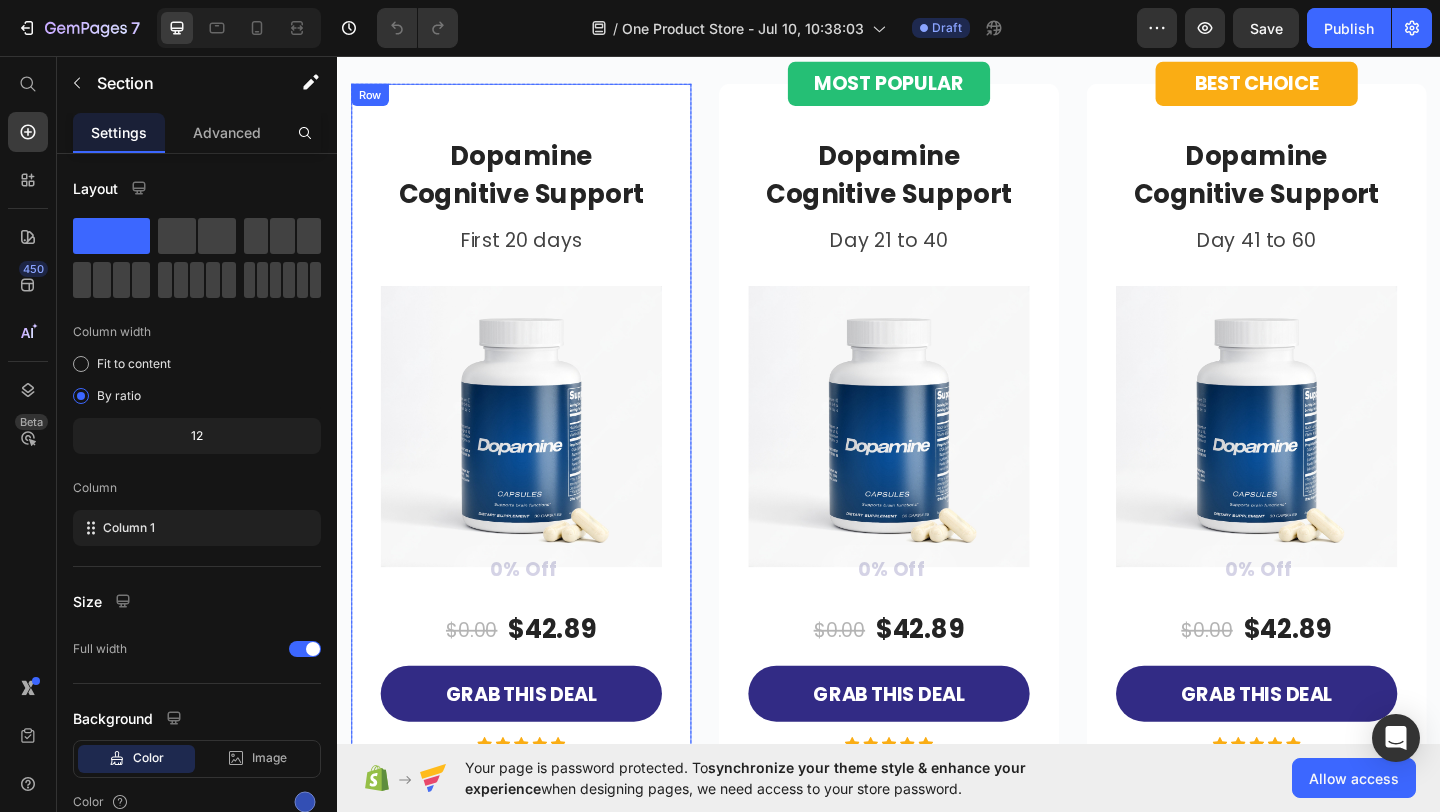 scroll, scrollTop: 3984, scrollLeft: 0, axis: vertical 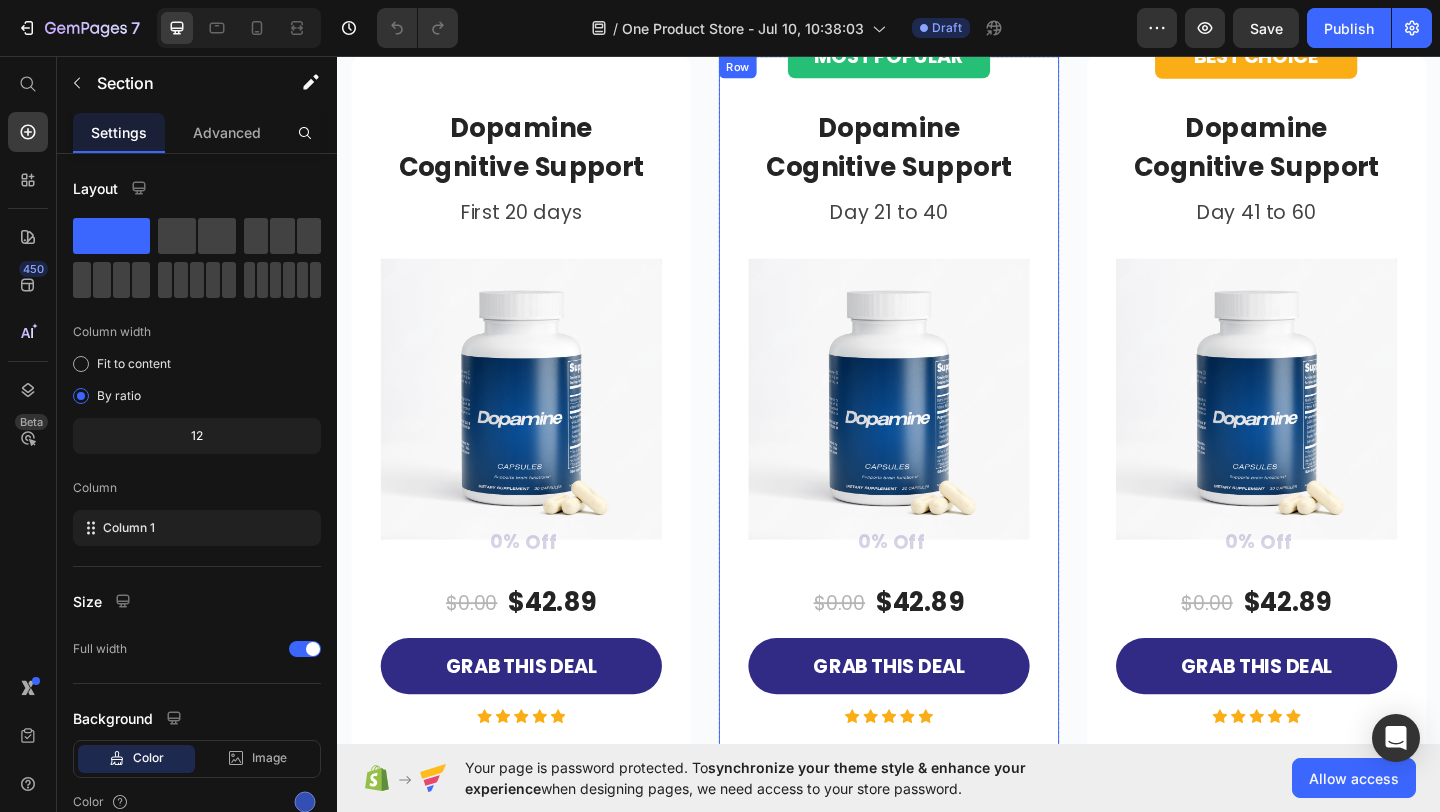 click on "Dopamine Cognitive Support Product Title Day 21 to 40 Text block Product Images 0% Off Product Tag $0.00 Product Price $42.89 Product Price Row GRAB THIS DEAL Product Cart Button                Icon                Icon                Icon                Icon                Icon Icon List Hoz Product Row" at bounding box center [937, 447] 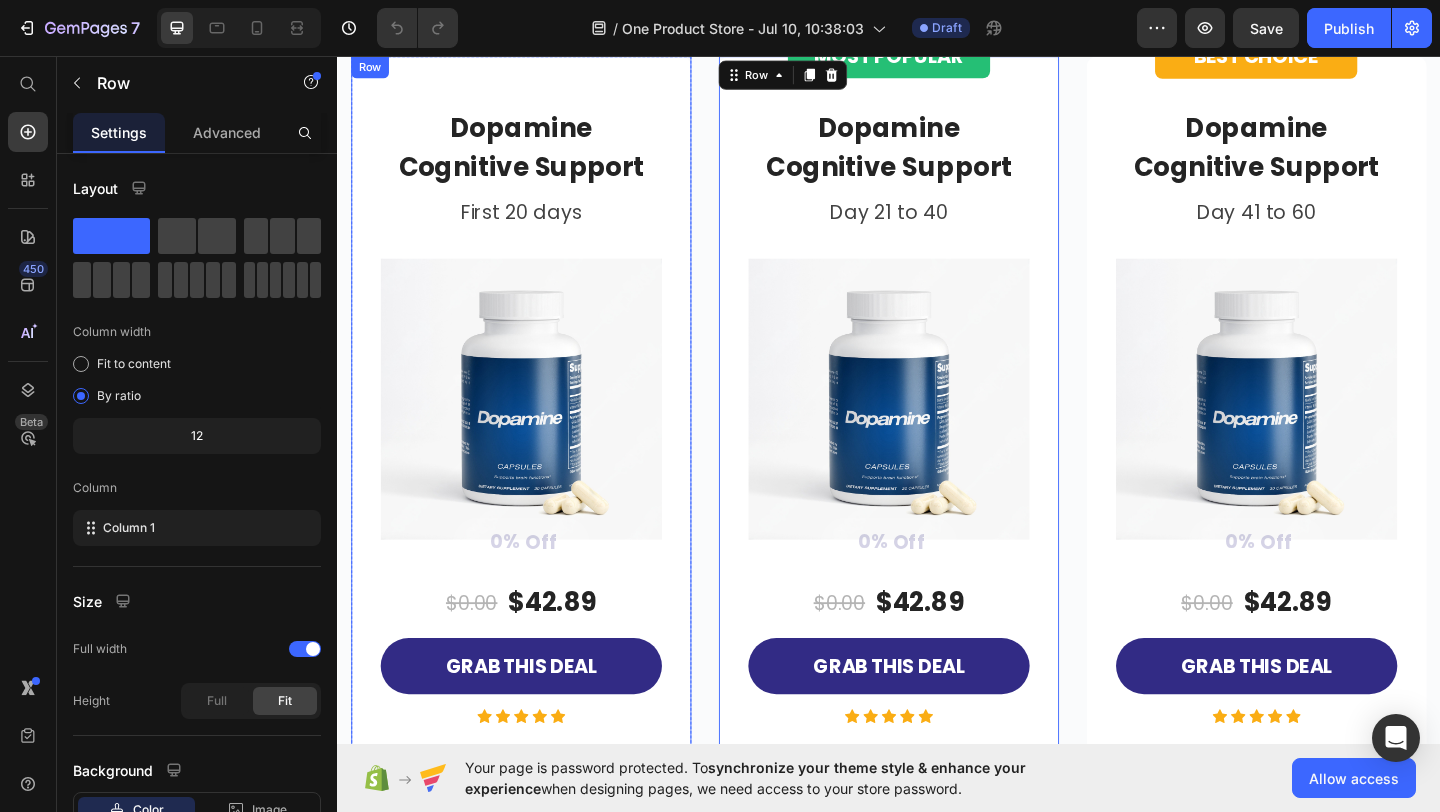 click on "Dopamine Cognitive Support Product Title  First 20 days Text block Product Images 0% Off Product Tag $0.00 Product Price $42.89 Product Price Row GRAB THIS DEAL Product Cart Button                Icon                Icon                Icon                Icon                Icon Icon List Hoz Product Row" at bounding box center (537, 447) 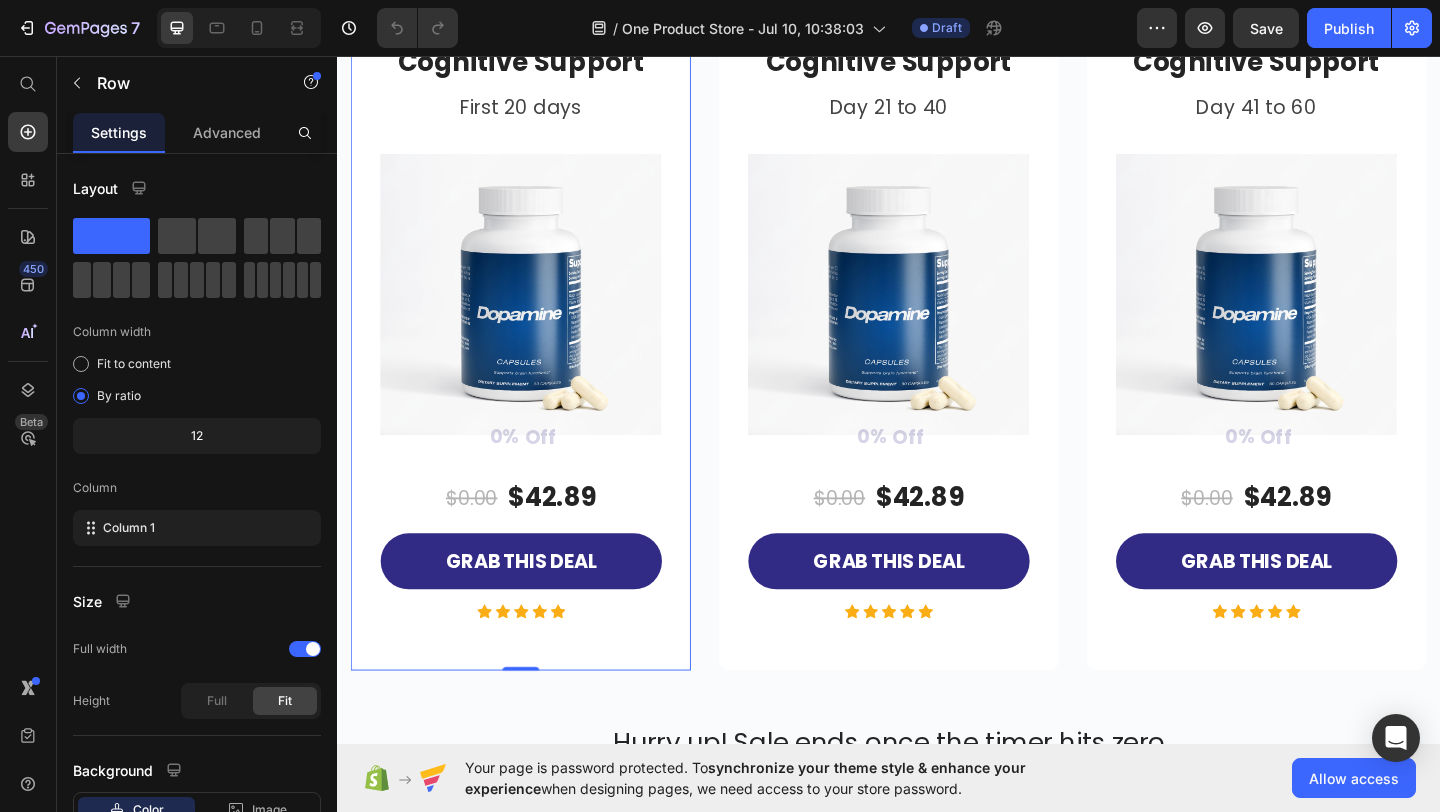 scroll, scrollTop: 4099, scrollLeft: 0, axis: vertical 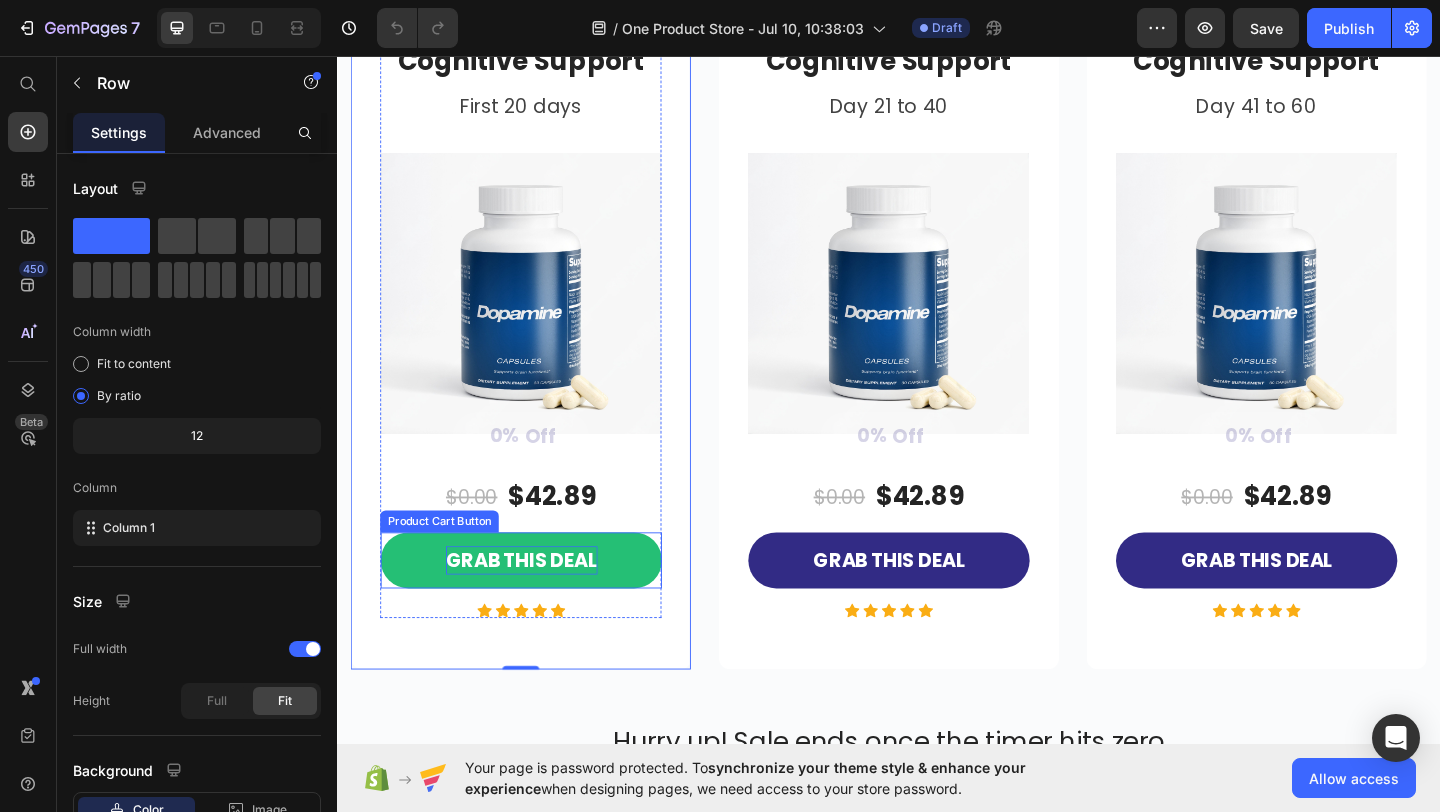 click on "GRAB THIS DEAL" at bounding box center (537, 605) 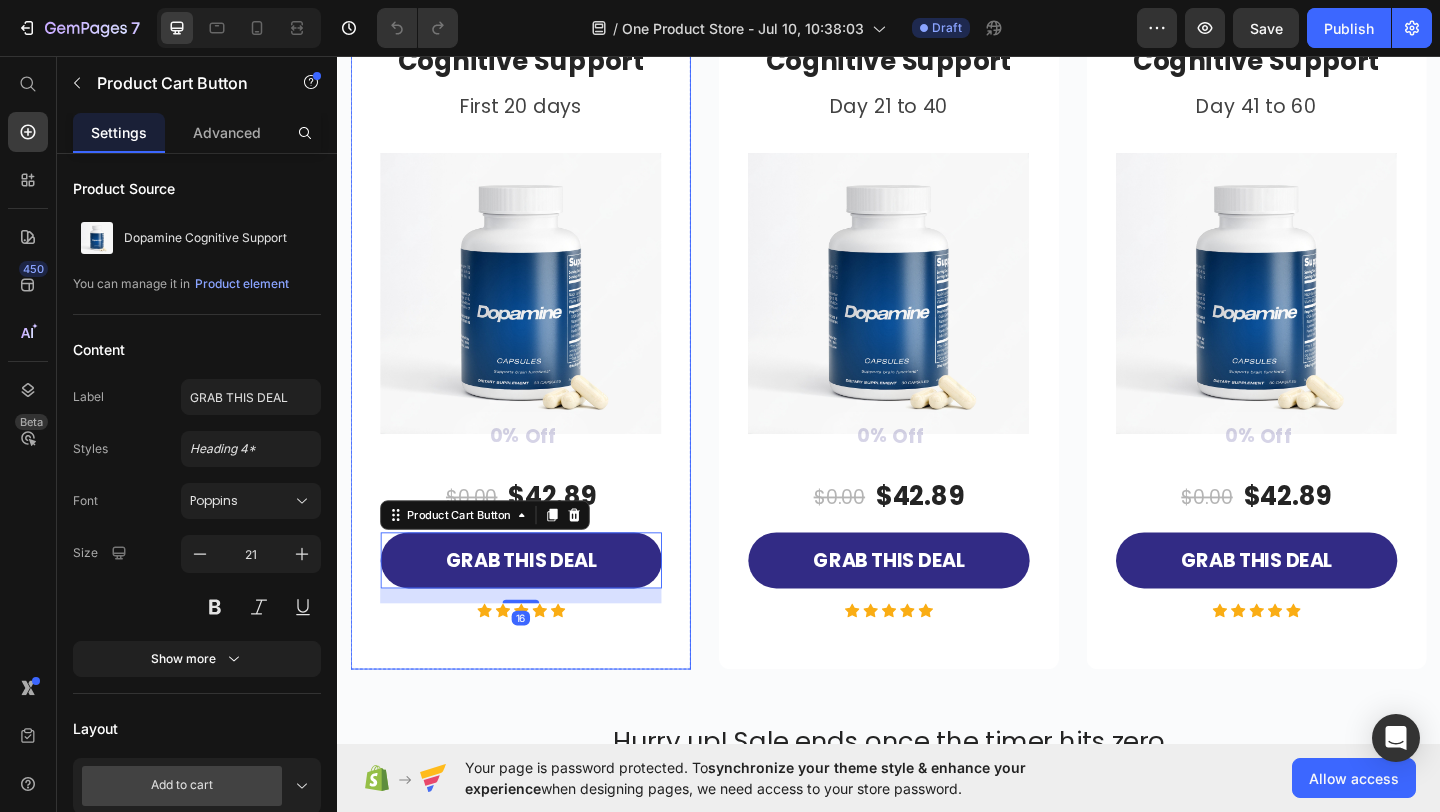 scroll, scrollTop: 4449, scrollLeft: 0, axis: vertical 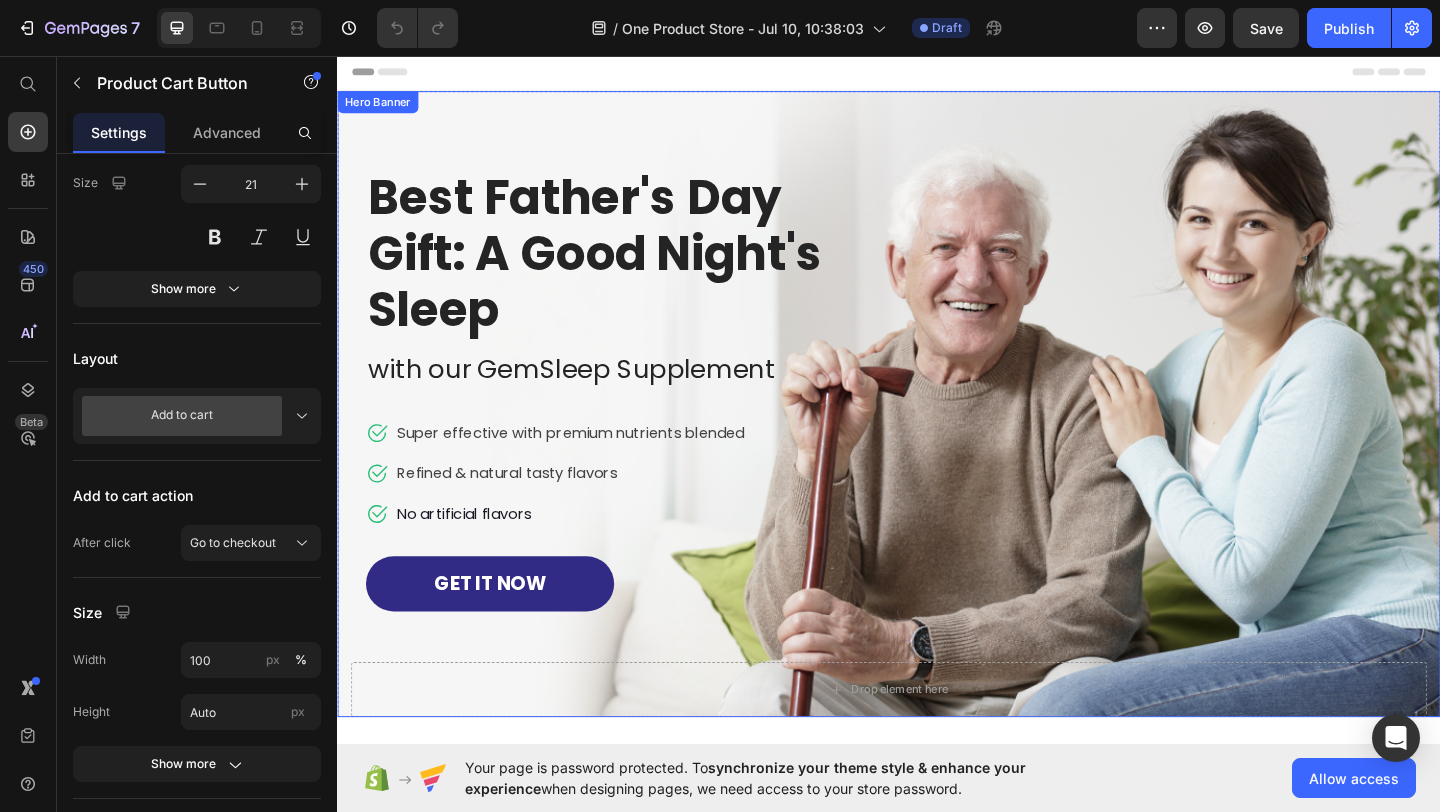 click on "Drop element here Row Best Father's Day Gift: A Good Night's Sleep Heading with our GemSleep Supplement Text block       Icon Super effective with premium nutrients blended Text block       Icon Refined & natural tasty flavors Text block       Icon No artificial flavors Text block Icon List GET IT NOW Button Row Image" at bounding box center [937, 434] 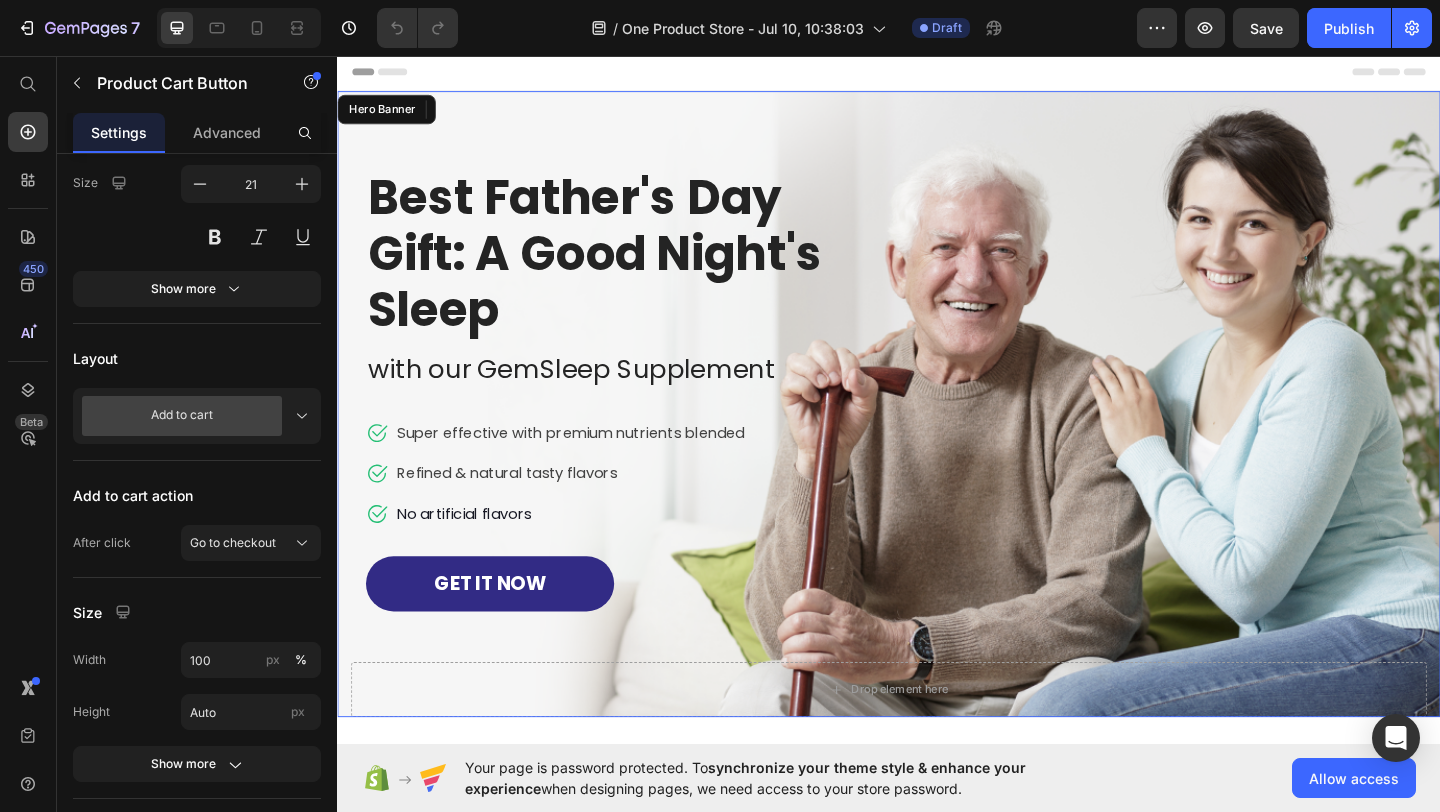 scroll, scrollTop: 0, scrollLeft: 0, axis: both 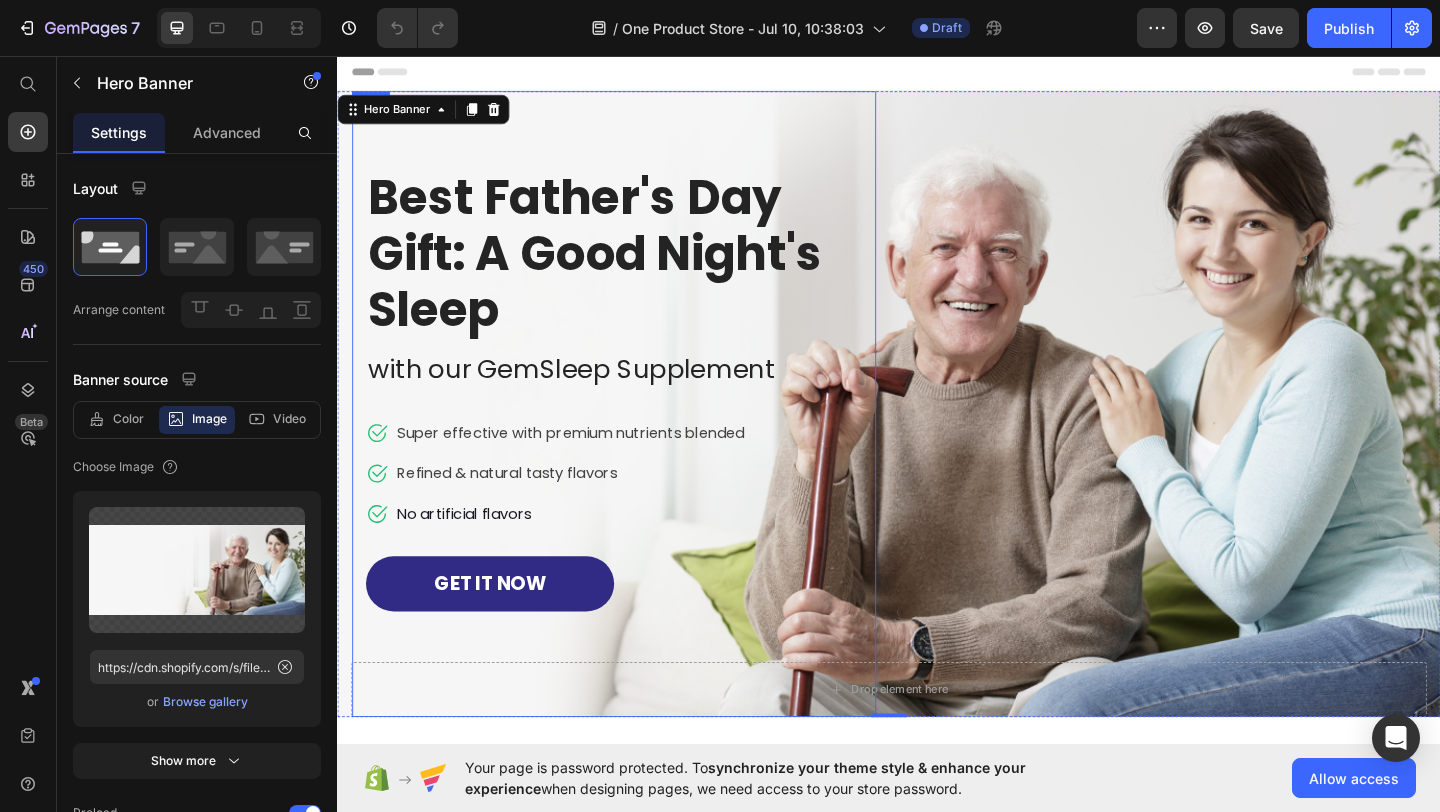 click on "Best Father's Day Gift: A Good Night's Sleep" at bounding box center [638, 272] 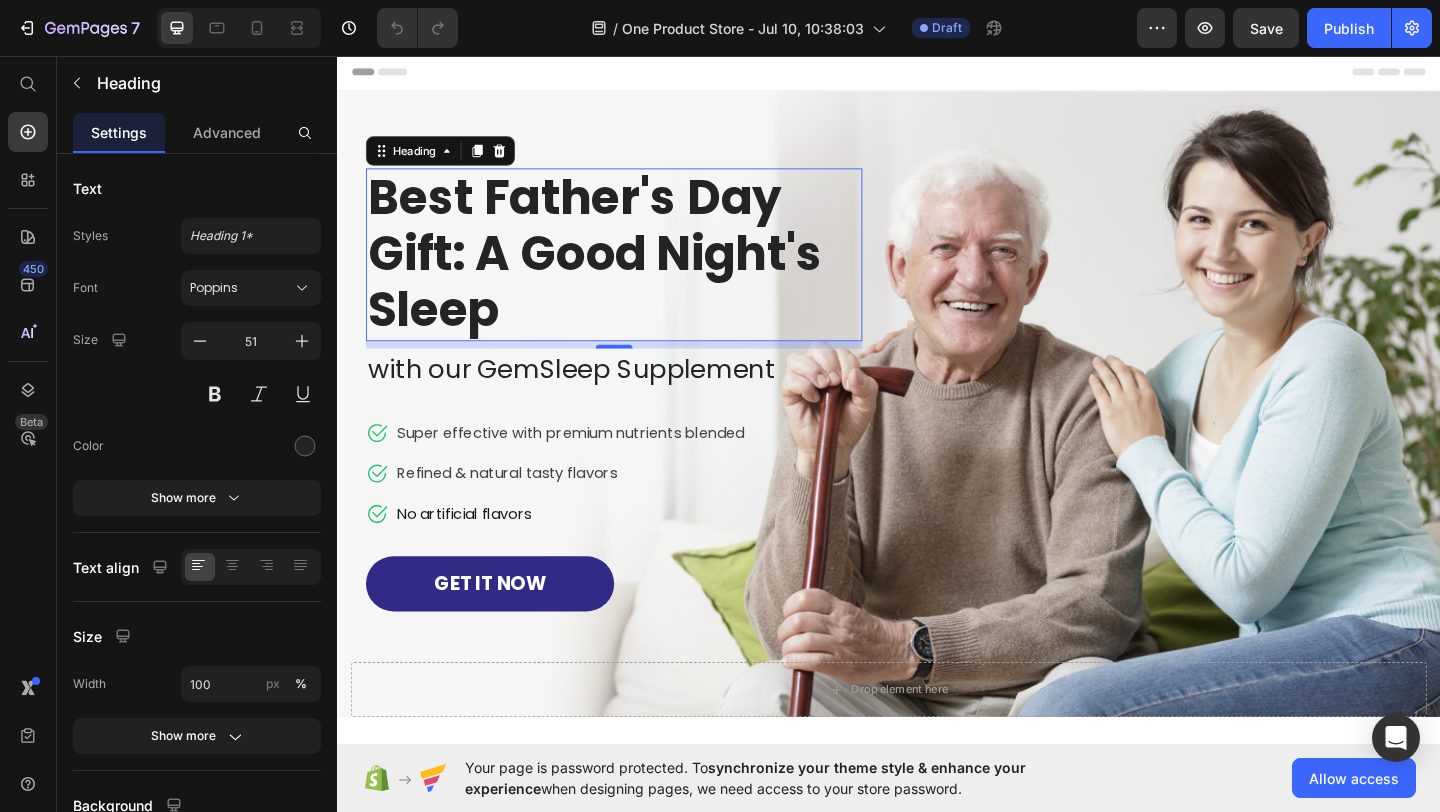 click on "Best Father's Day Gift: A Good Night's Sleep" at bounding box center [638, 272] 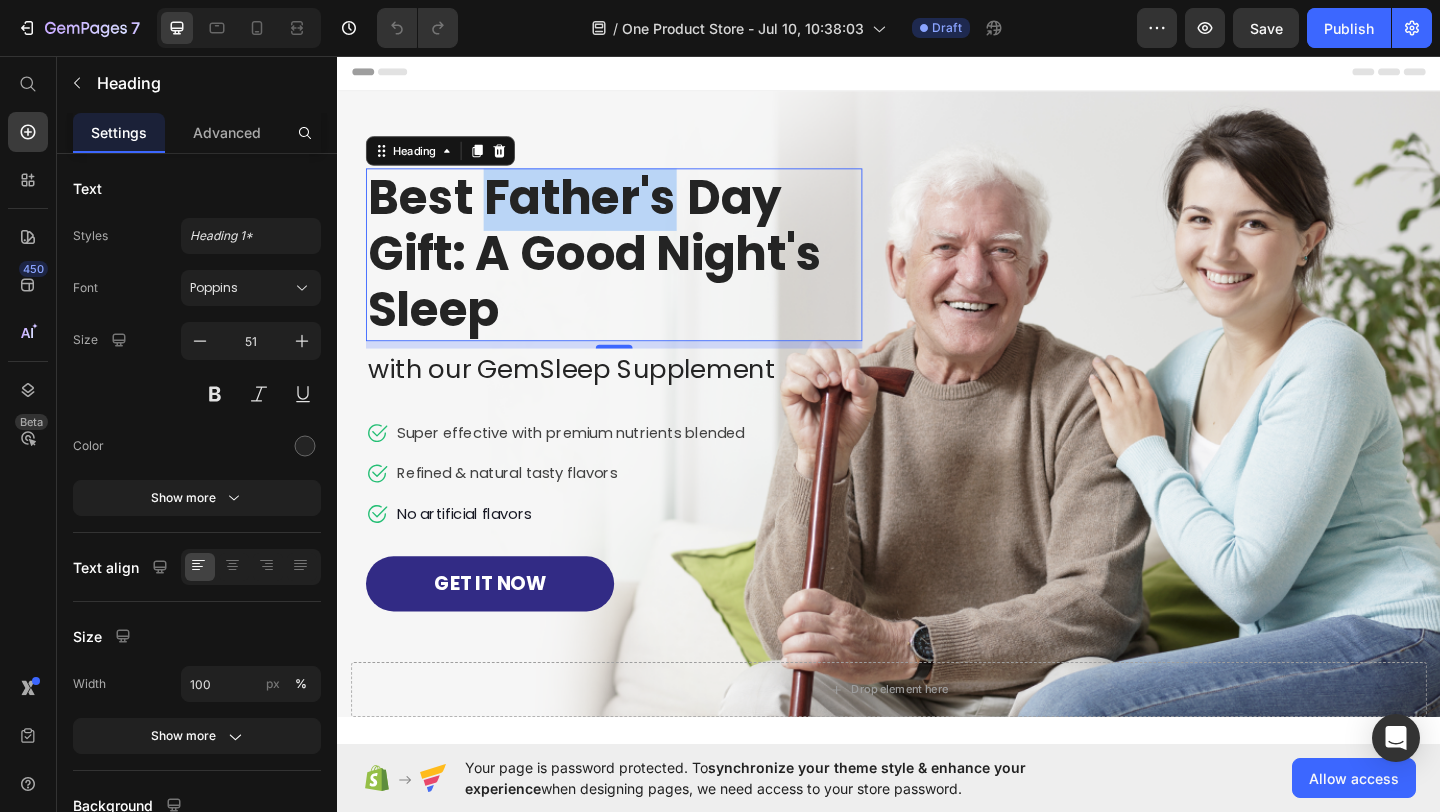 click on "Best Father's Day Gift: A Good Night's Sleep" at bounding box center [638, 272] 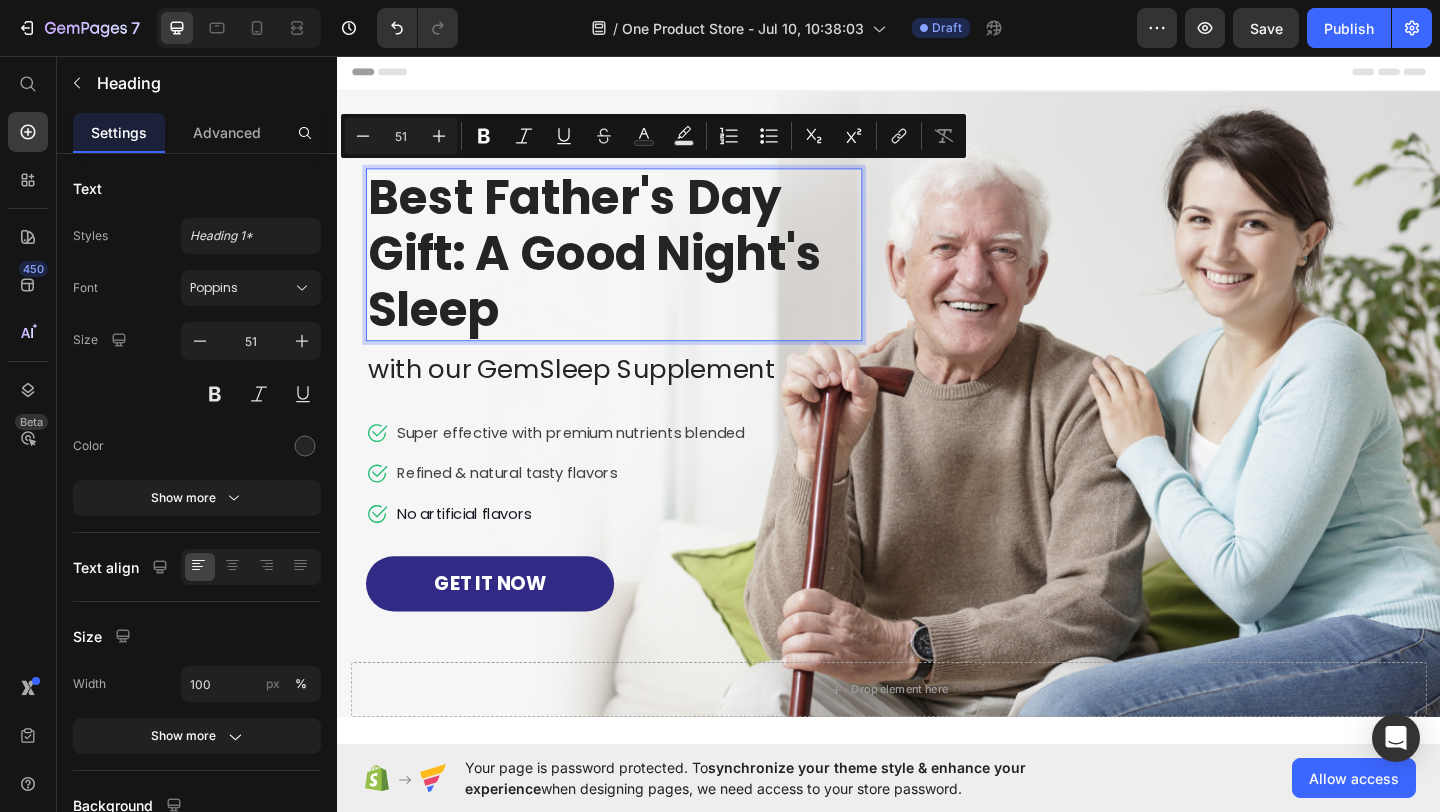 scroll, scrollTop: 3, scrollLeft: 0, axis: vertical 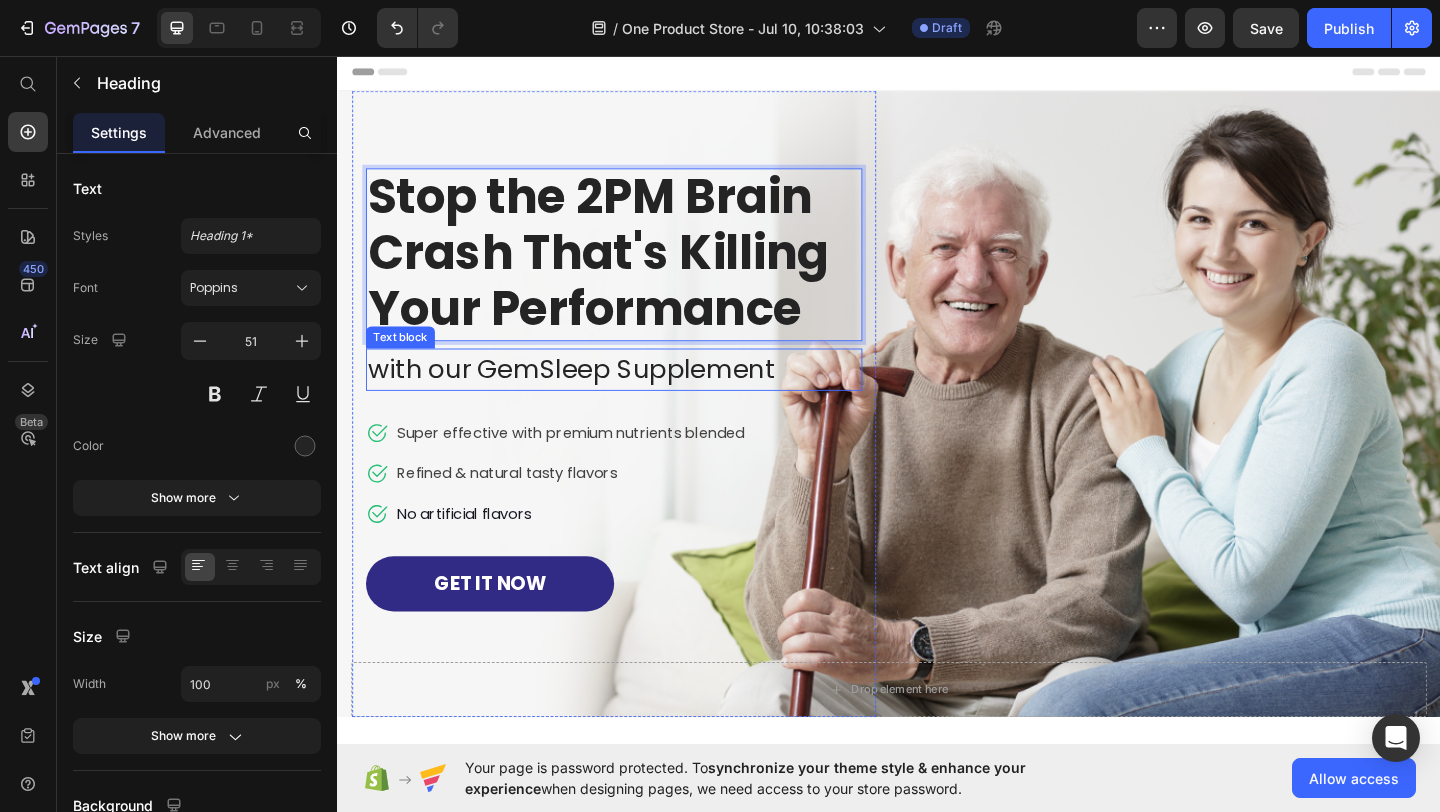 click on "with our GemSleep Supplement" at bounding box center (638, 397) 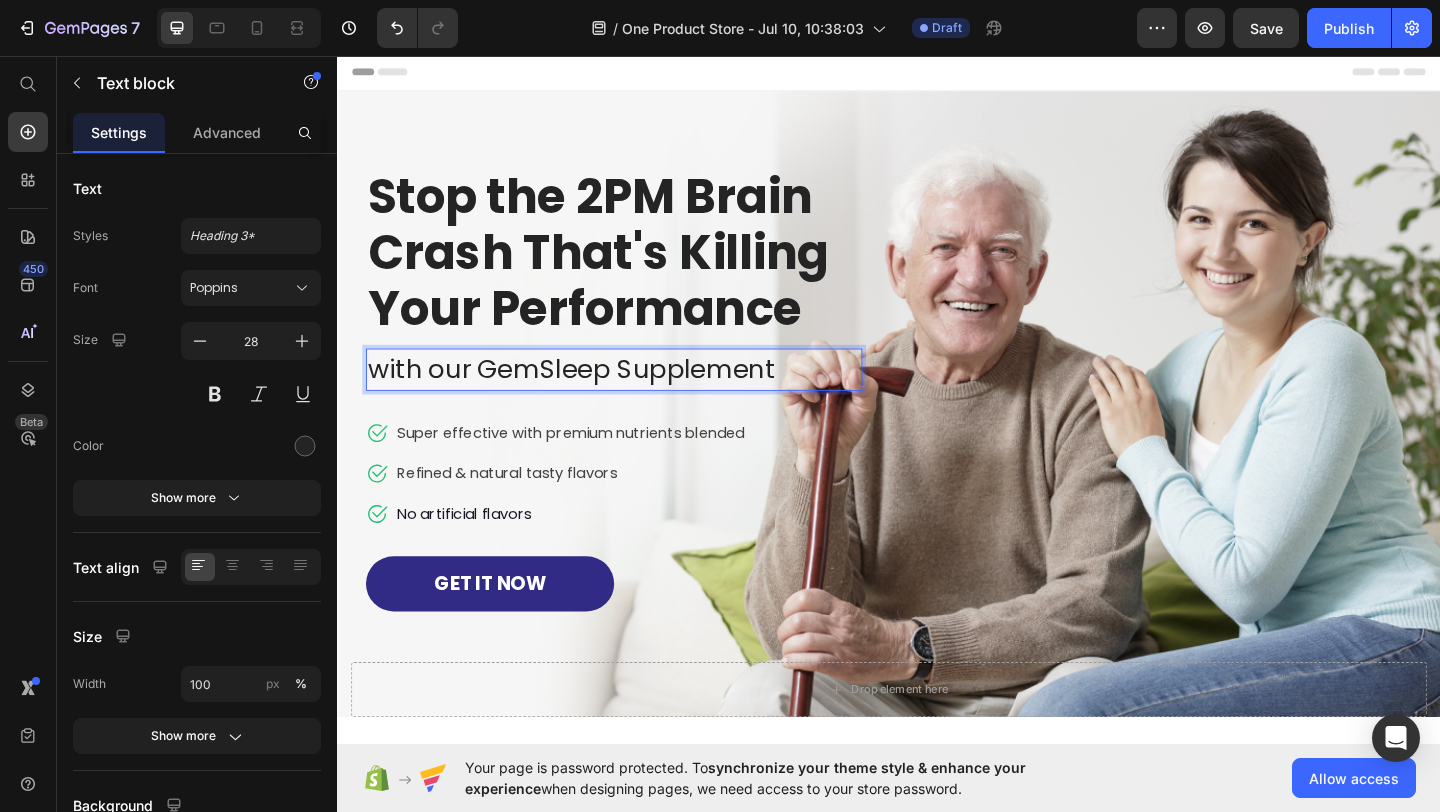 click on "with our GemSleep Supplement" at bounding box center [638, 397] 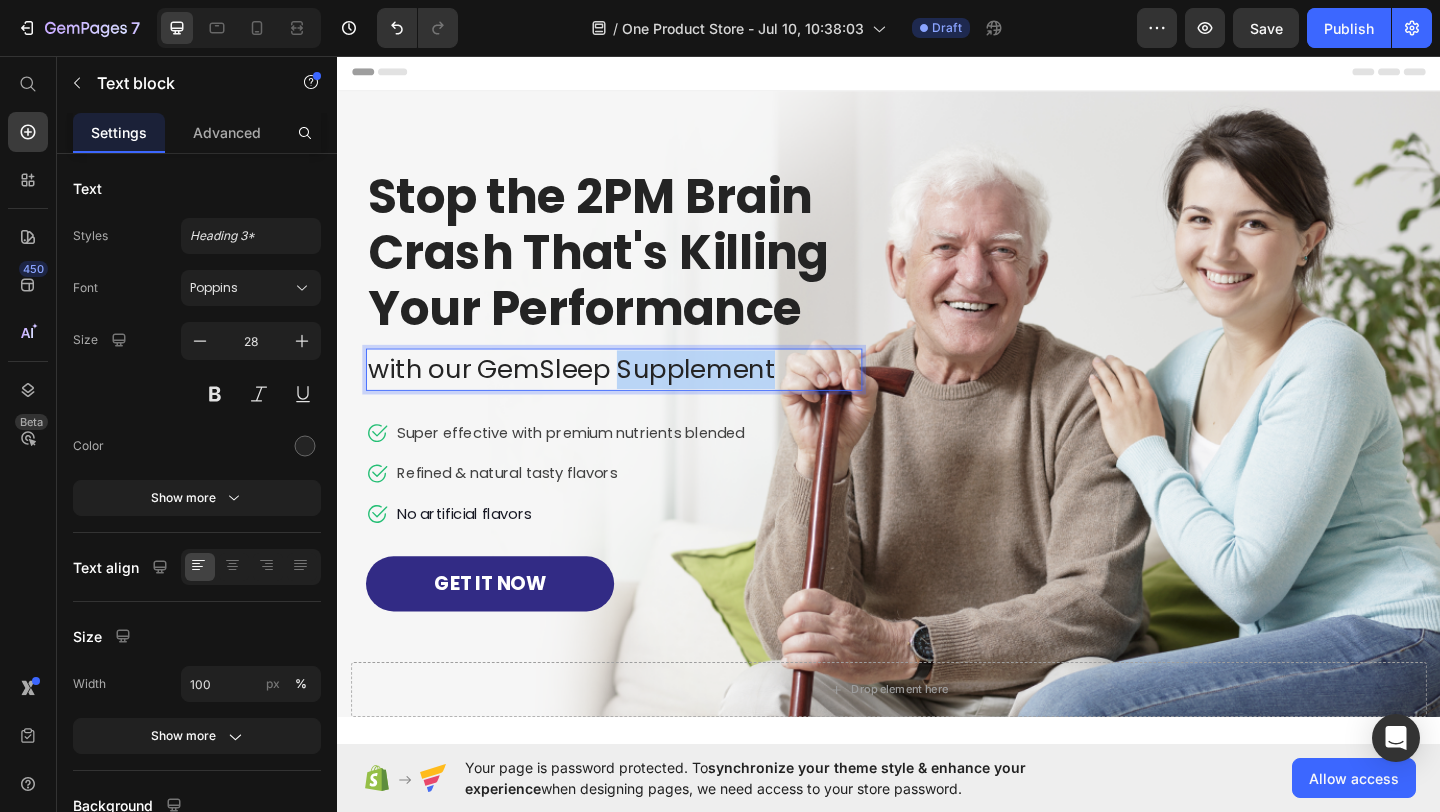 click on "with our GemSleep Supplement" at bounding box center (638, 397) 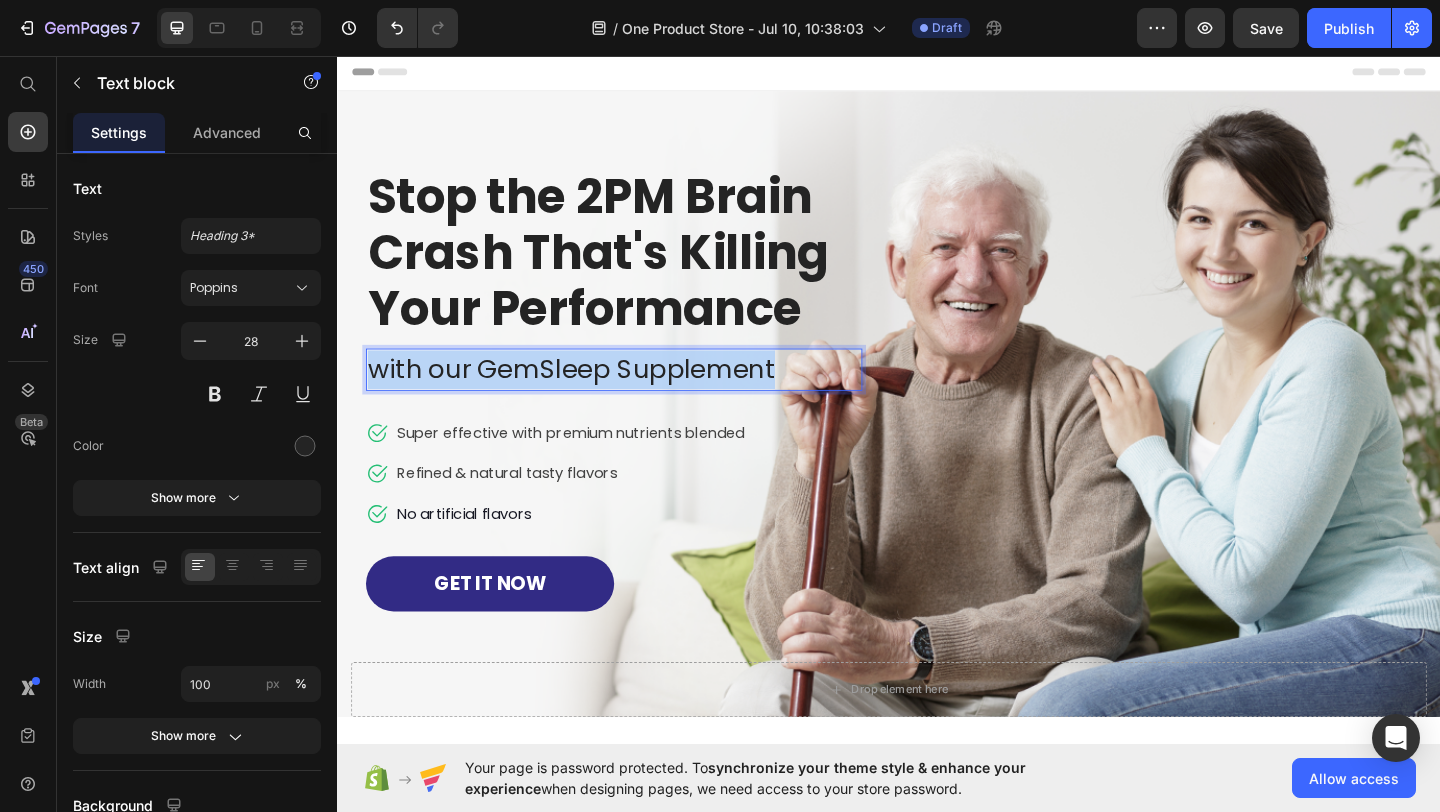click on "with our GemSleep Supplement" at bounding box center [638, 397] 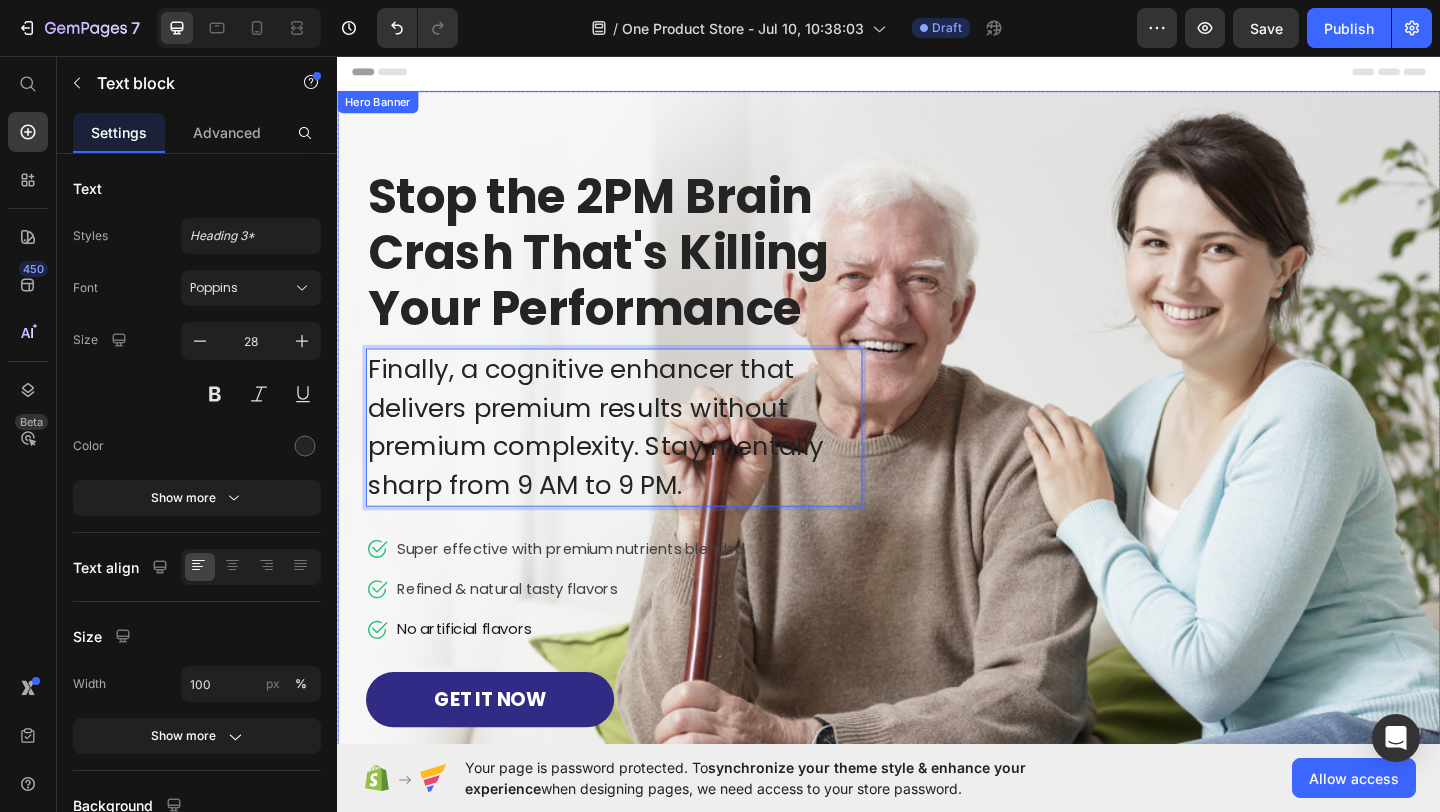 click on "Drop element here Row Stop the 2PM Brain Crash That's Killing Your Performance Heading Finally, a cognitive enhancer that delivers premium results without premium complexity. Stay mentally sharp from 9 AM to 9 PM. Text block   32       Icon Super effective with premium nutrients blended Text block       Icon Refined & natural tasty flavors Text block       Icon No artificial flavors Text block Icon List GET IT NOW Button Row Image" at bounding box center [937, 497] 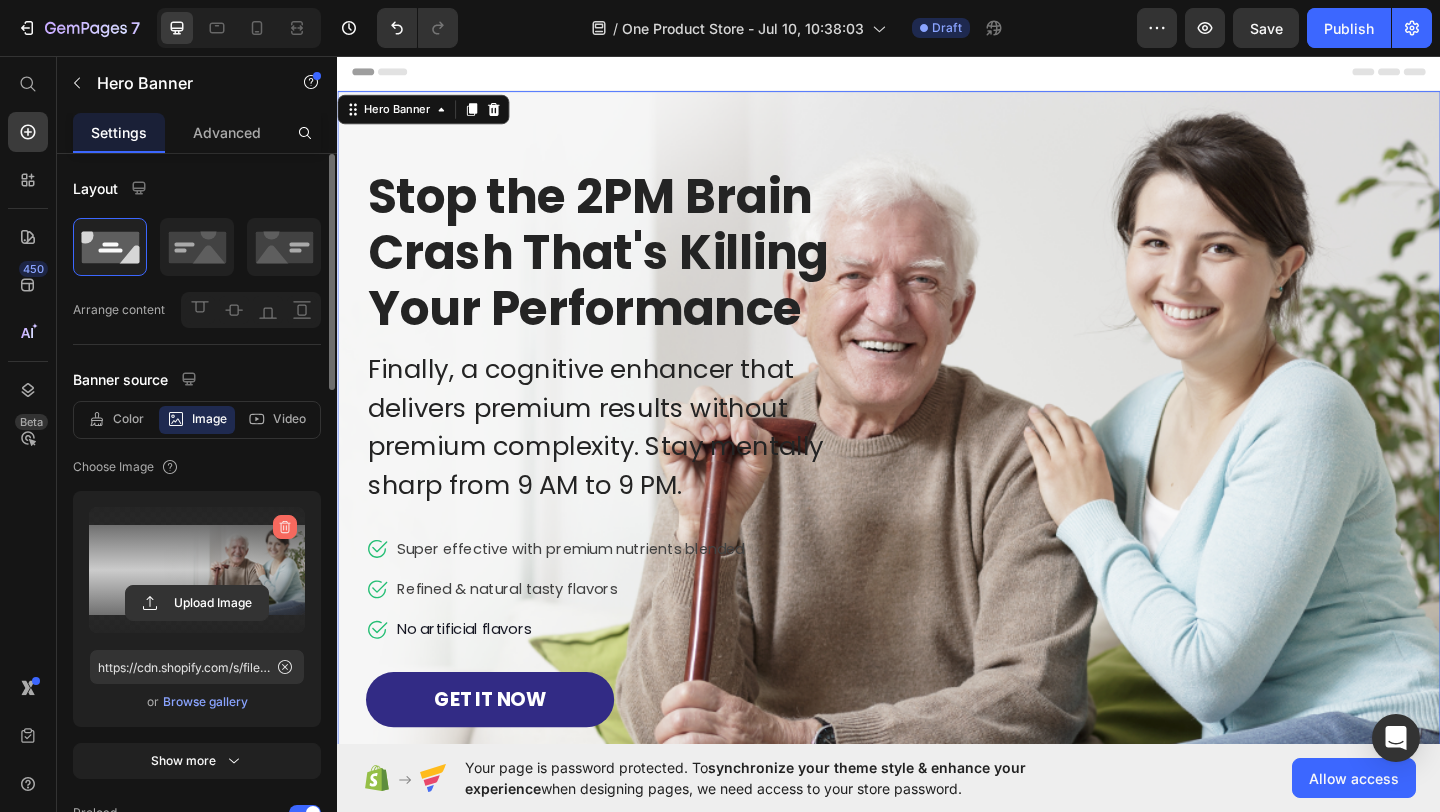 click 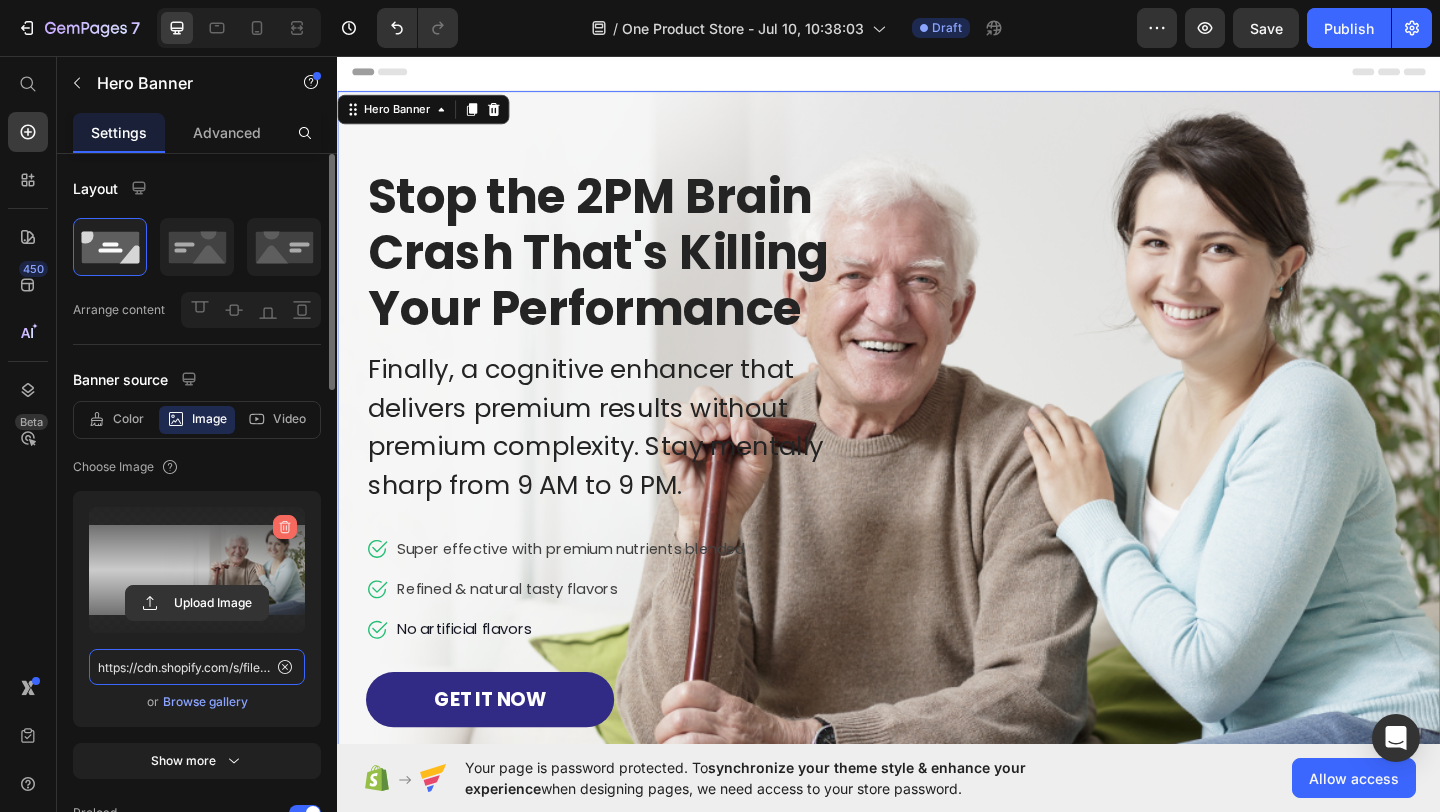 type 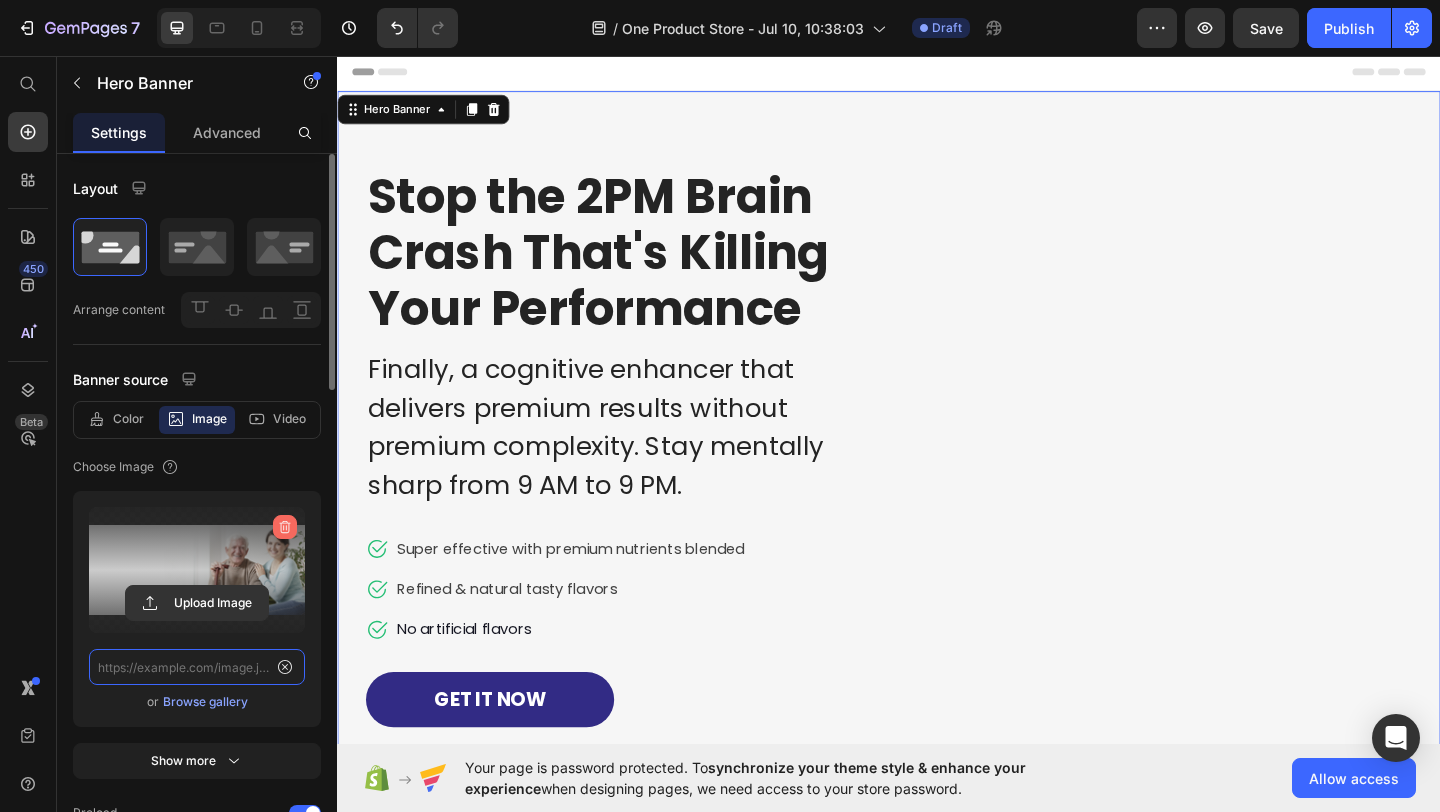 scroll, scrollTop: 0, scrollLeft: 0, axis: both 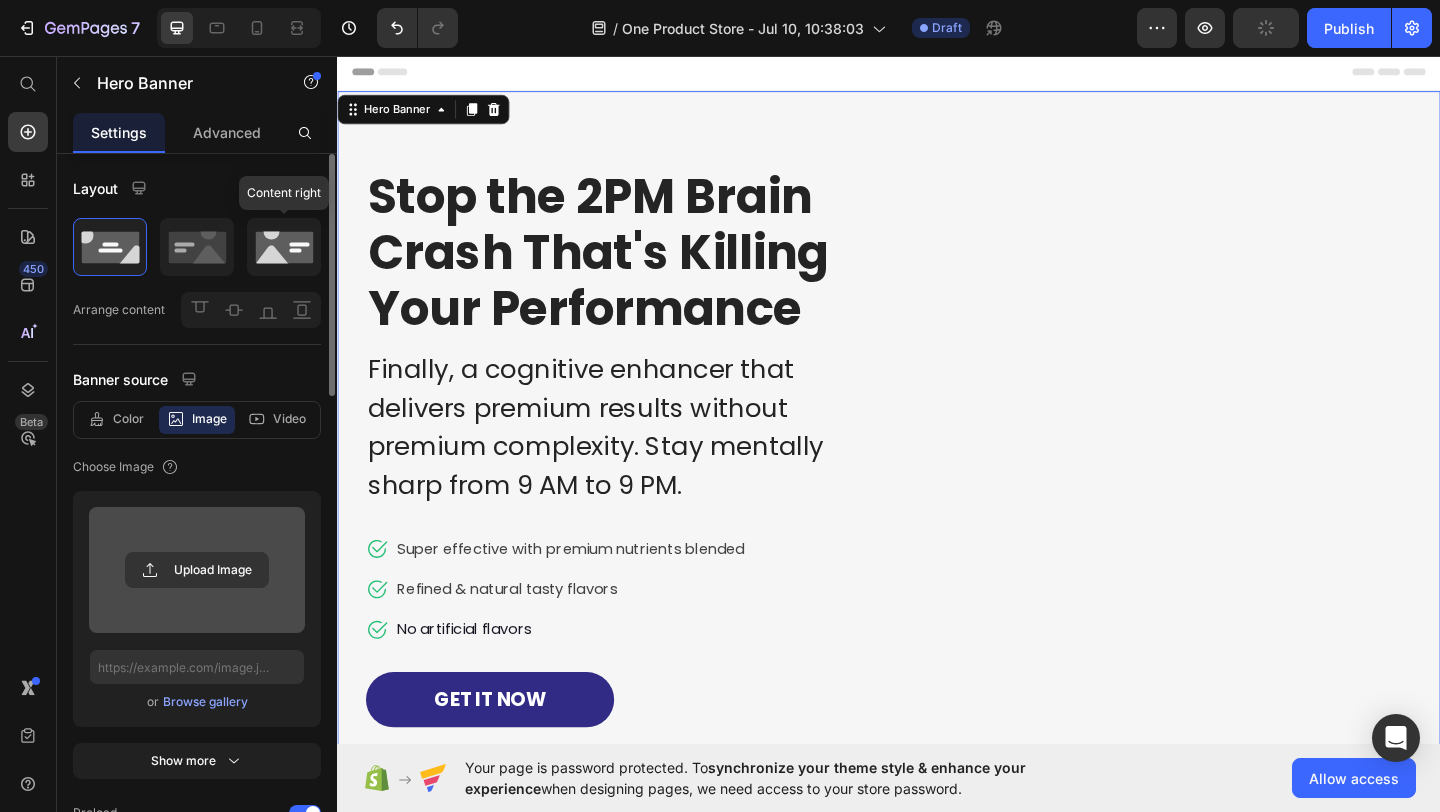 click 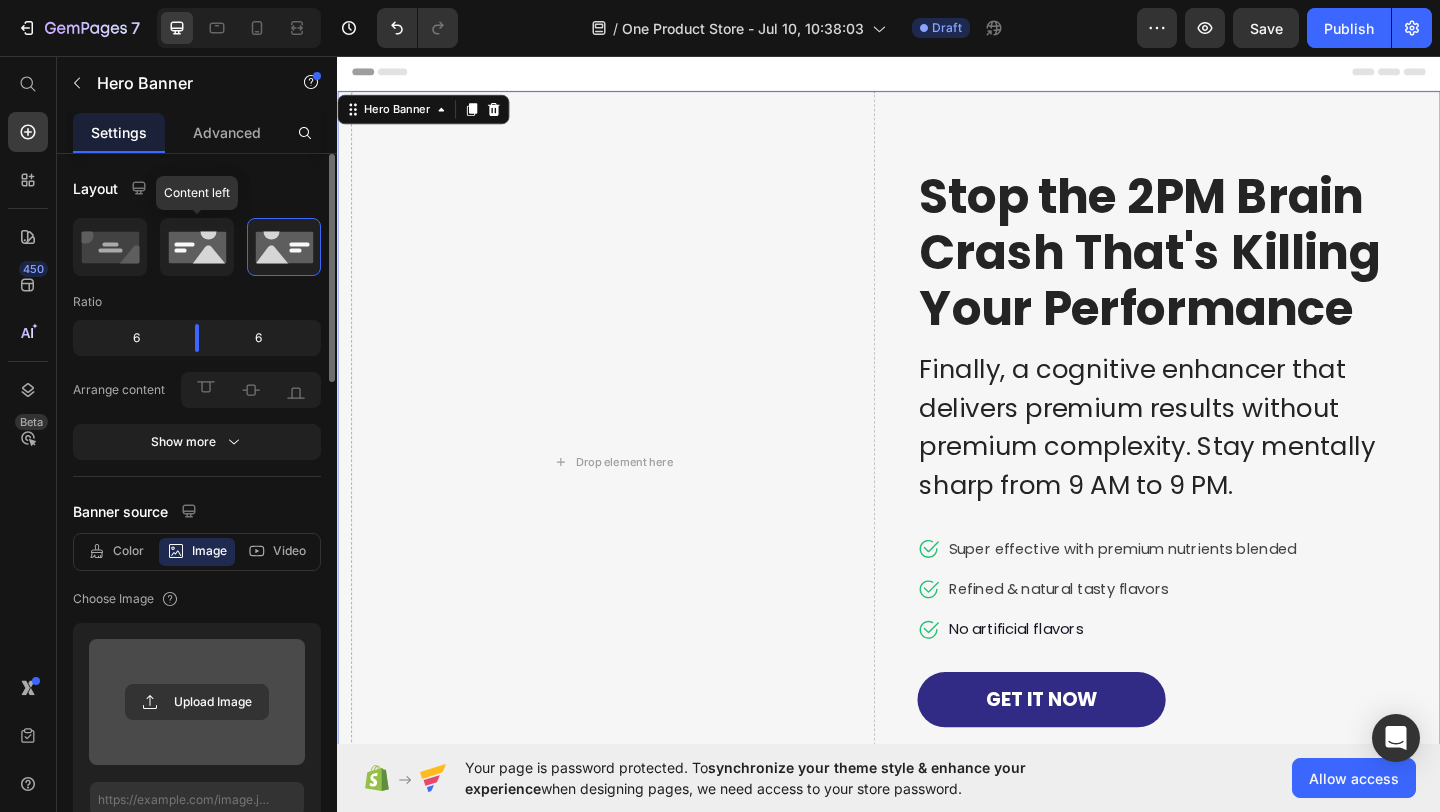 click 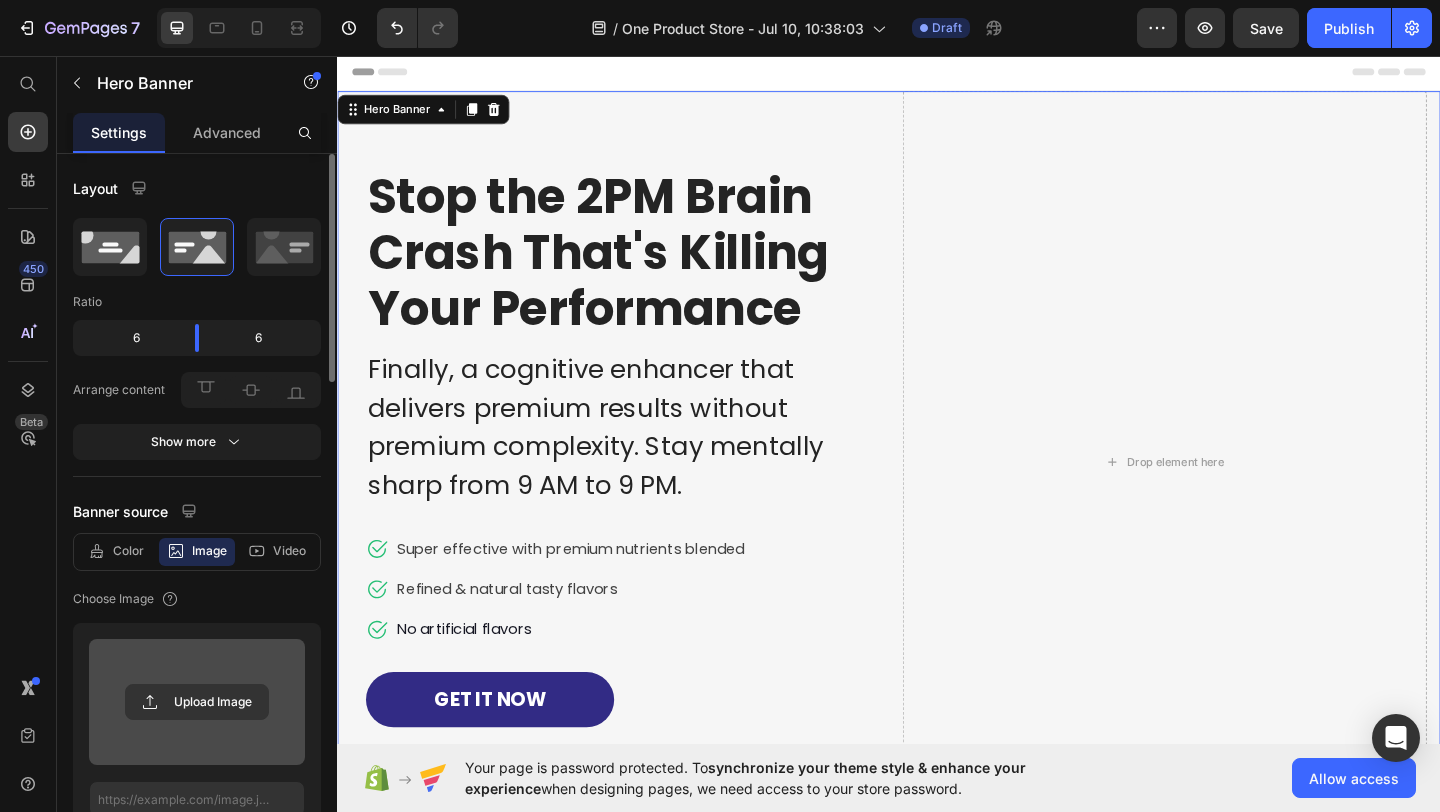 click 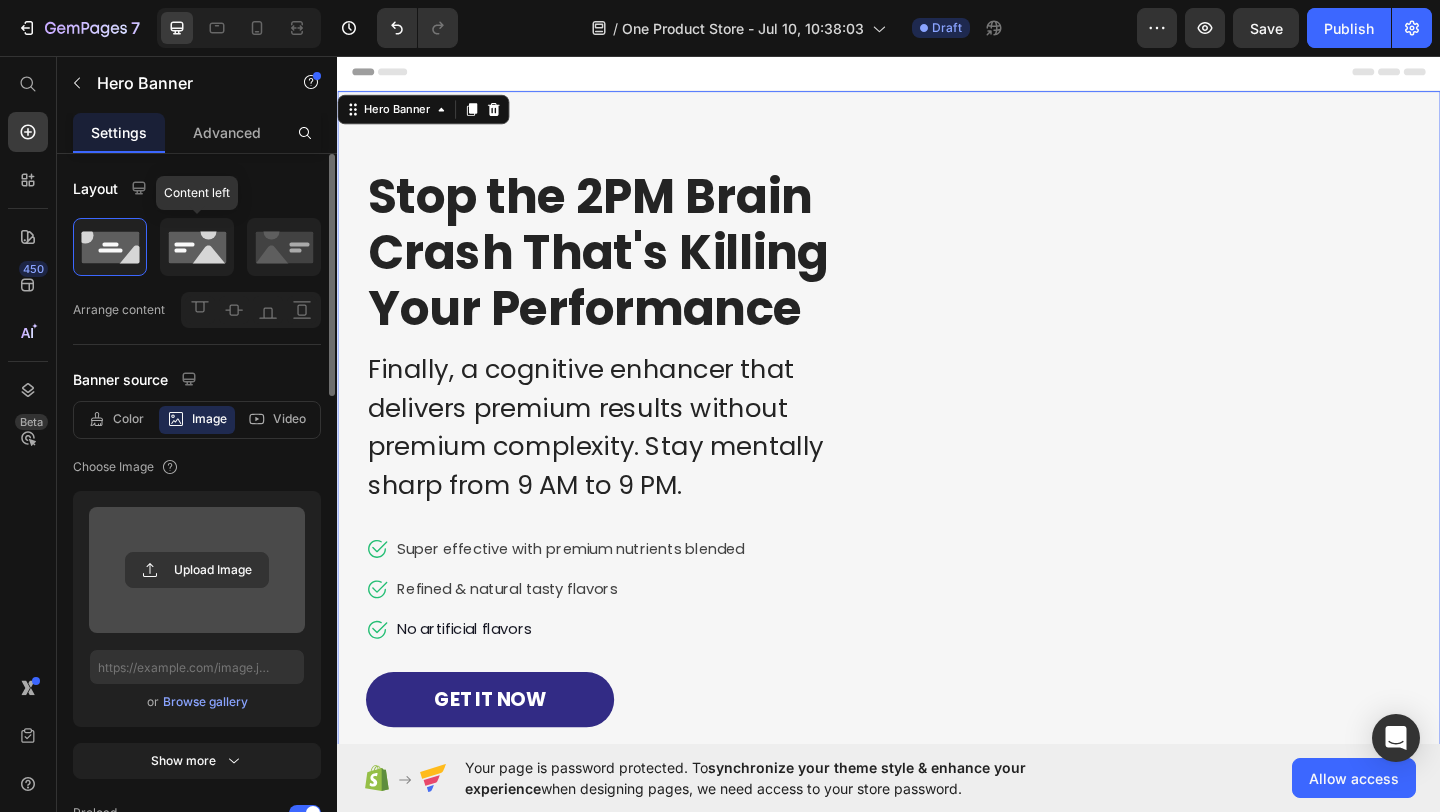 click 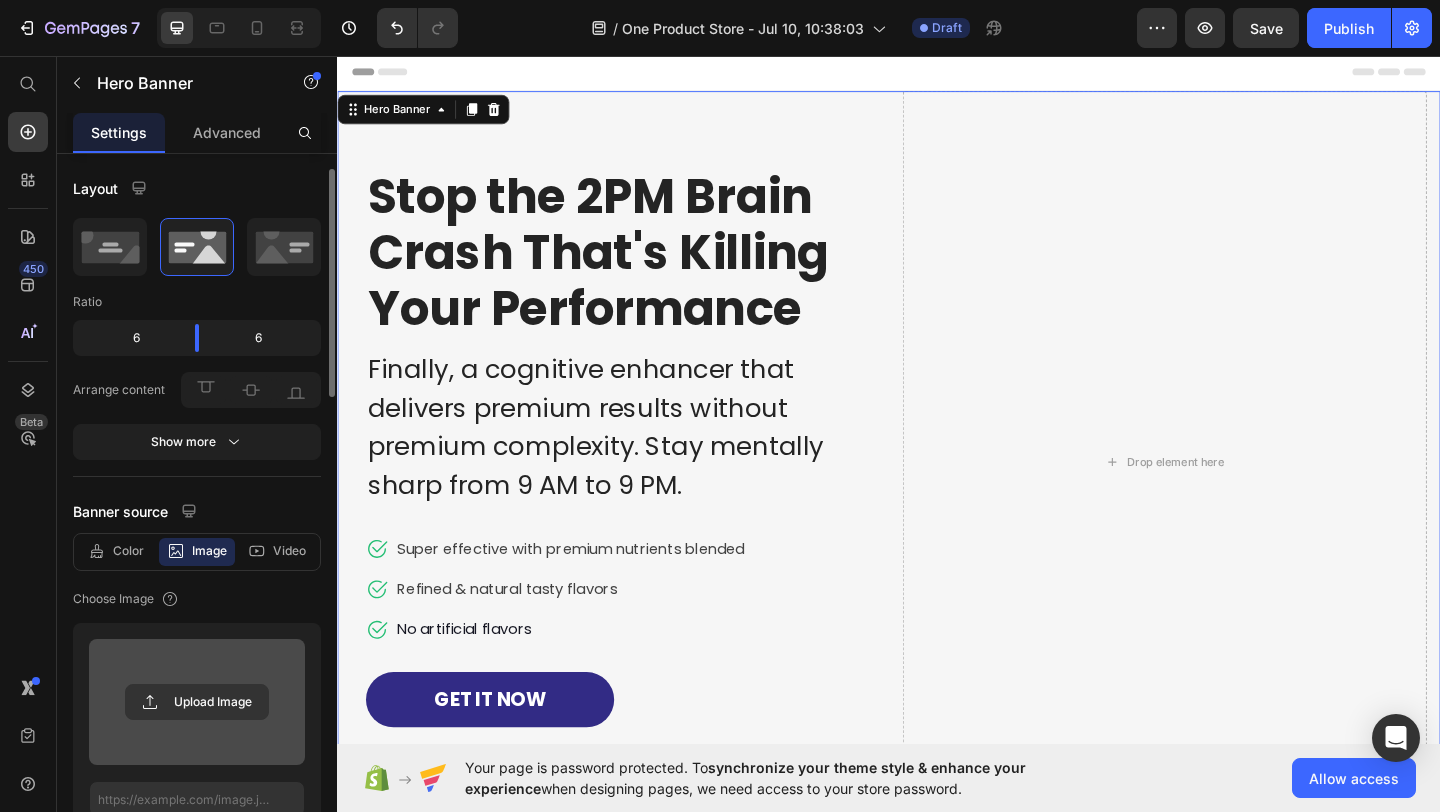 scroll, scrollTop: 218, scrollLeft: 0, axis: vertical 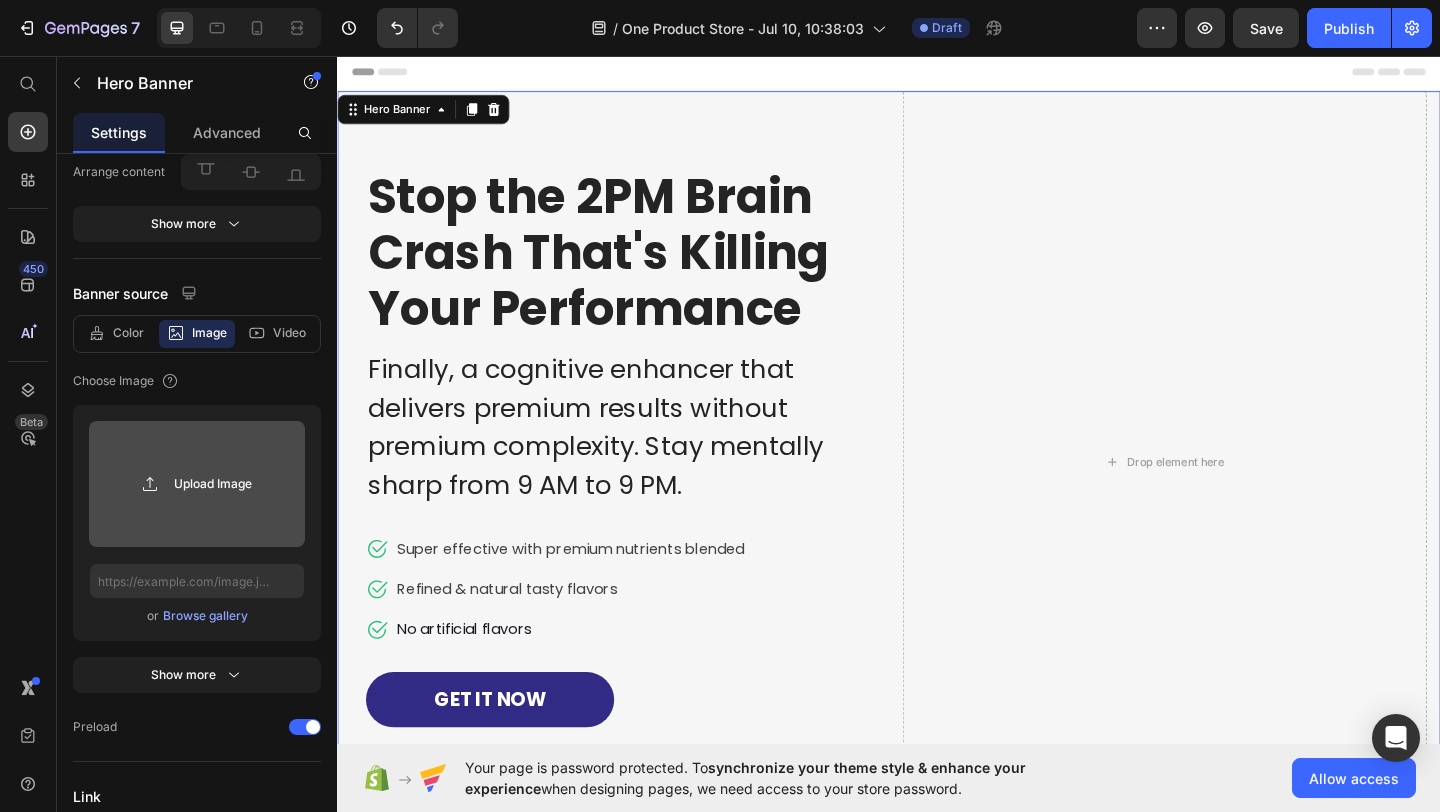 click 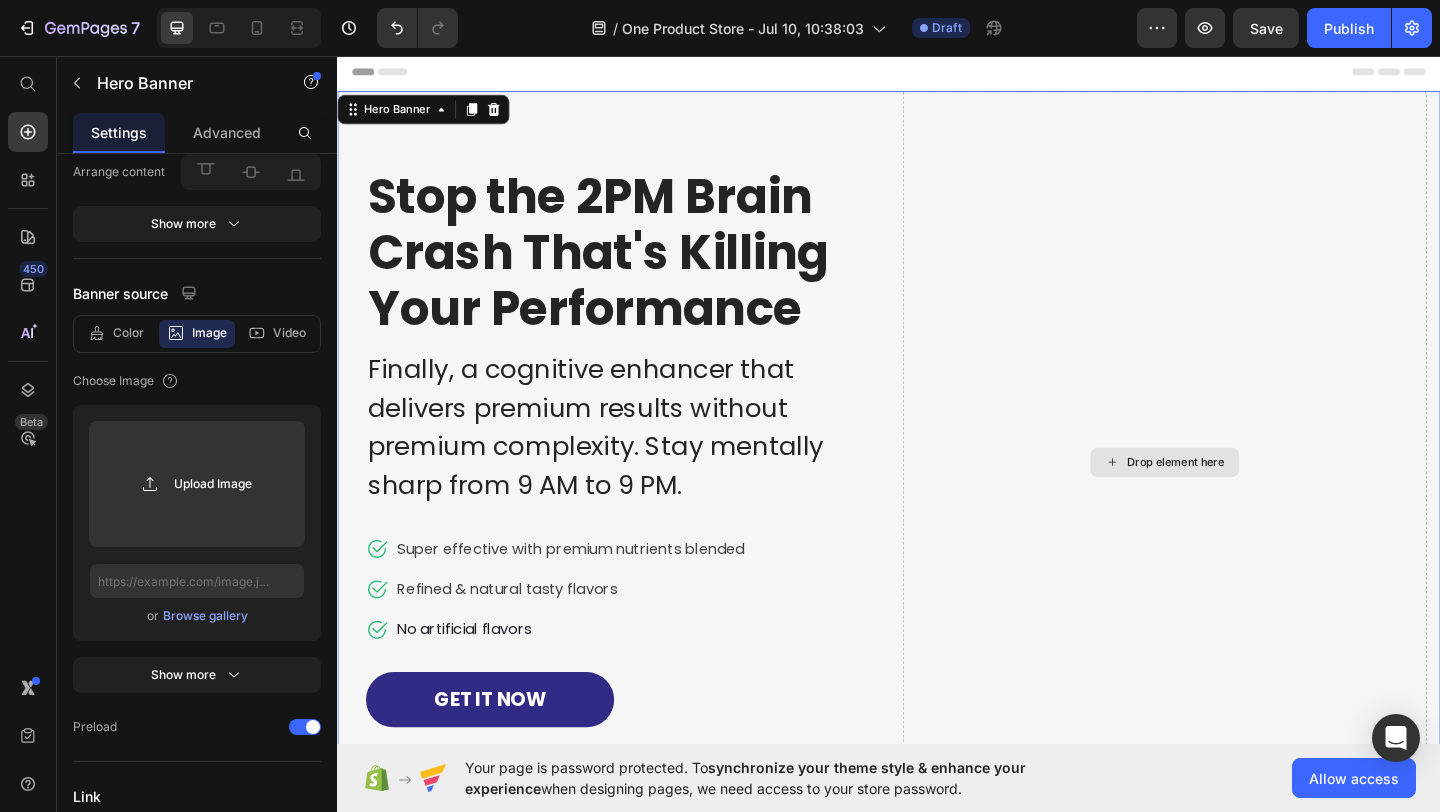 click on "Drop element here" at bounding box center [1237, 497] 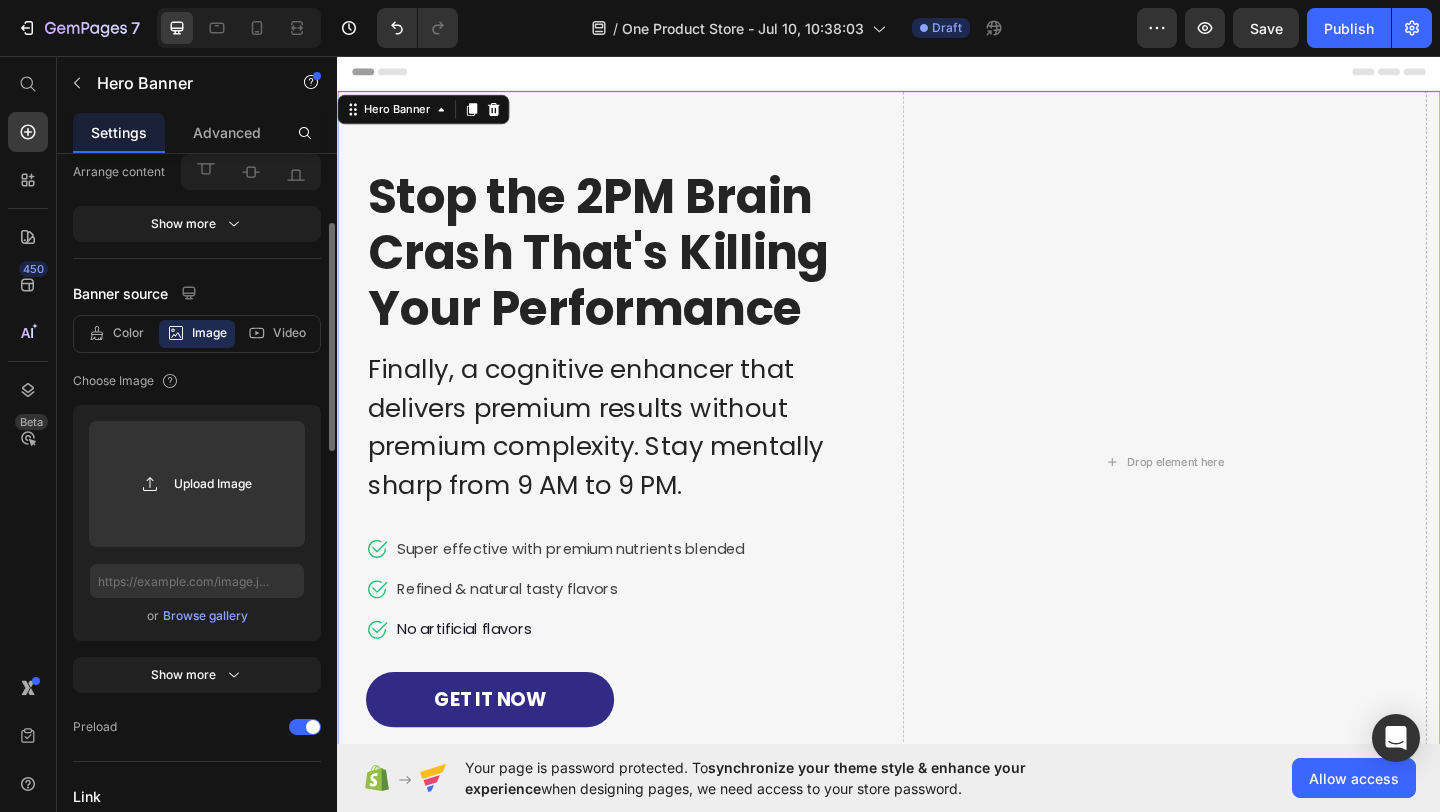 click on "Browse gallery" at bounding box center [205, 616] 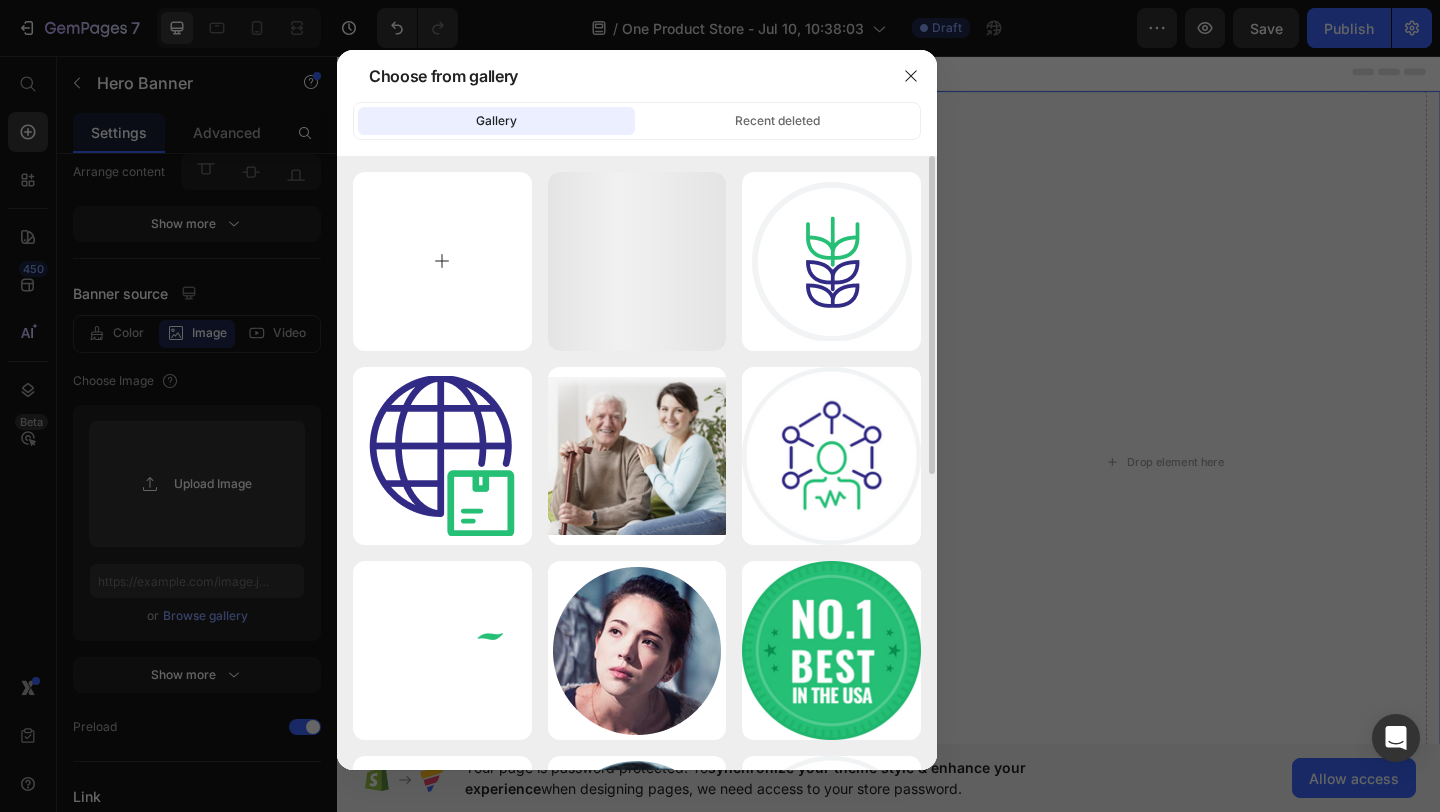 click at bounding box center [442, 261] 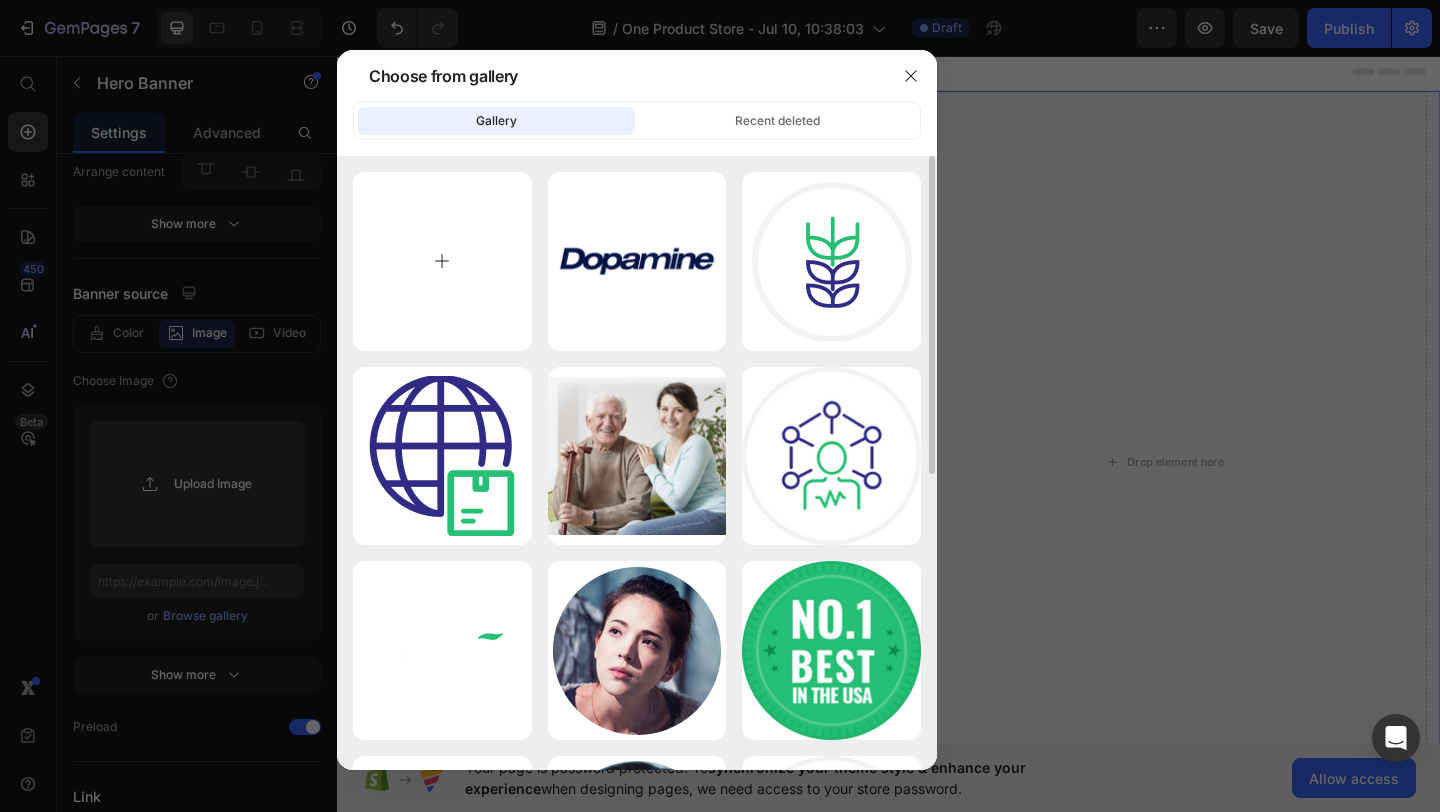 type on "C:\fakepath\sw.jpg_v=1751726906.png" 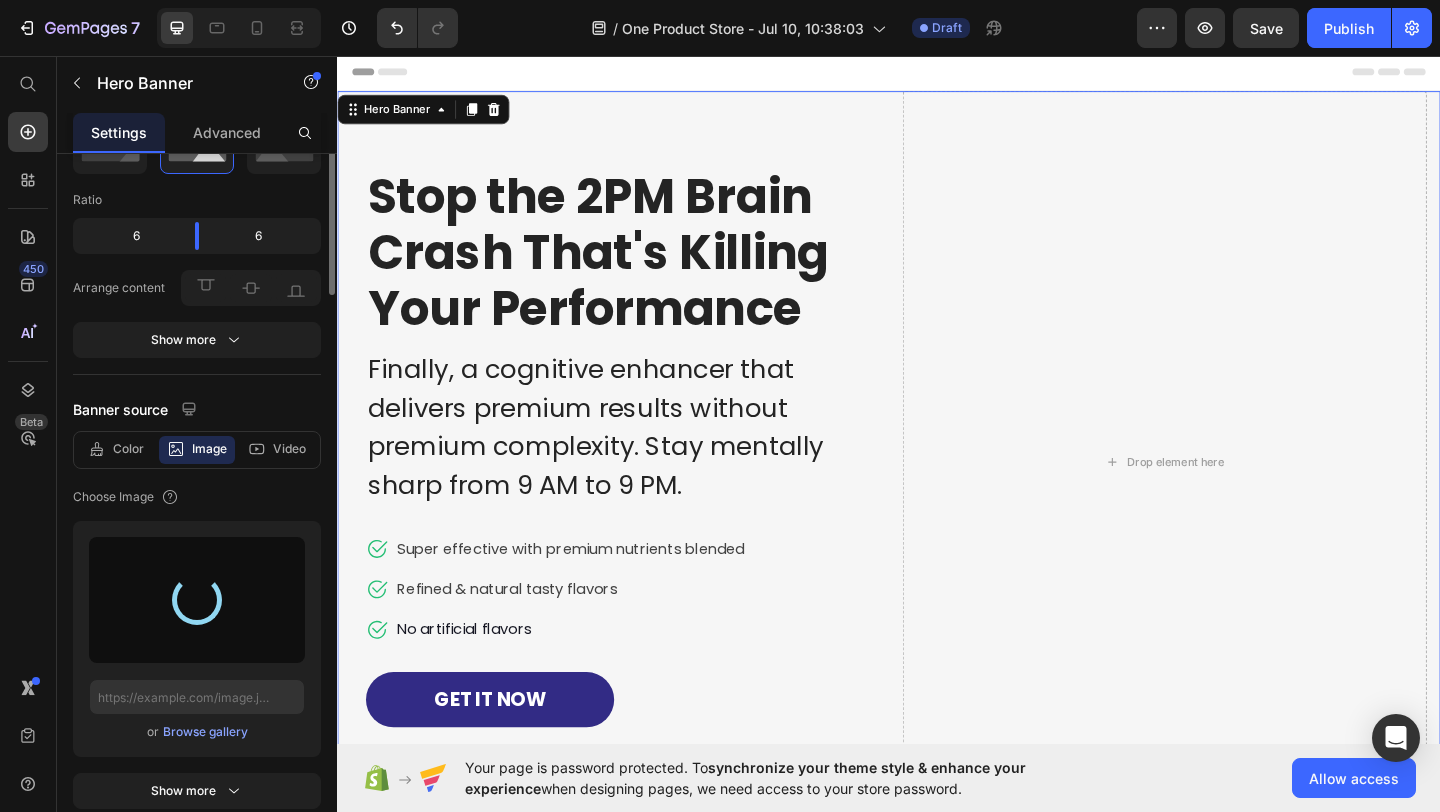 scroll, scrollTop: 0, scrollLeft: 0, axis: both 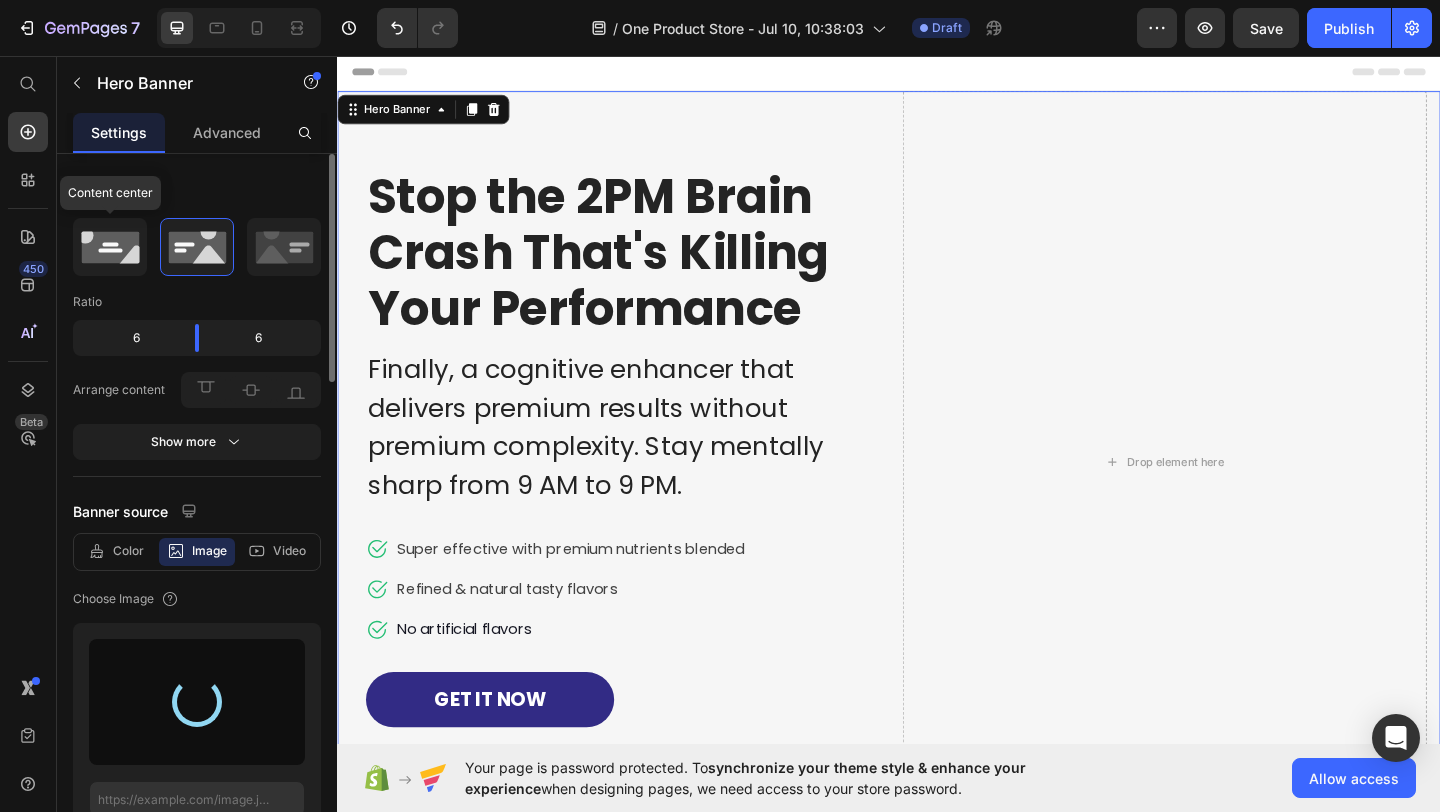 click 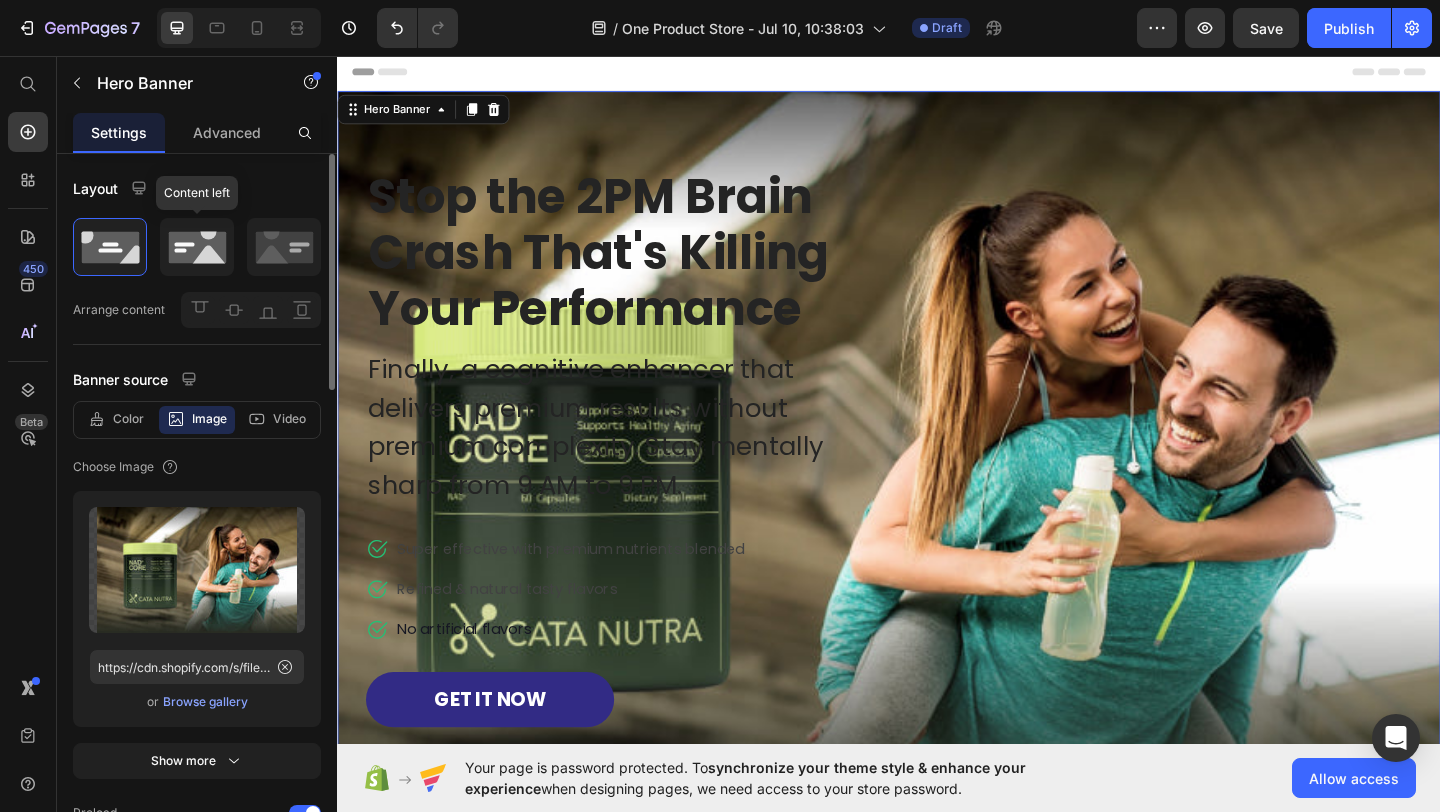 click 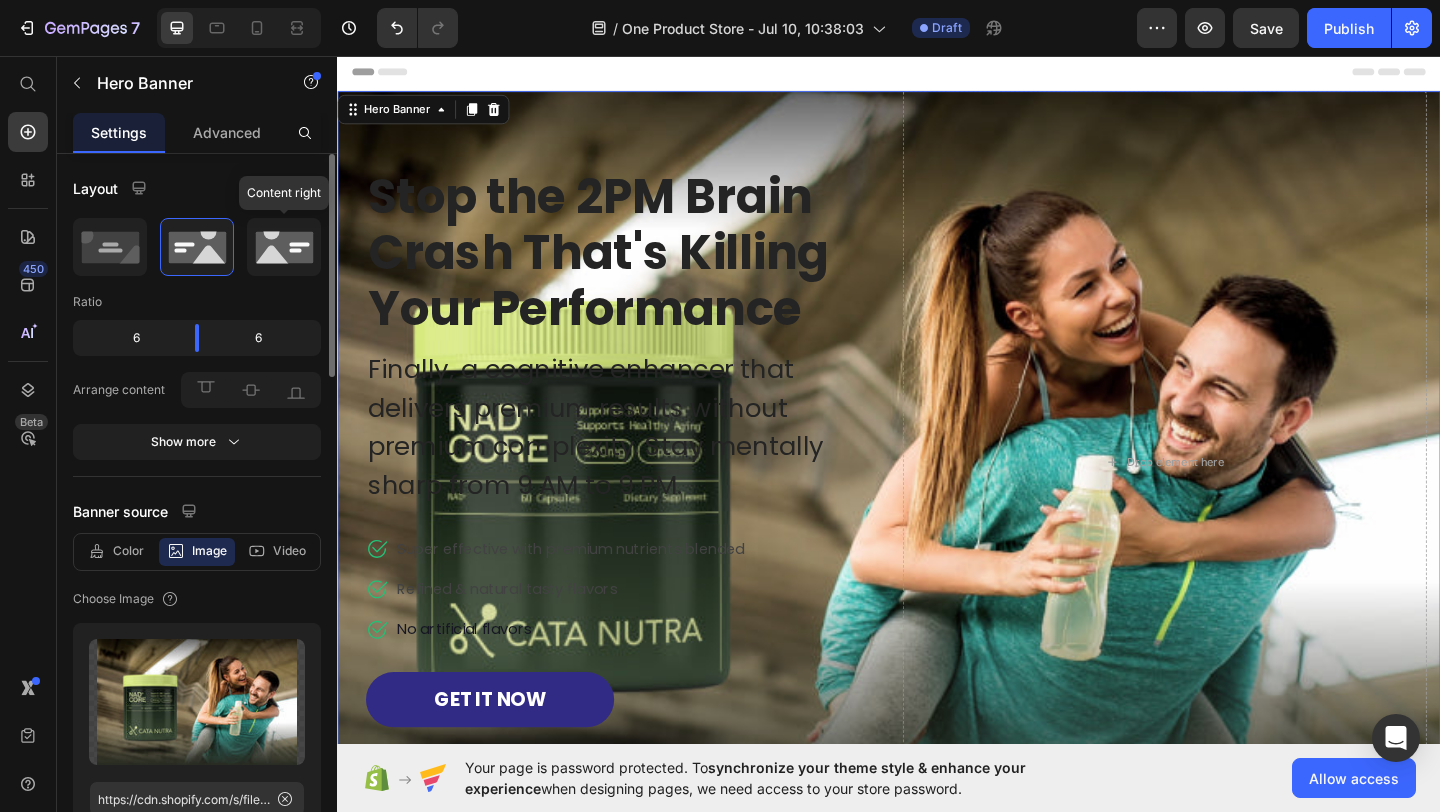 click 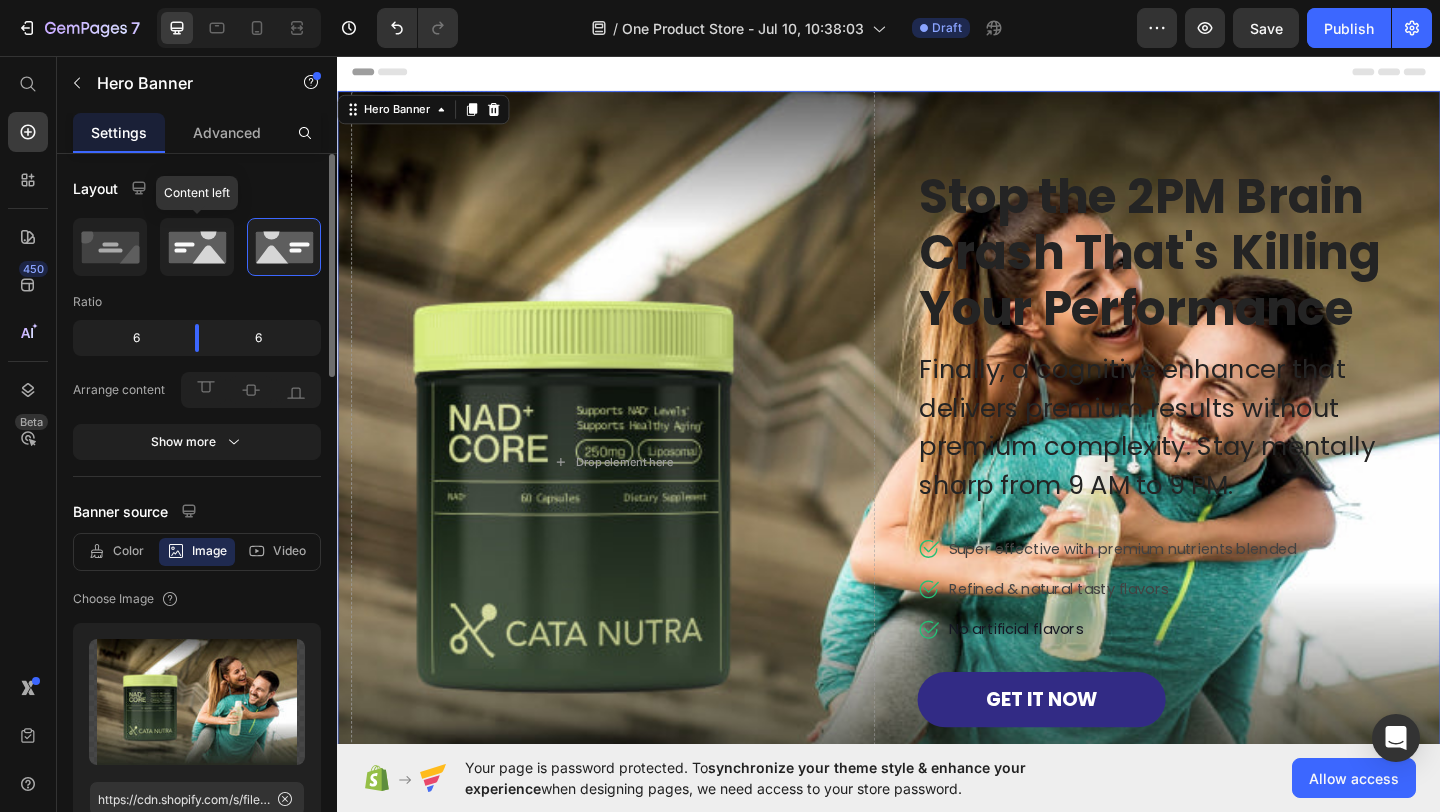 click 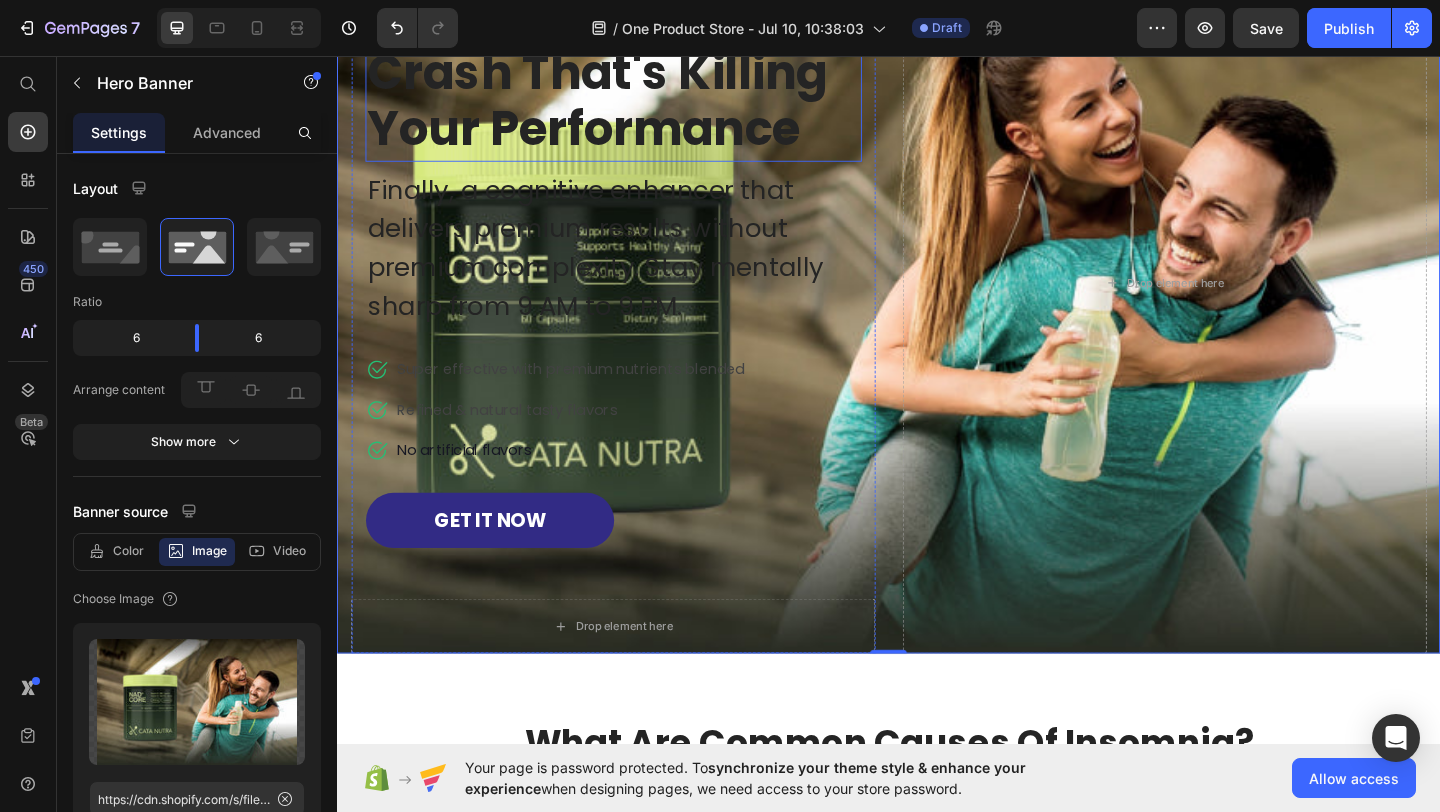 scroll, scrollTop: 0, scrollLeft: 0, axis: both 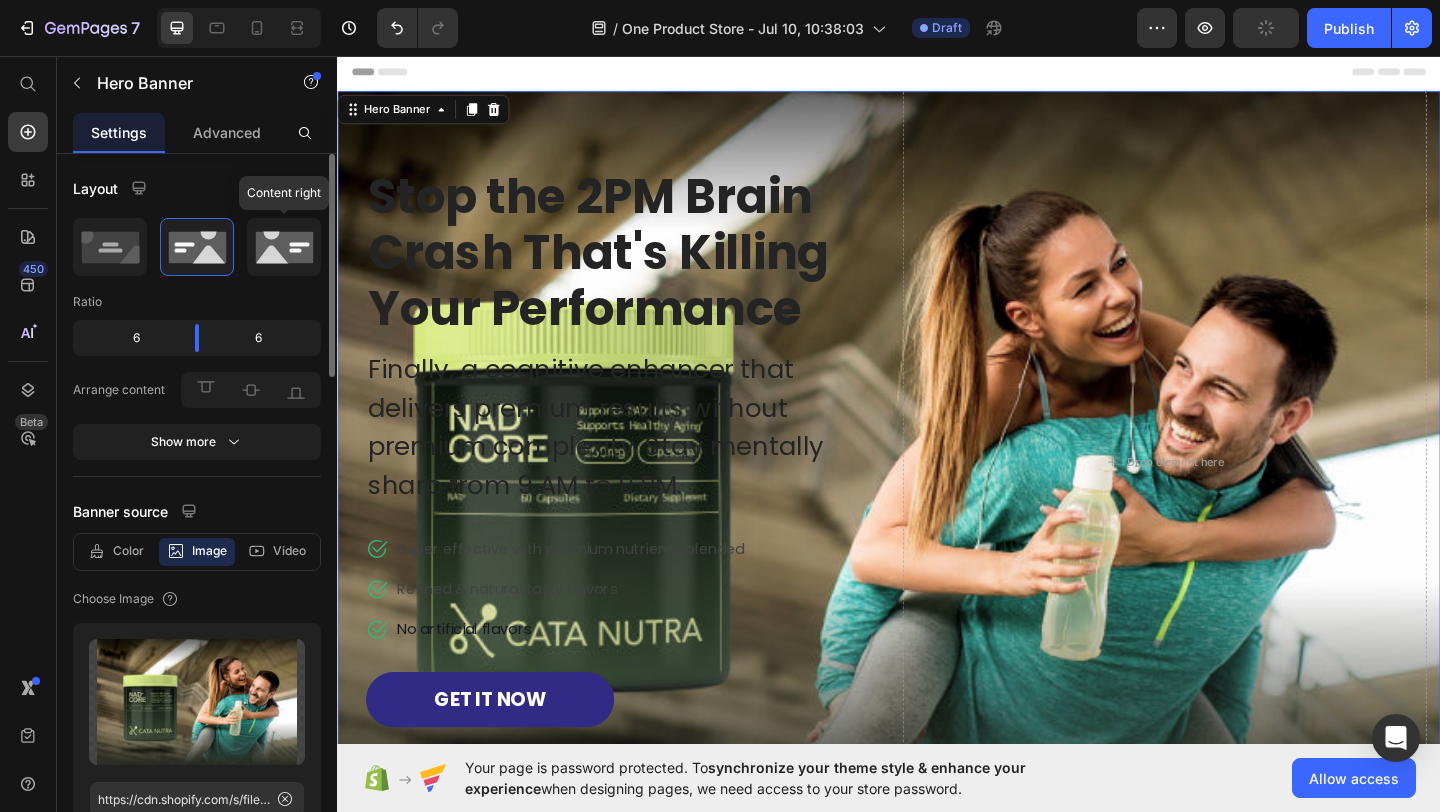 click 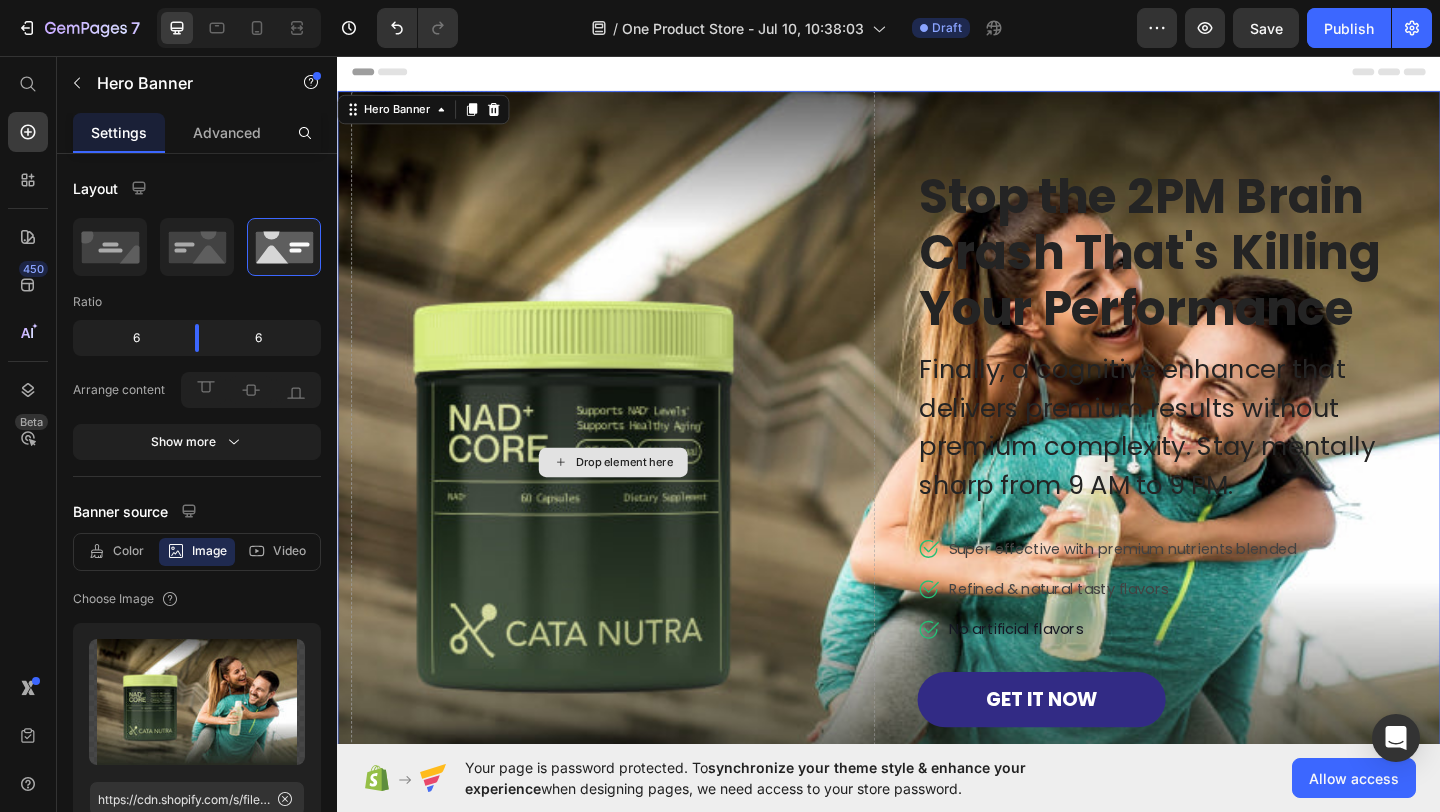 click on "Drop element here" at bounding box center (637, 497) 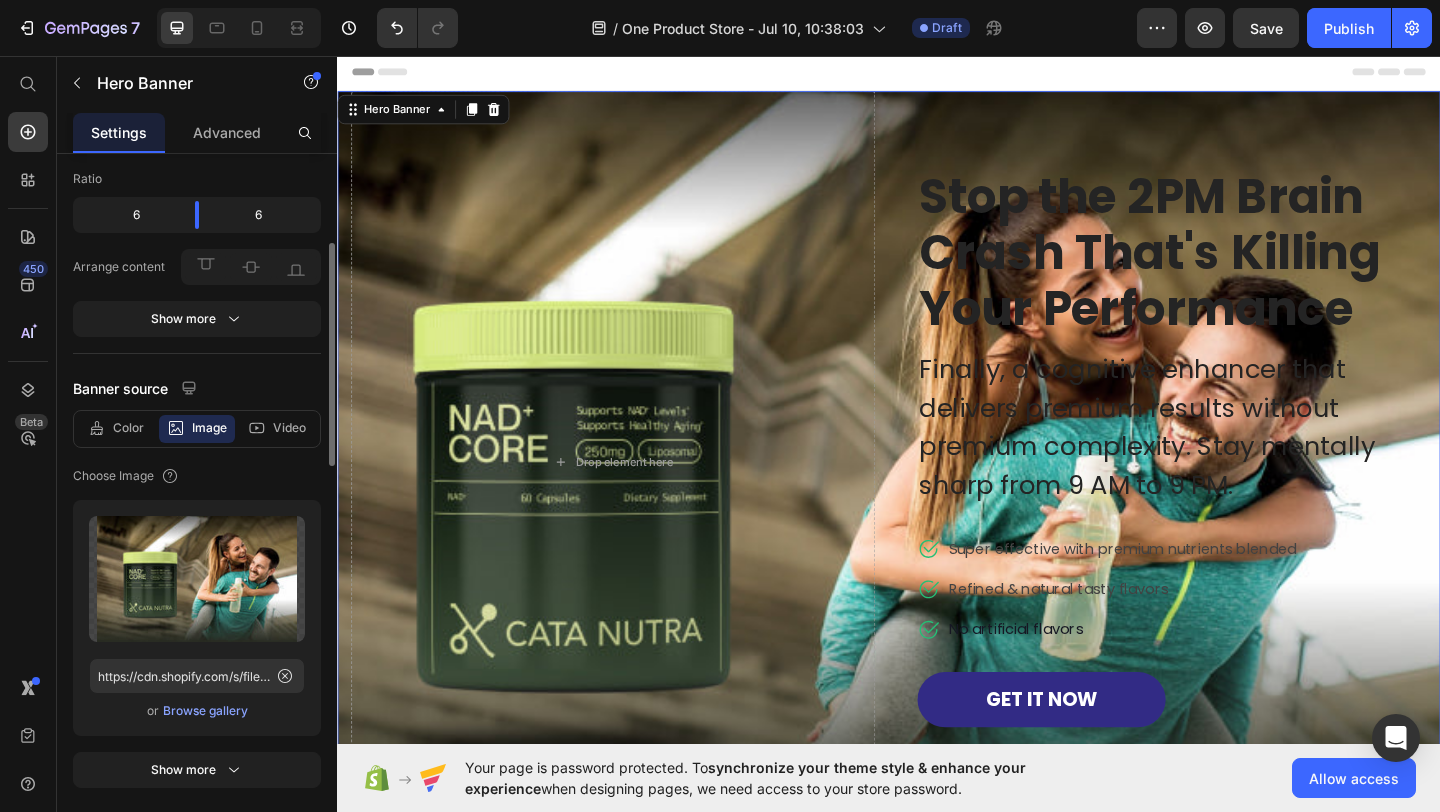 scroll, scrollTop: 298, scrollLeft: 0, axis: vertical 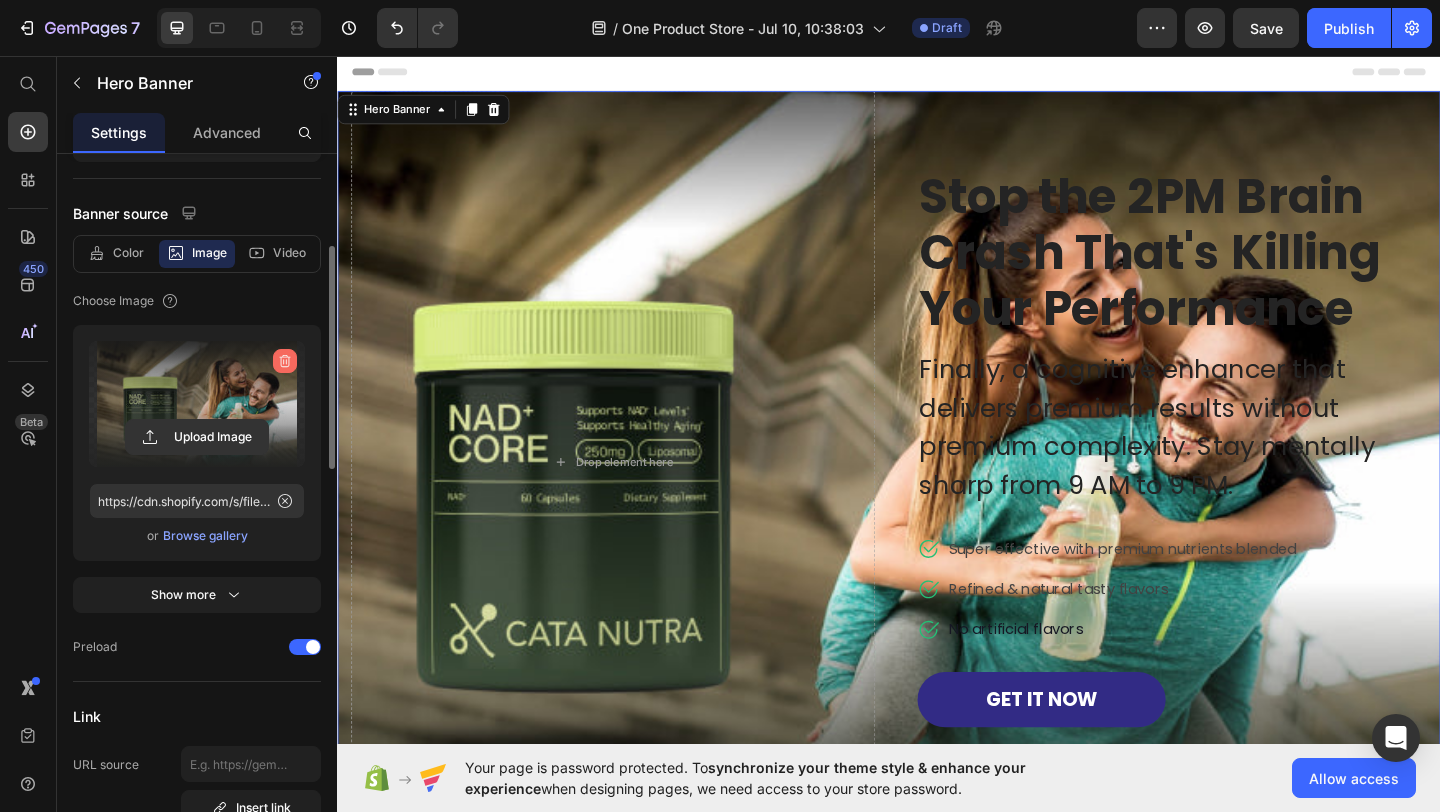 click at bounding box center [285, 361] 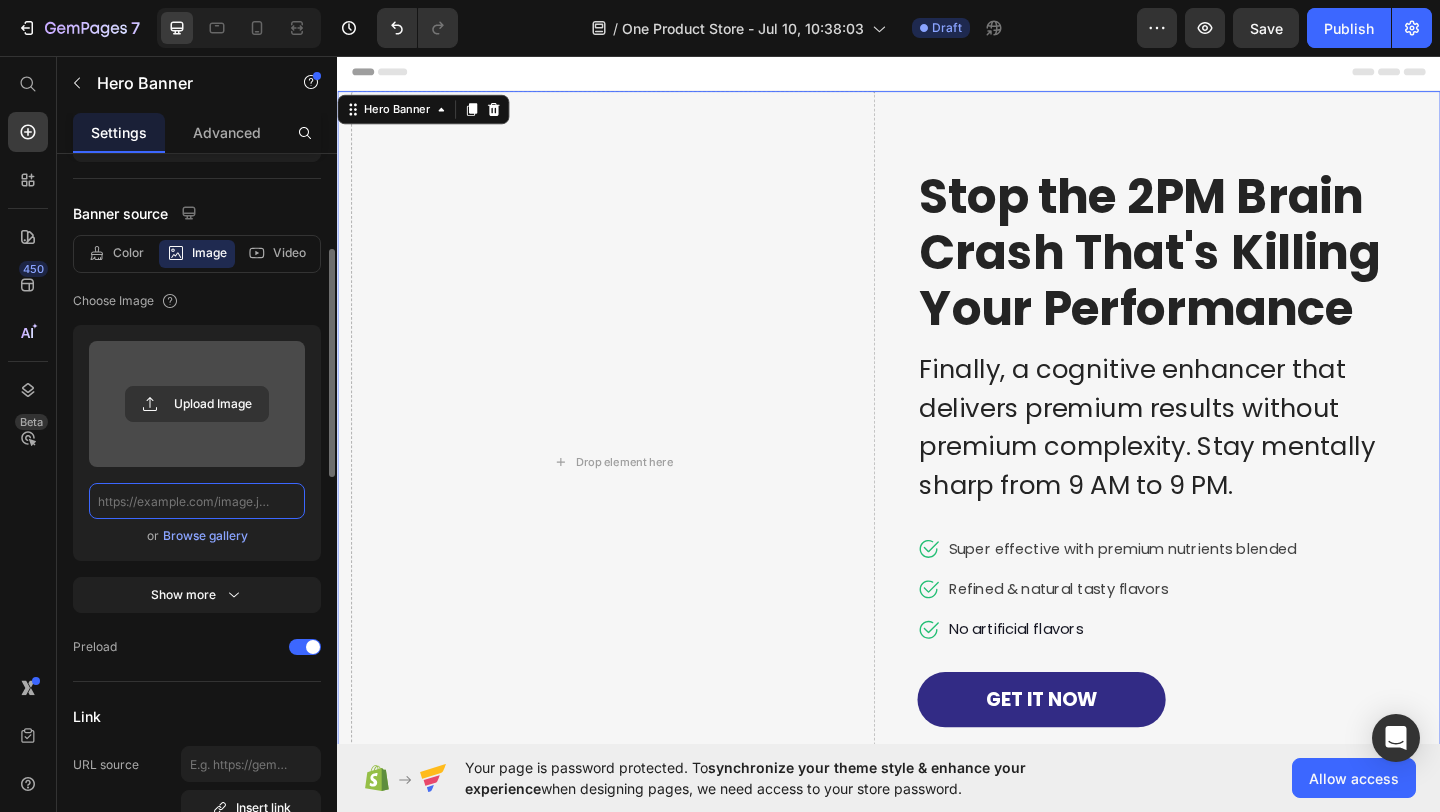scroll, scrollTop: 0, scrollLeft: 0, axis: both 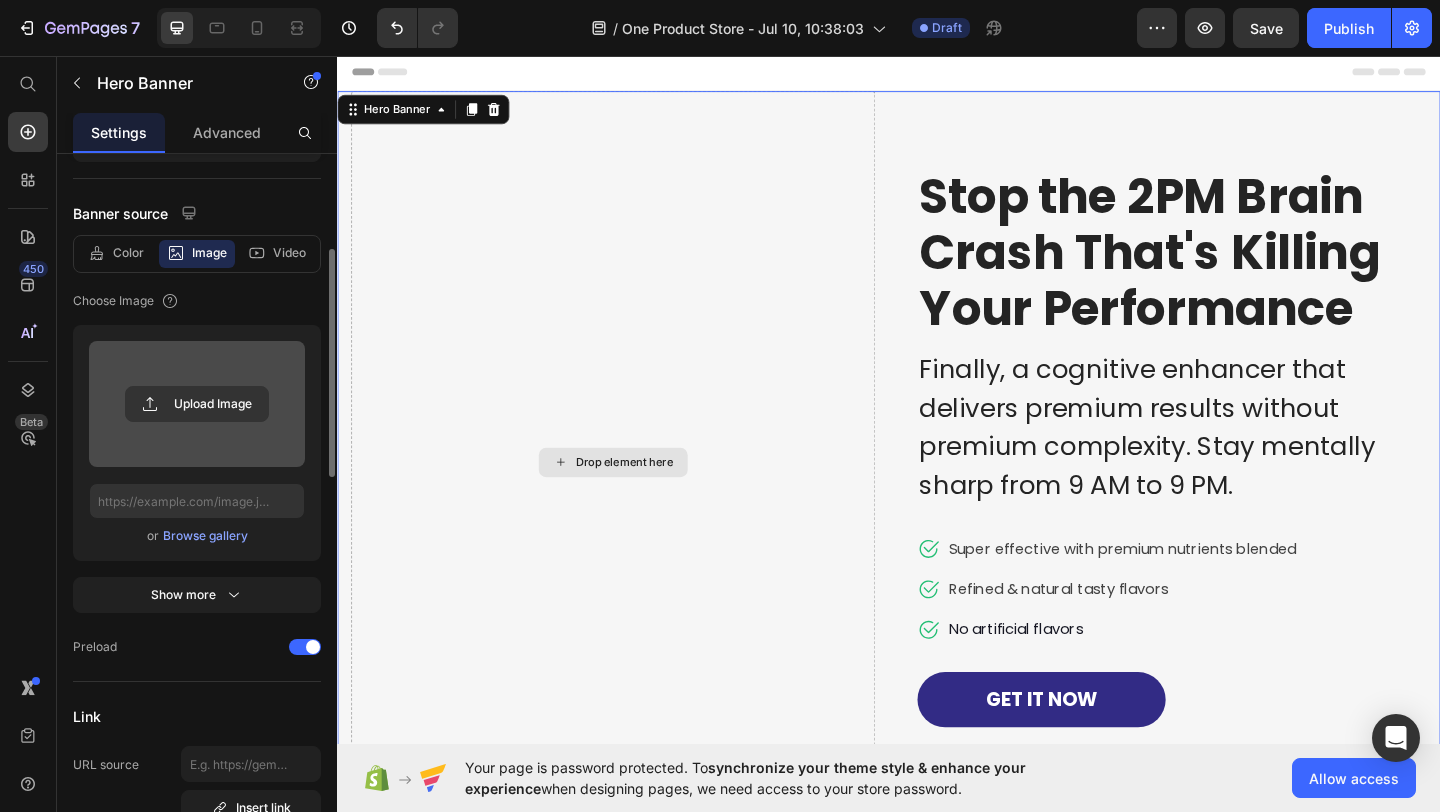 click on "Drop element here" at bounding box center [637, 497] 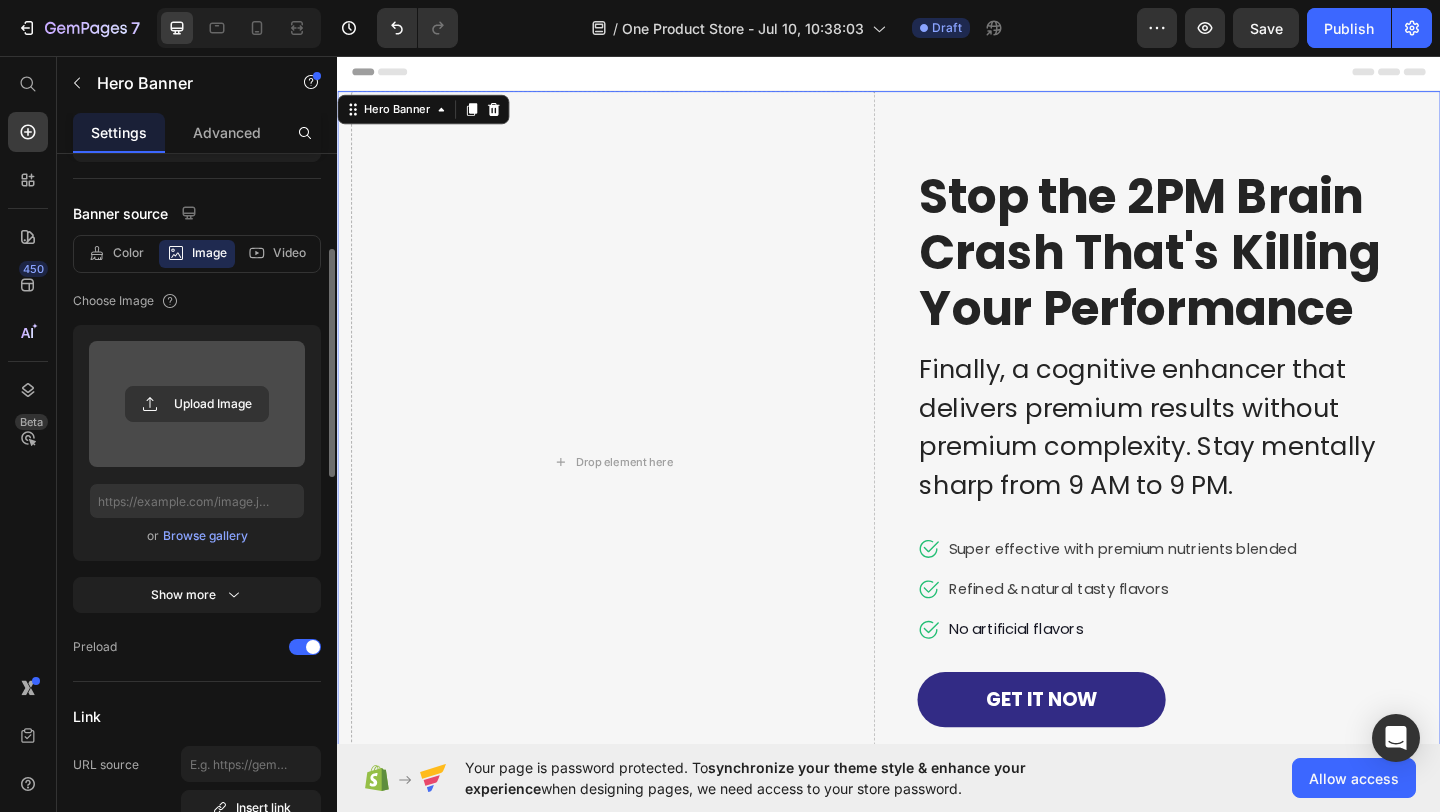 click on "Browse gallery" at bounding box center [205, 536] 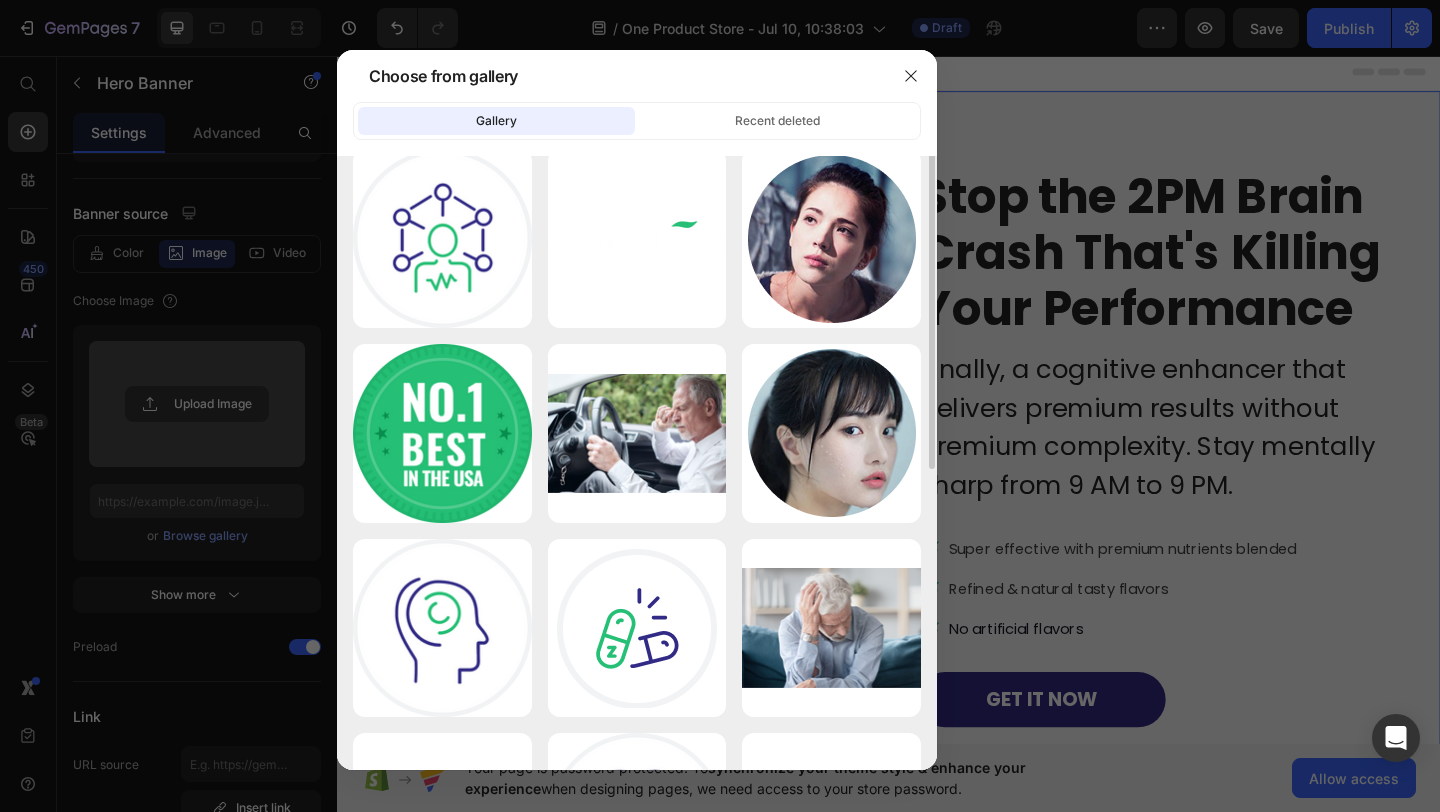 scroll, scrollTop: 461, scrollLeft: 0, axis: vertical 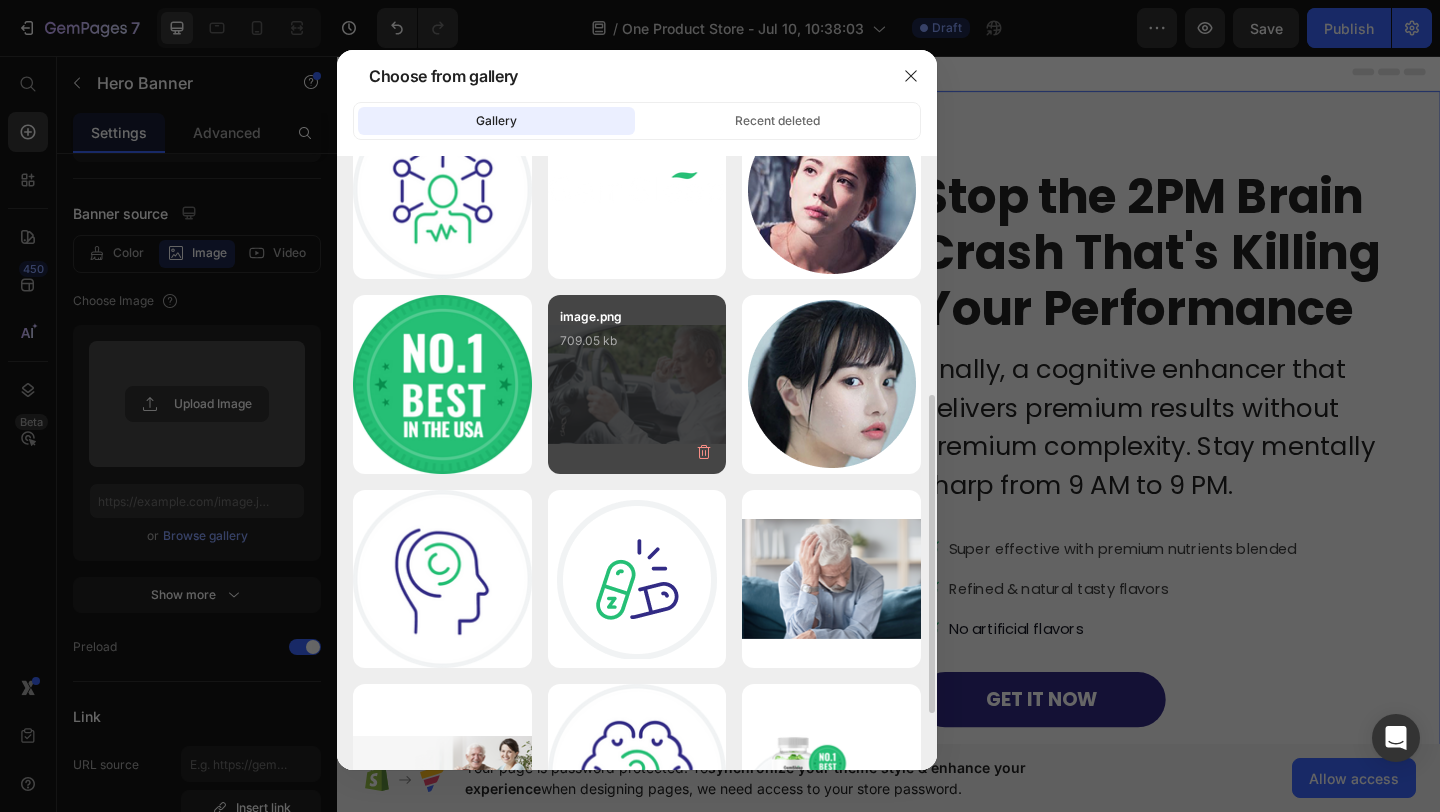 click on "image.png 709.05 kb" at bounding box center (637, 347) 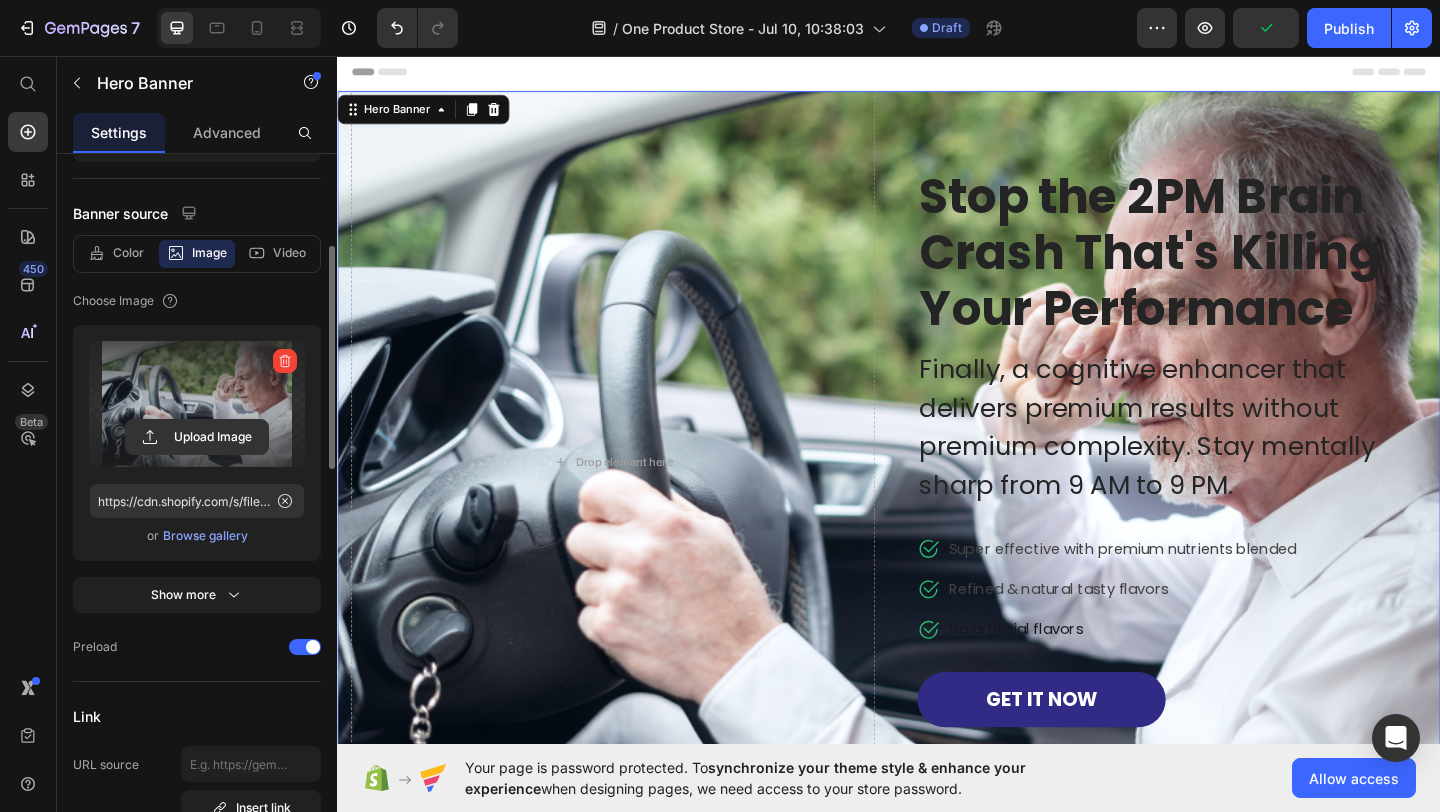 scroll, scrollTop: 0, scrollLeft: 0, axis: both 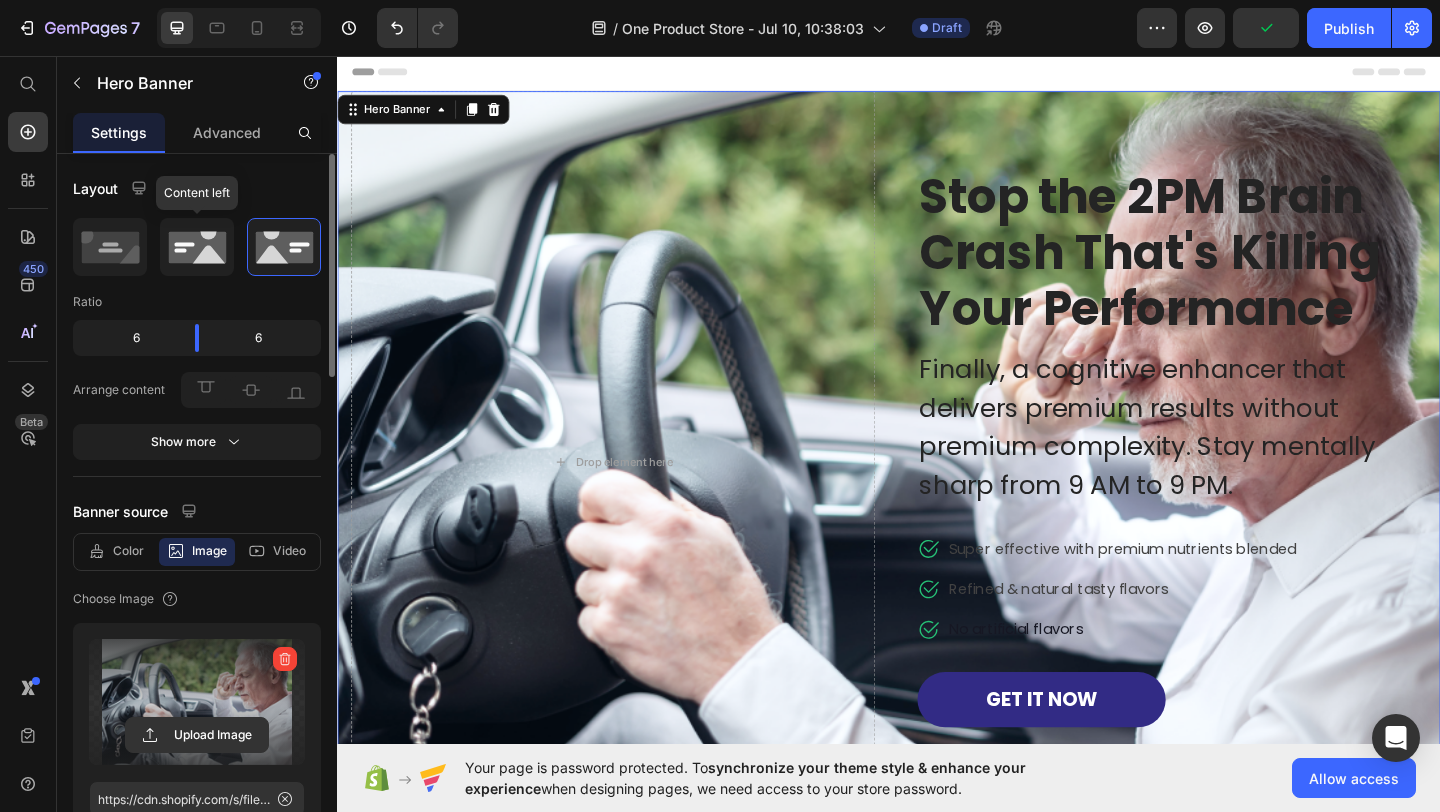 click 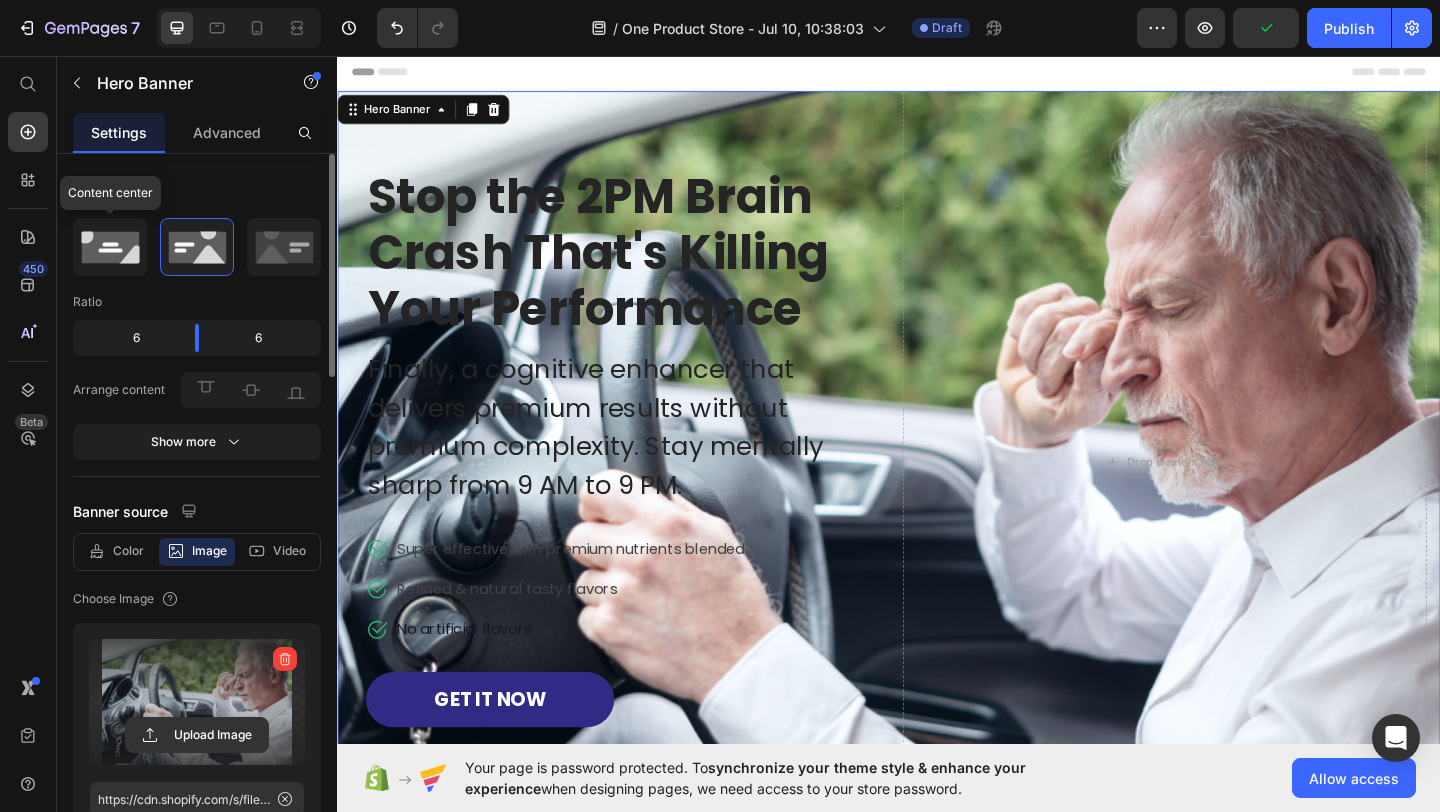 click 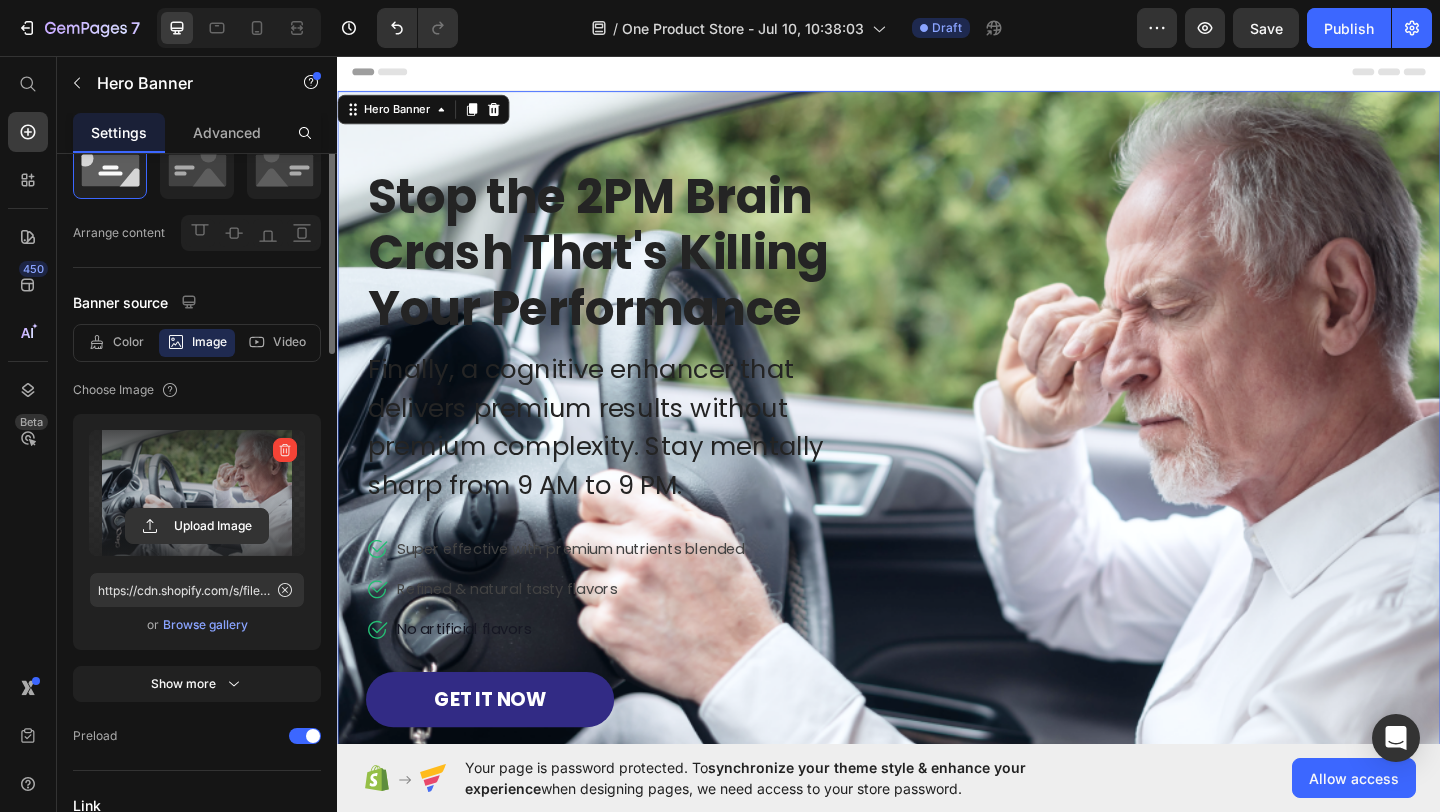 scroll, scrollTop: 98, scrollLeft: 0, axis: vertical 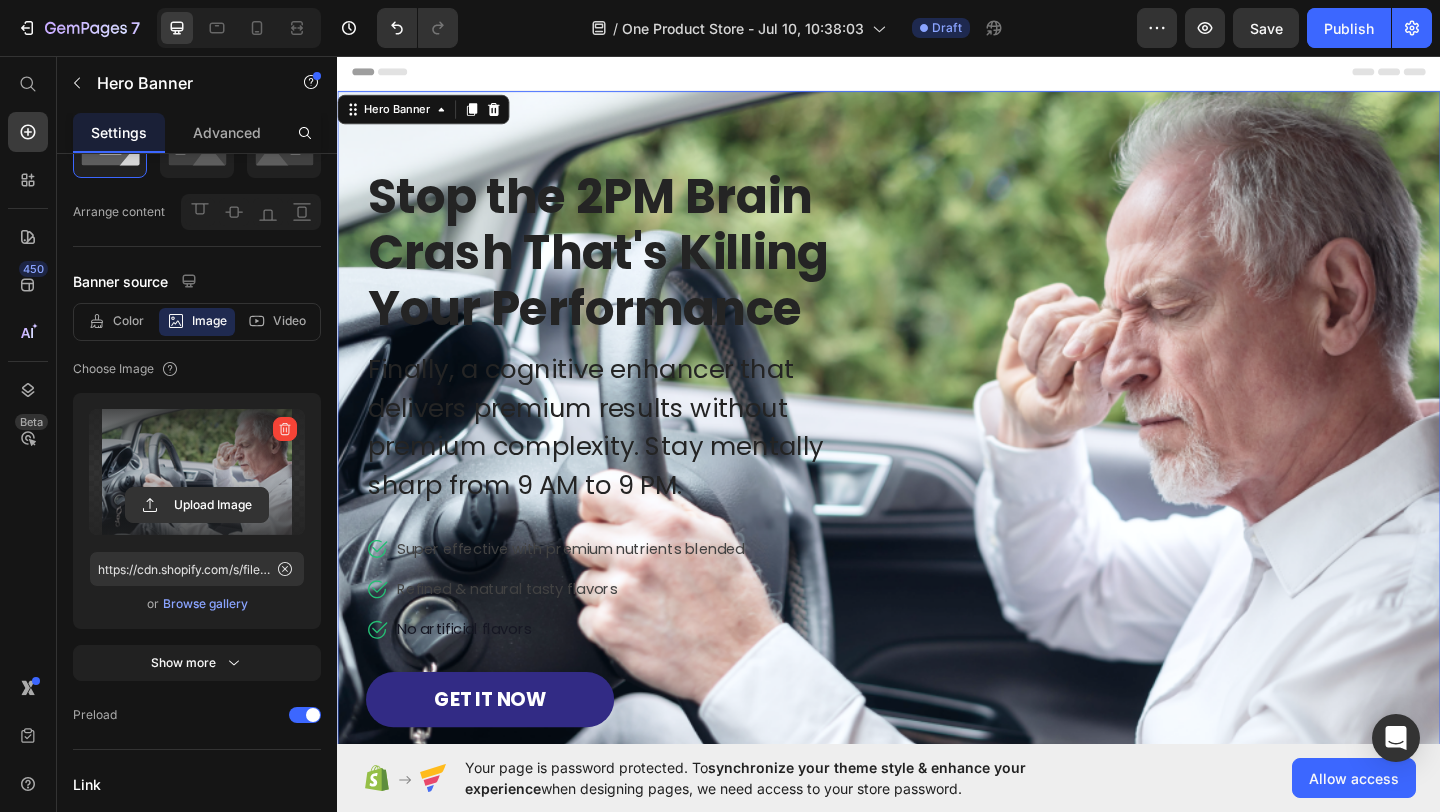 click on "Drop element here Row Stop the 2PM Brain Crash That's Killing Your Performance Heading Finally, a cognitive enhancer that delivers premium results without premium complexity. Stay mentally sharp from 9 AM to 9 PM. Text block       Icon Super effective with premium nutrients blended Text block       Icon Refined & natural tasty flavors Text block       Icon No artificial flavors Text block Icon List GET IT NOW Button Row Image" at bounding box center (937, 497) 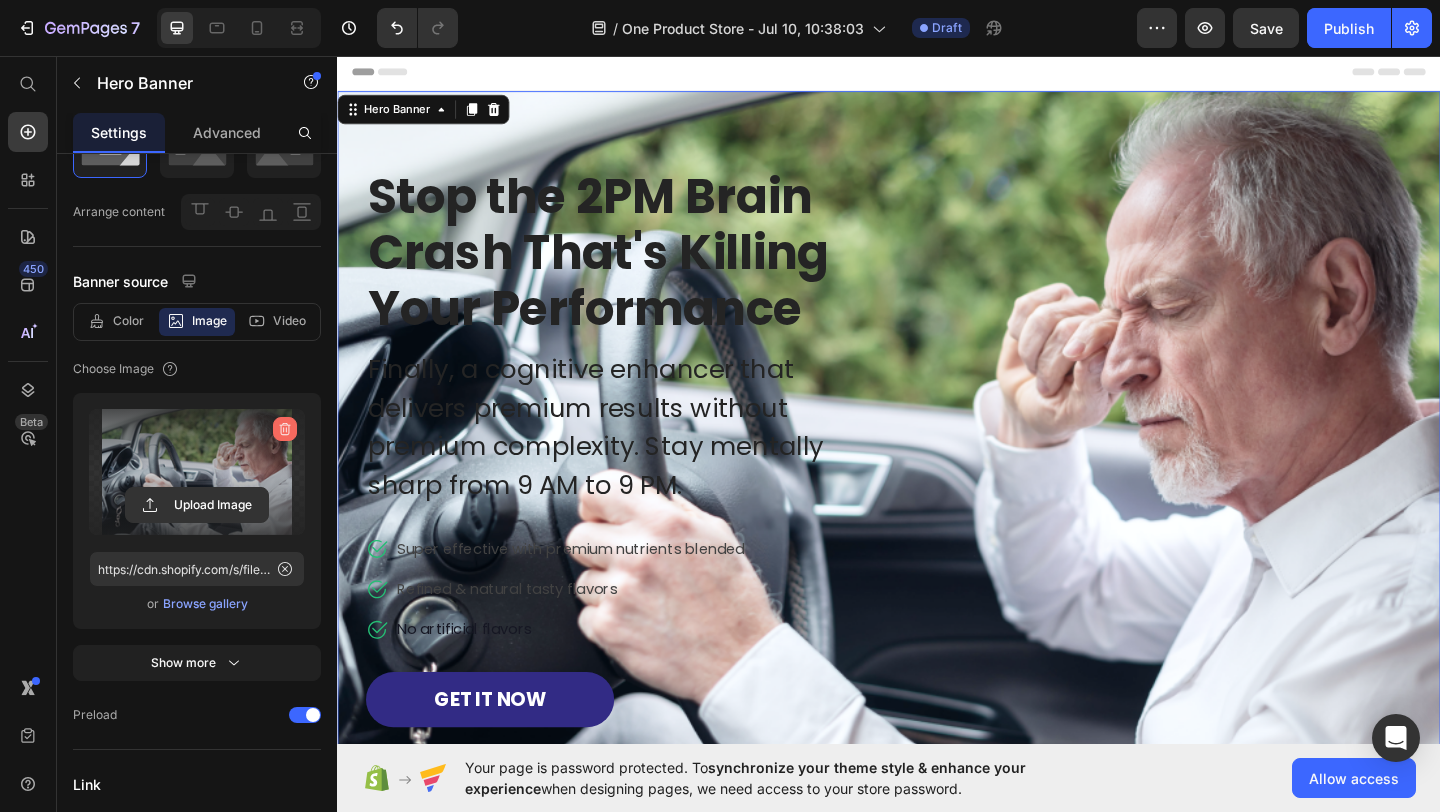 click 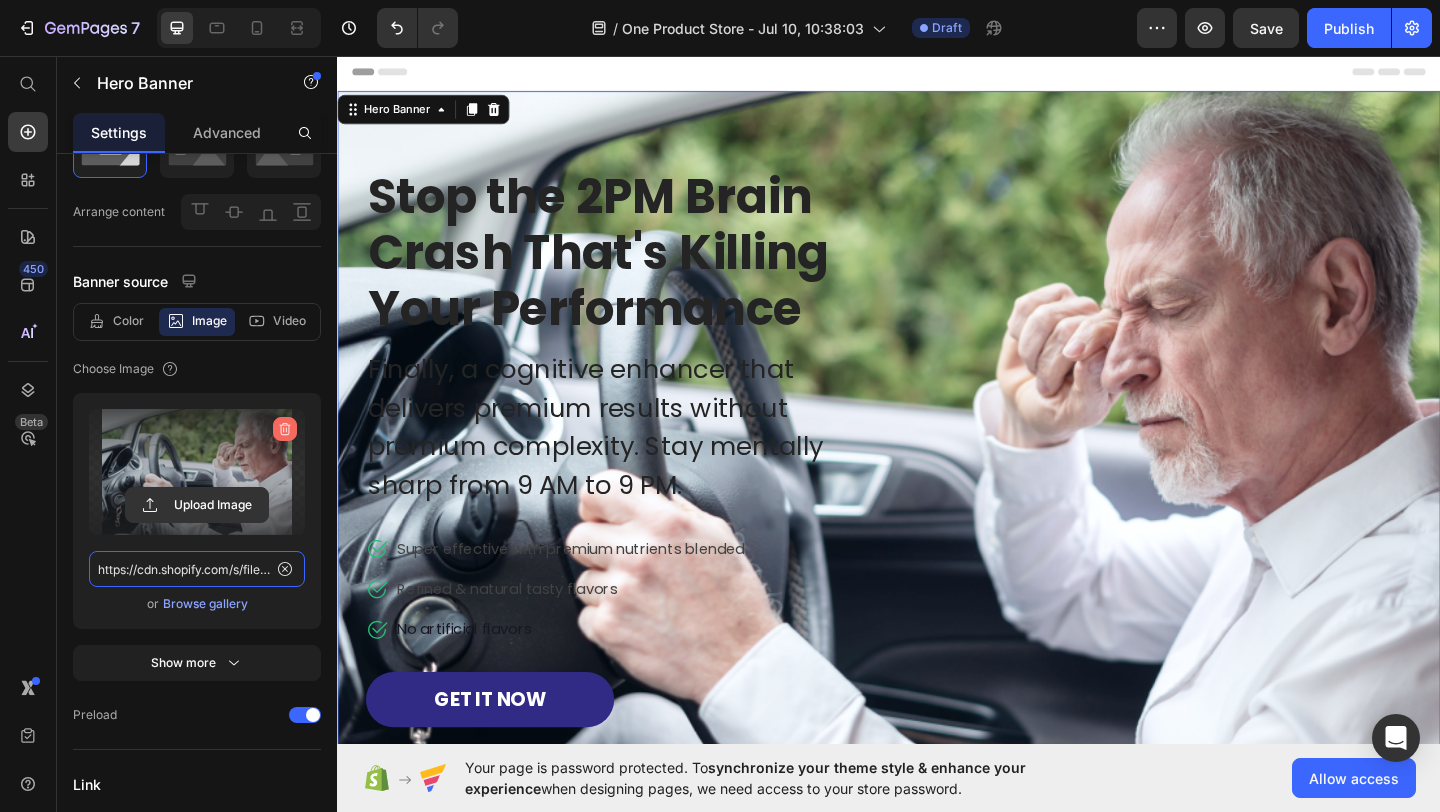 type 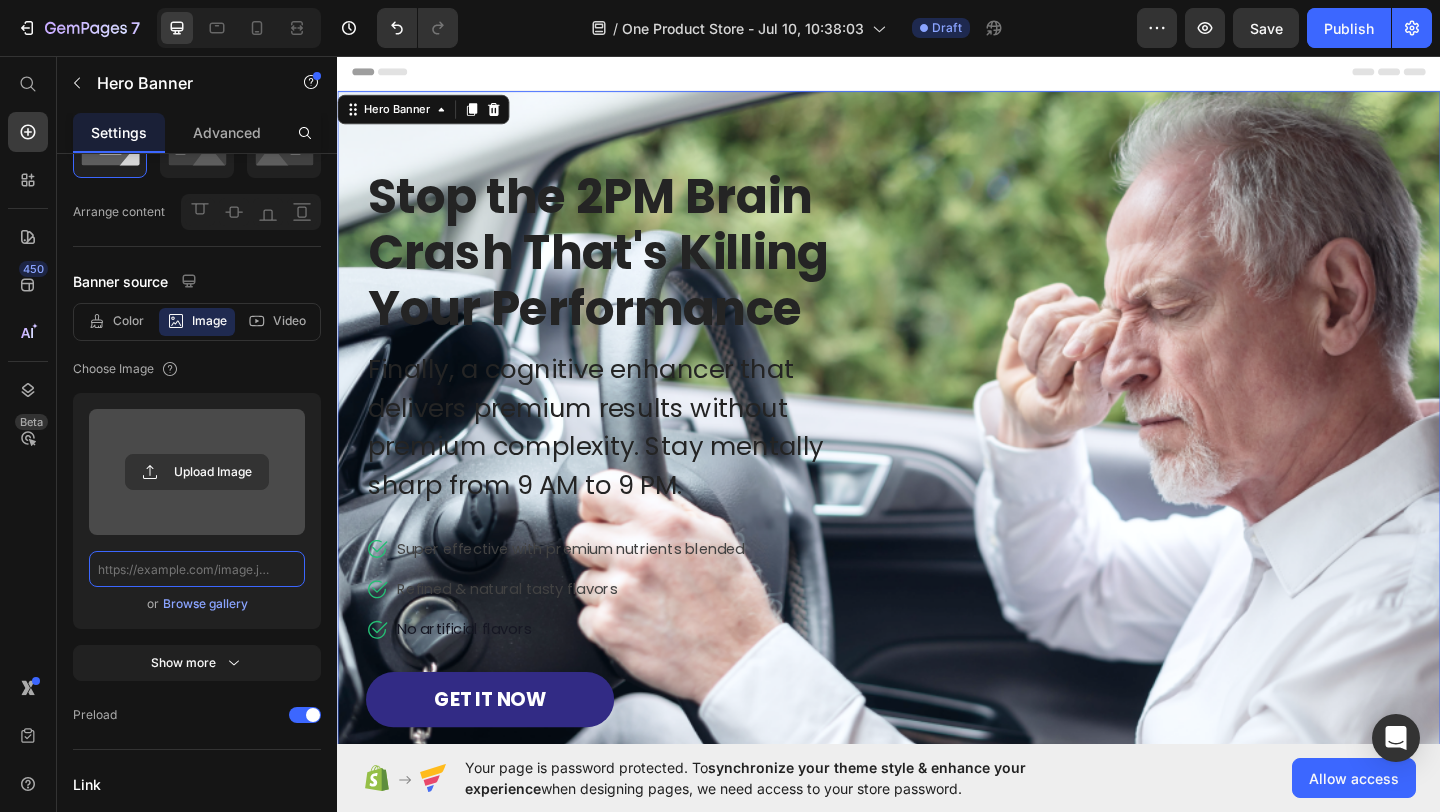 scroll, scrollTop: 0, scrollLeft: 0, axis: both 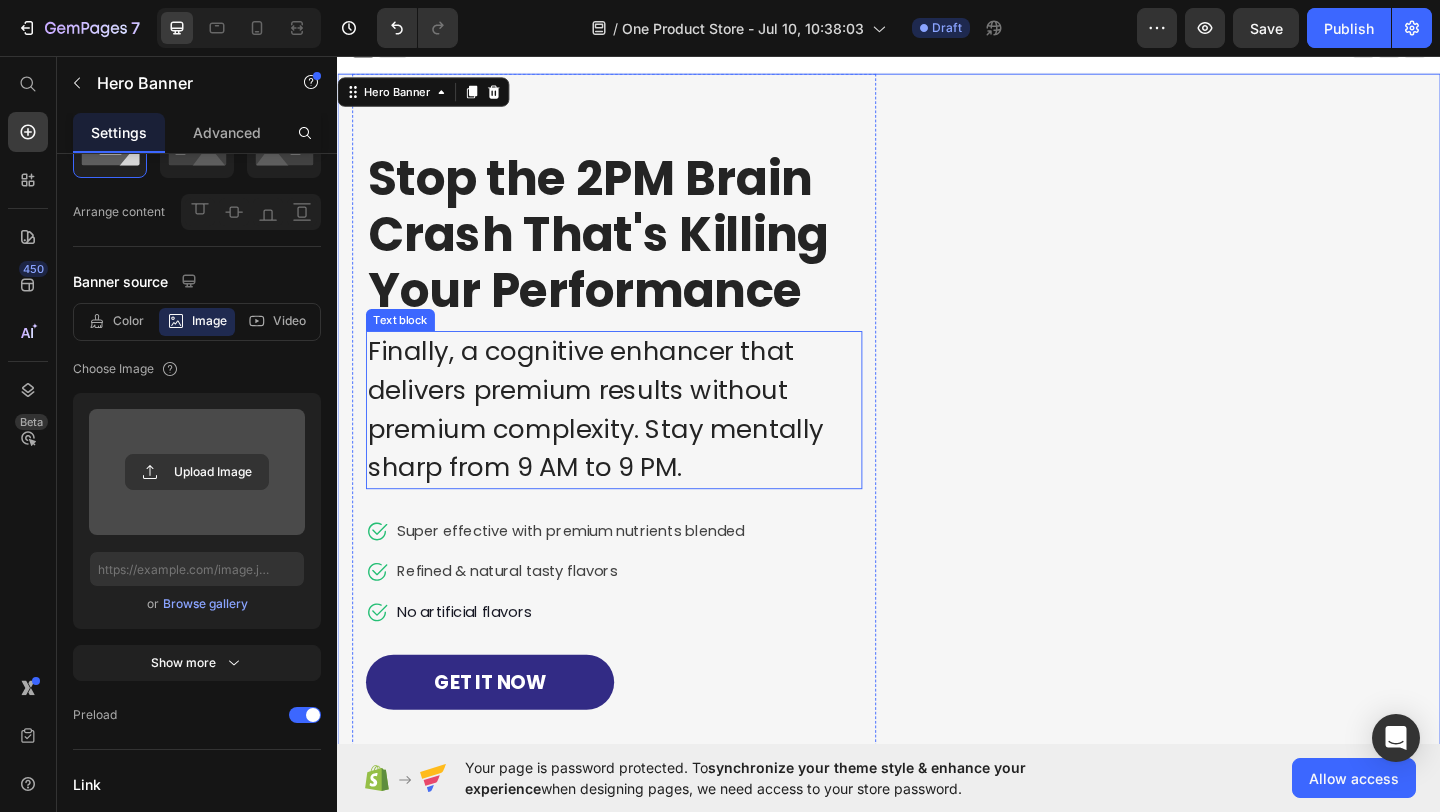 click on "Finally, a cognitive enhancer that delivers premium results without premium complexity. Stay mentally sharp from 9 AM to 9 PM." at bounding box center [638, 441] 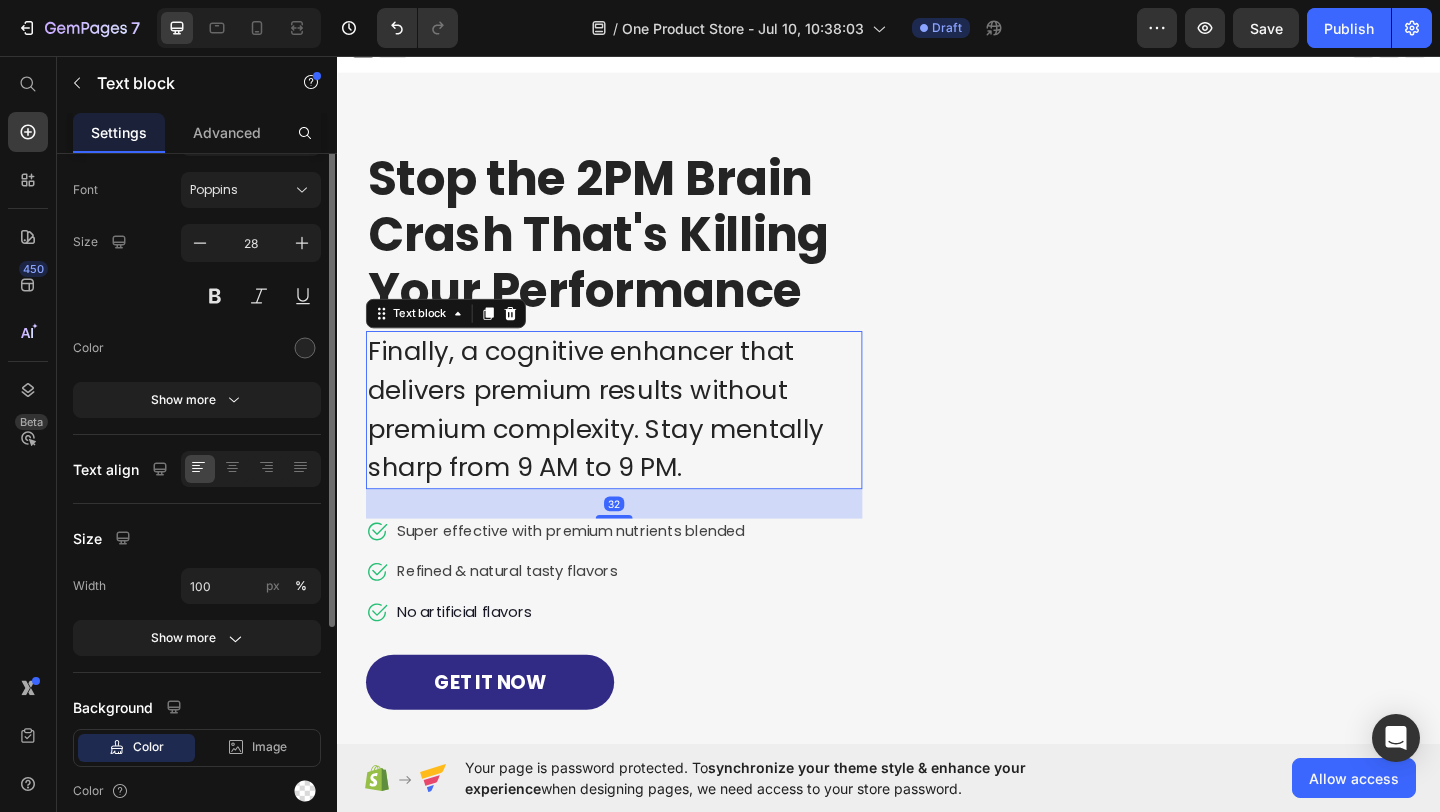 scroll, scrollTop: 0, scrollLeft: 0, axis: both 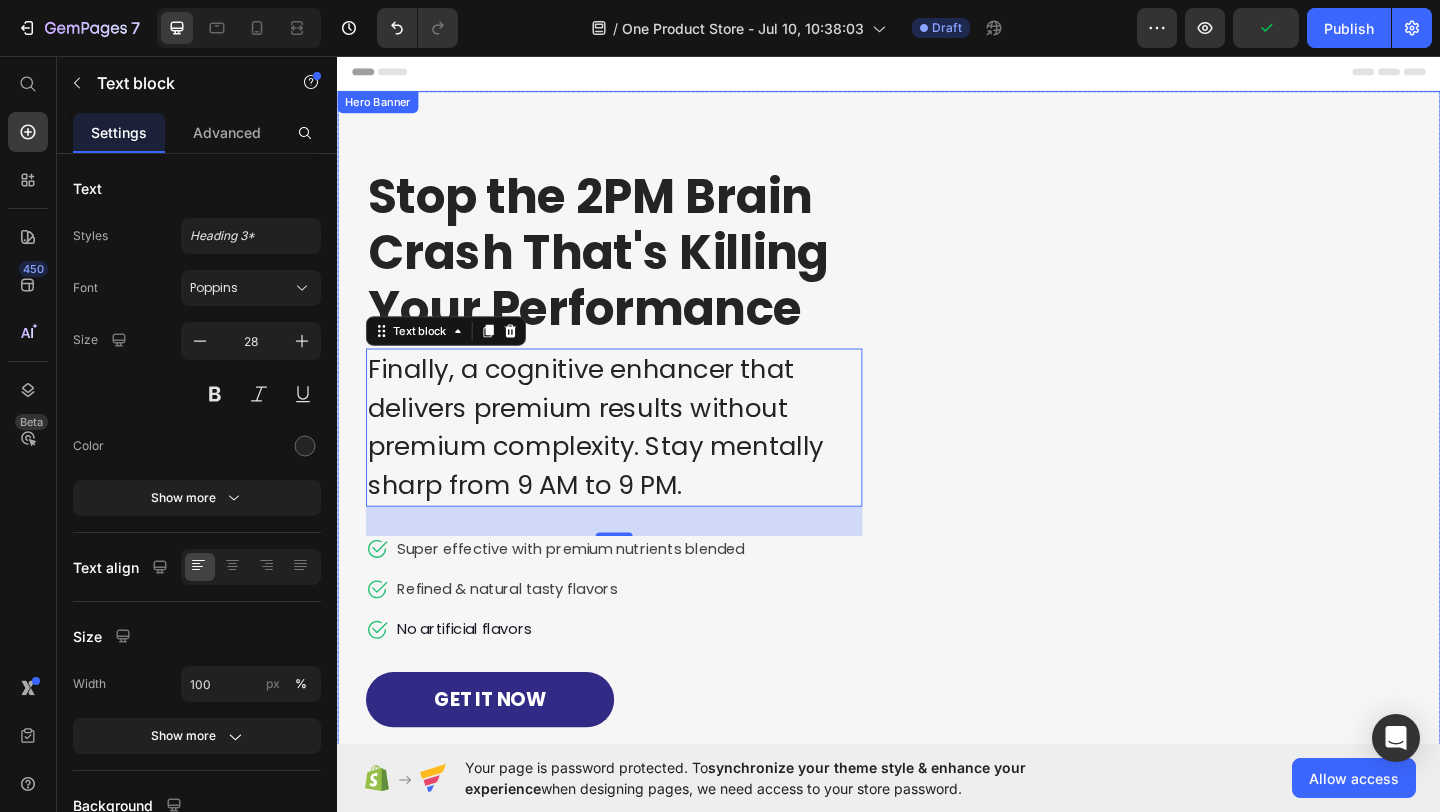 click on "Drop element here Row Stop the 2PM Brain Crash That's Killing Your Performance Heading Finally, a cognitive enhancer that delivers premium results without premium complexity. Stay mentally sharp from 9 AM to 9 PM. Text block   32       Icon Super effective with premium nutrients blended Text block       Icon Refined & natural tasty flavors Text block       Icon No artificial flavors Text block Icon List GET IT NOW Button Row Image" at bounding box center [937, 497] 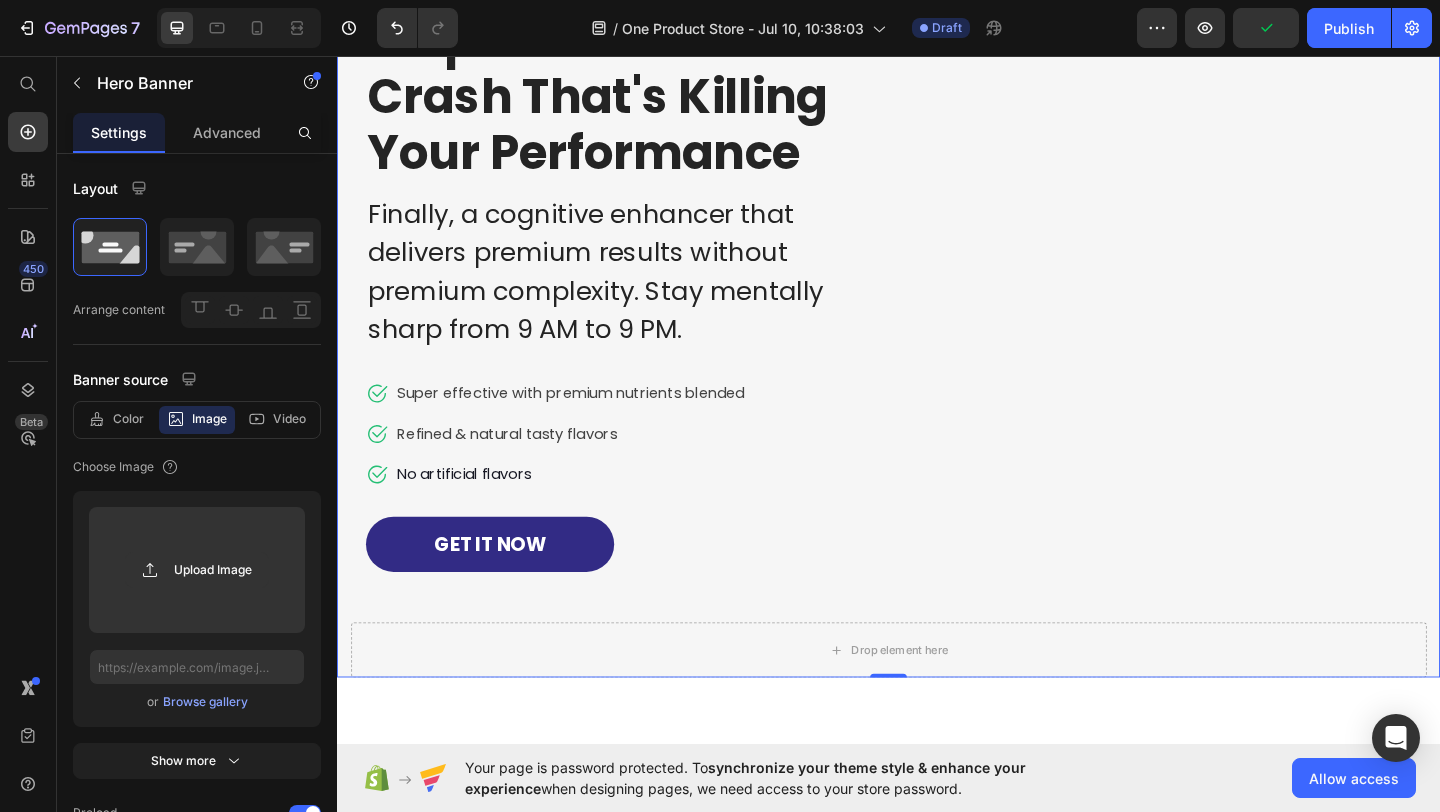 scroll, scrollTop: 268, scrollLeft: 0, axis: vertical 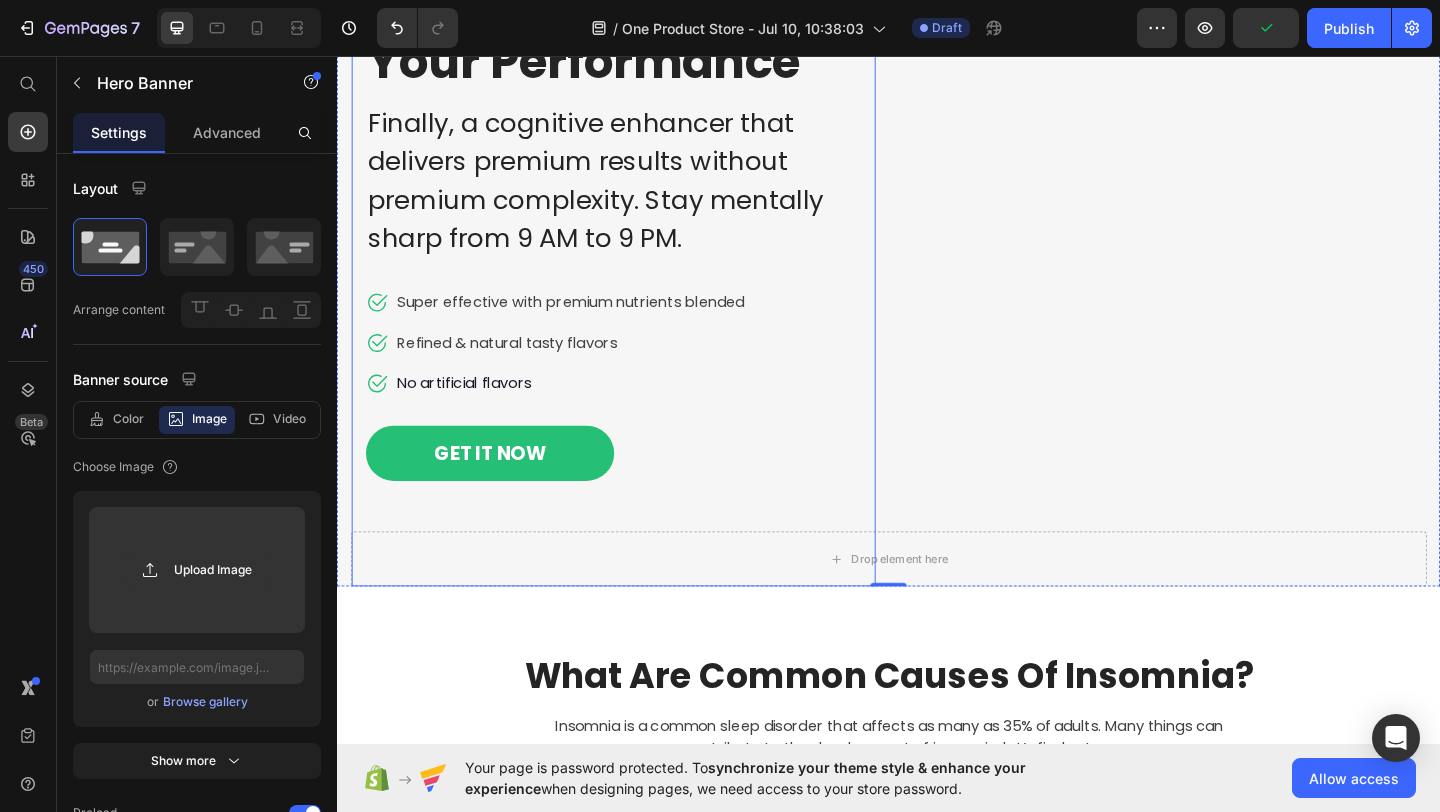 click on "GET IT NOW" at bounding box center [503, 488] 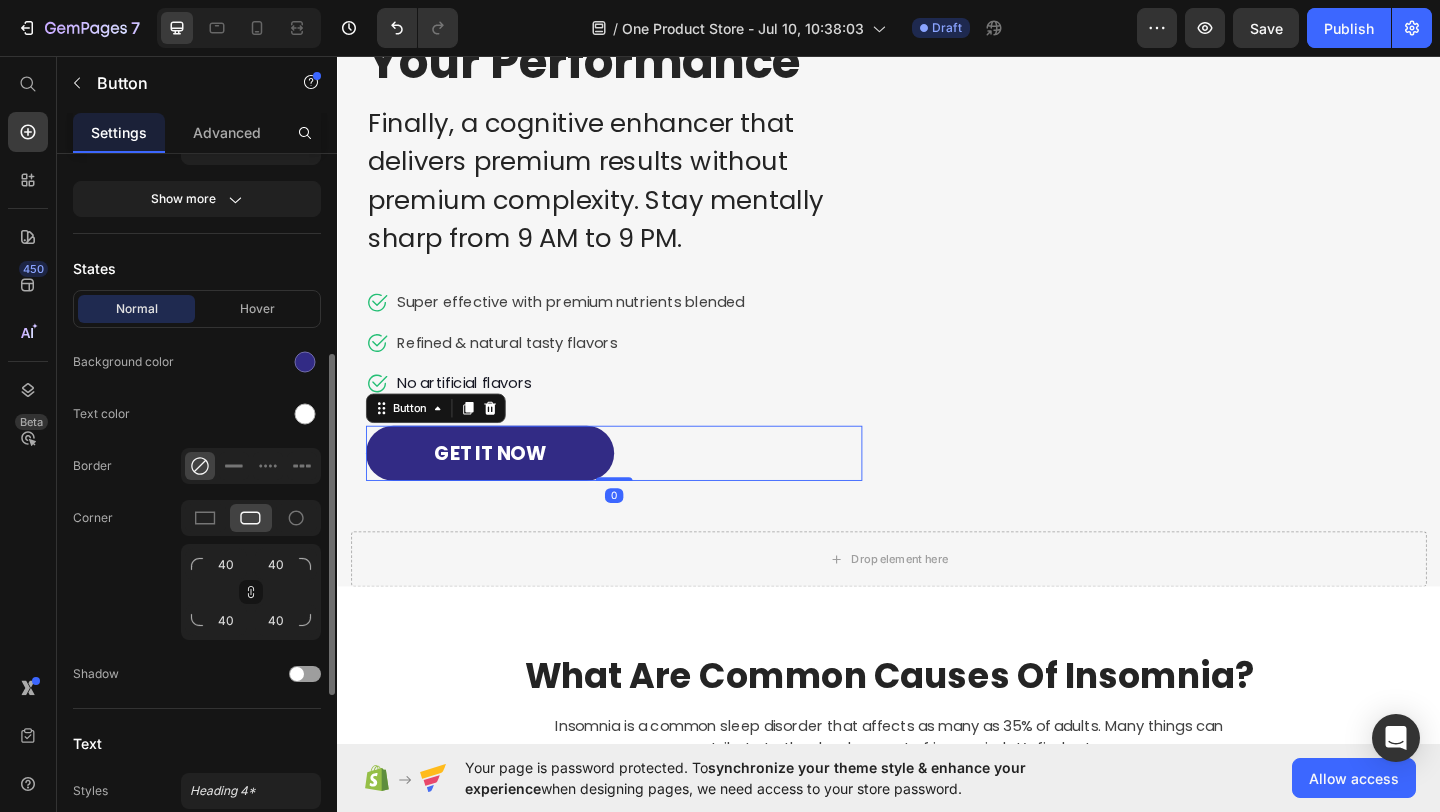 scroll, scrollTop: 782, scrollLeft: 0, axis: vertical 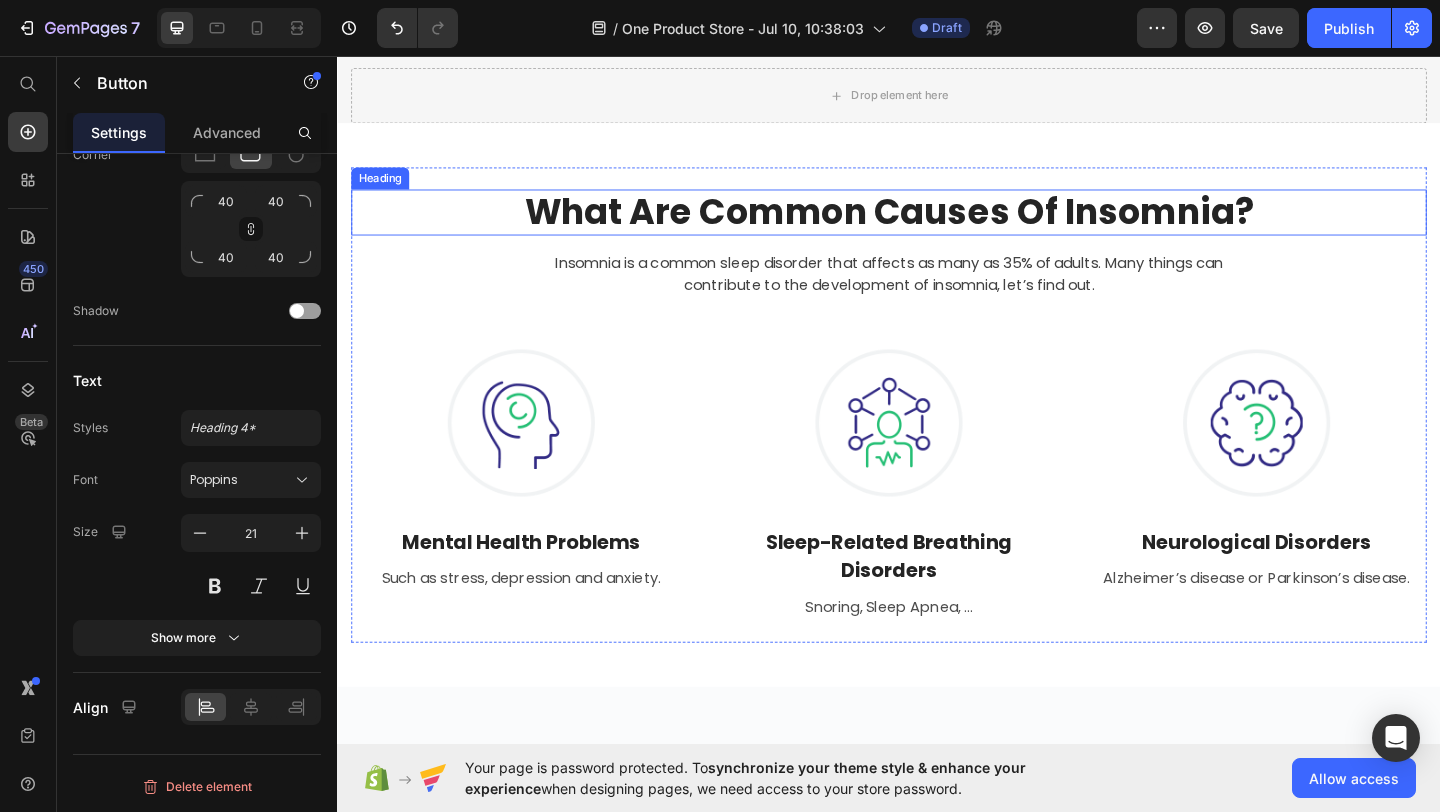 click on "What Are Common Causes Of Insomnia?" at bounding box center [937, 226] 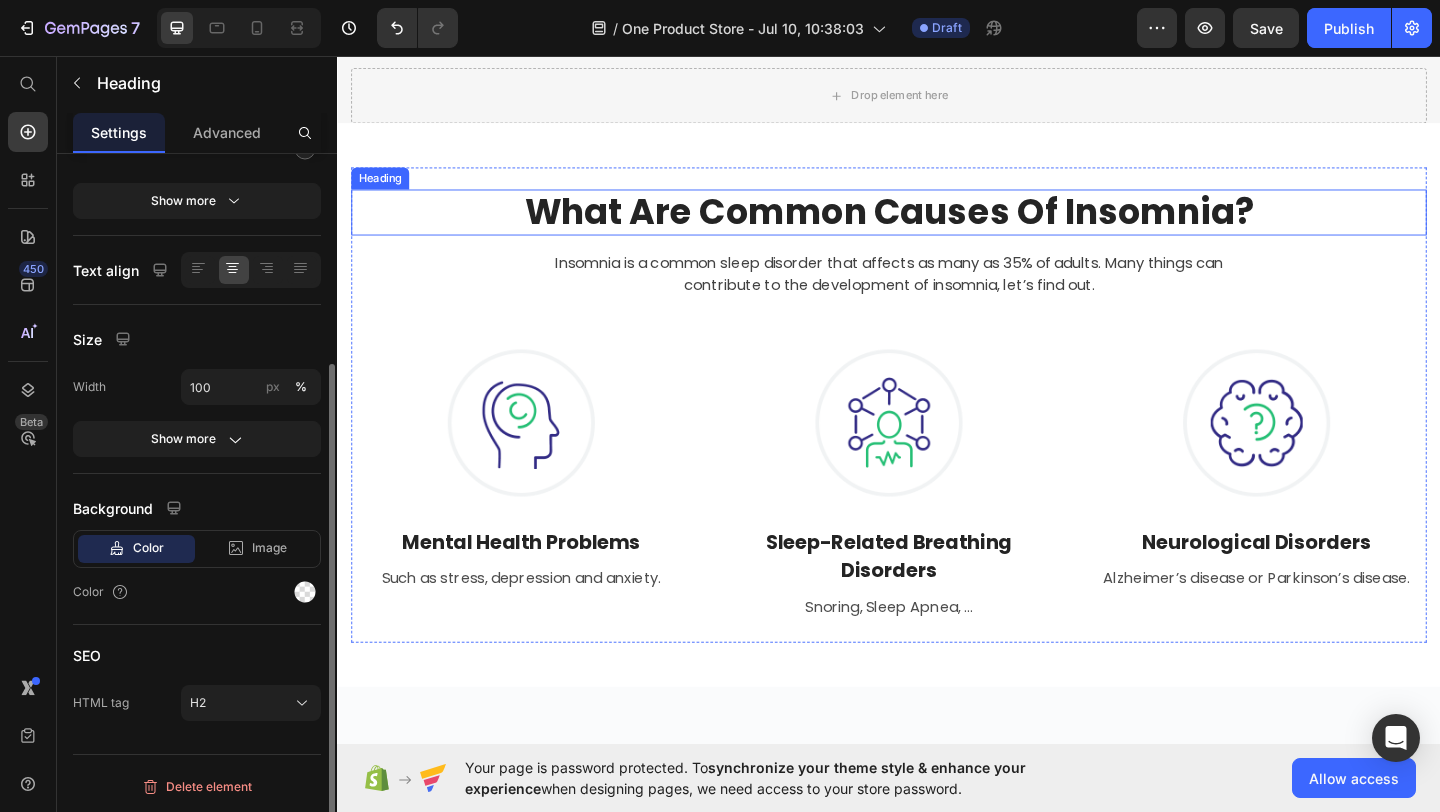 scroll, scrollTop: 0, scrollLeft: 0, axis: both 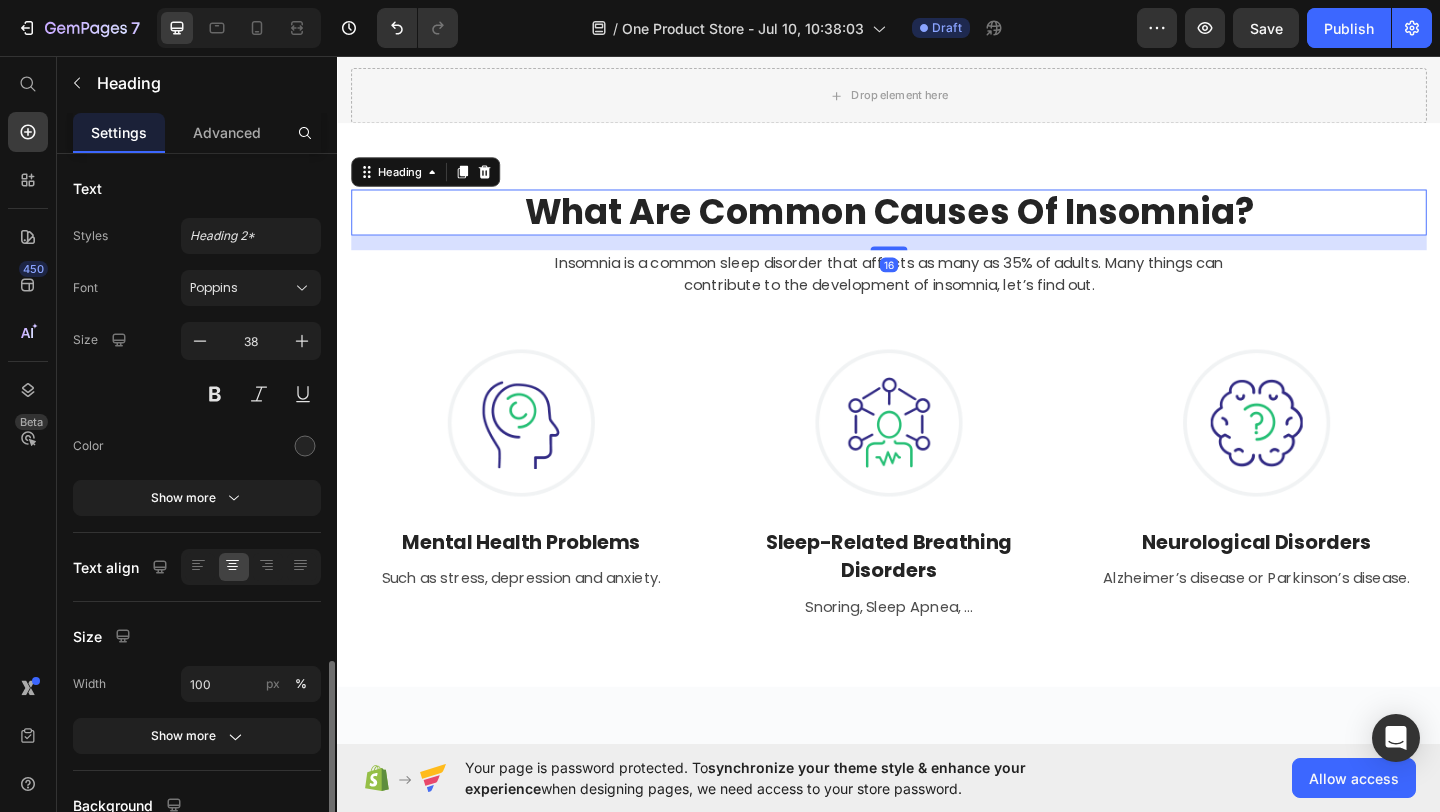 click on "What Are Common Causes Of Insomnia?" at bounding box center [937, 226] 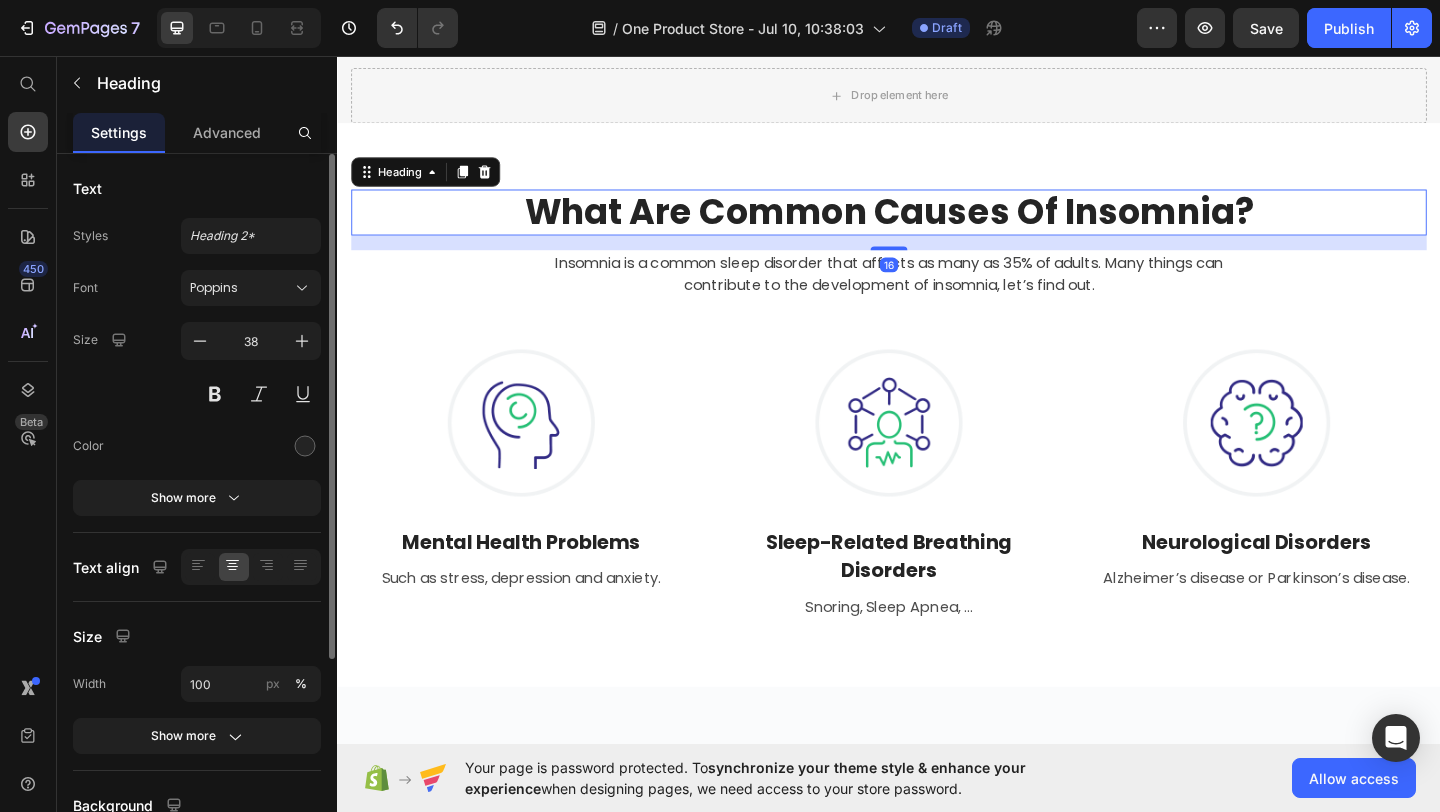 click on "What Are Common Causes Of Insomnia?" at bounding box center [937, 226] 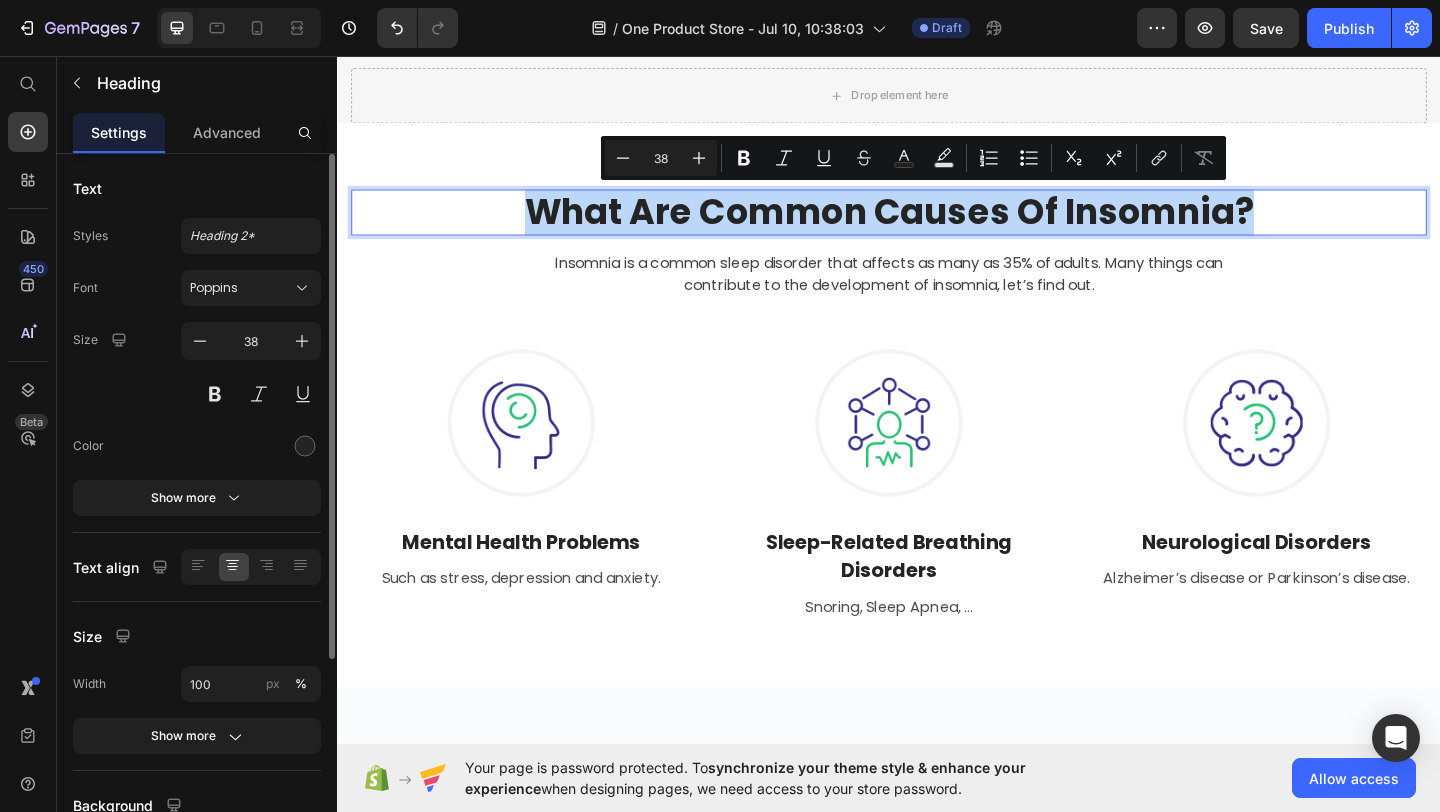 click on "What Are Common Causes Of Insomnia?" at bounding box center [937, 226] 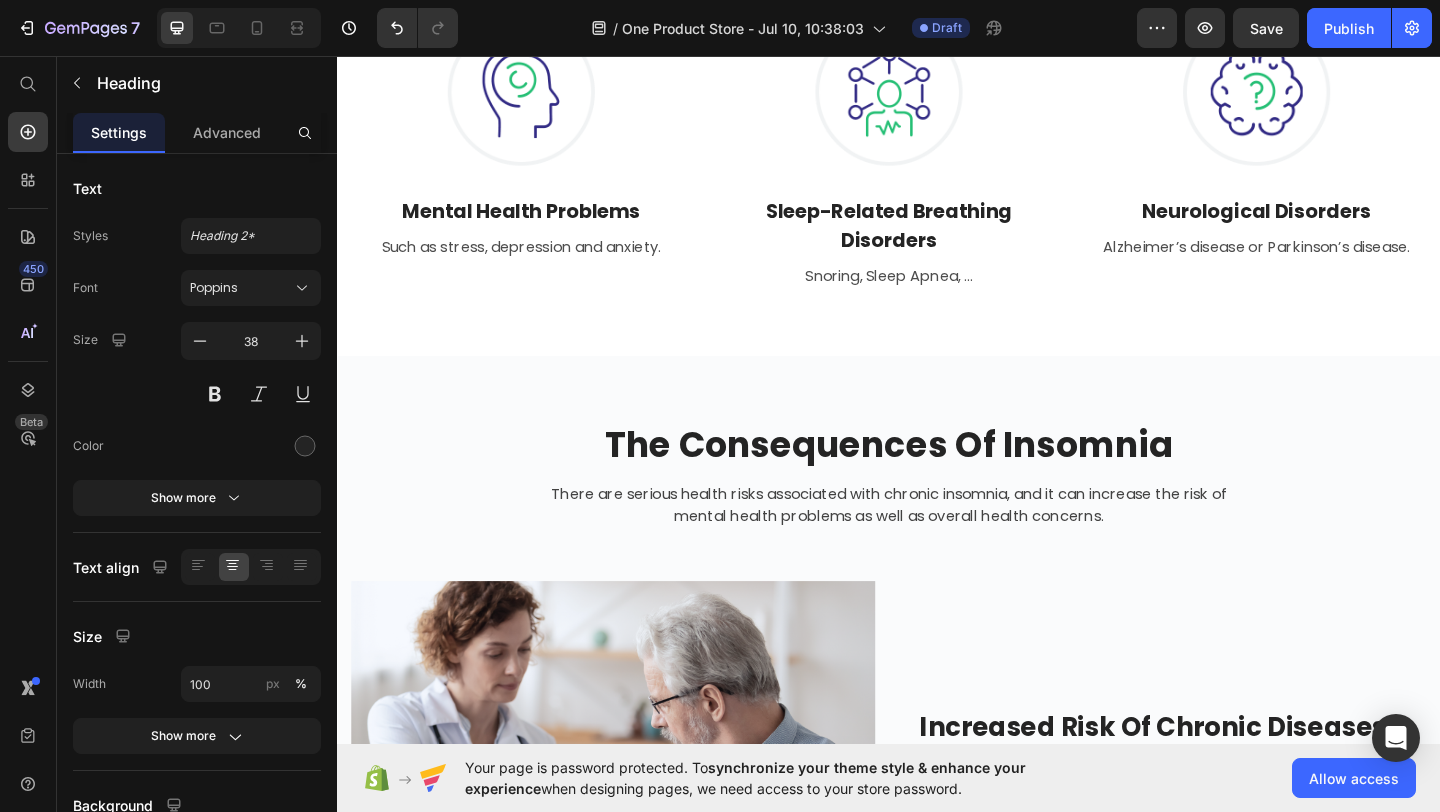 scroll, scrollTop: 1593, scrollLeft: 0, axis: vertical 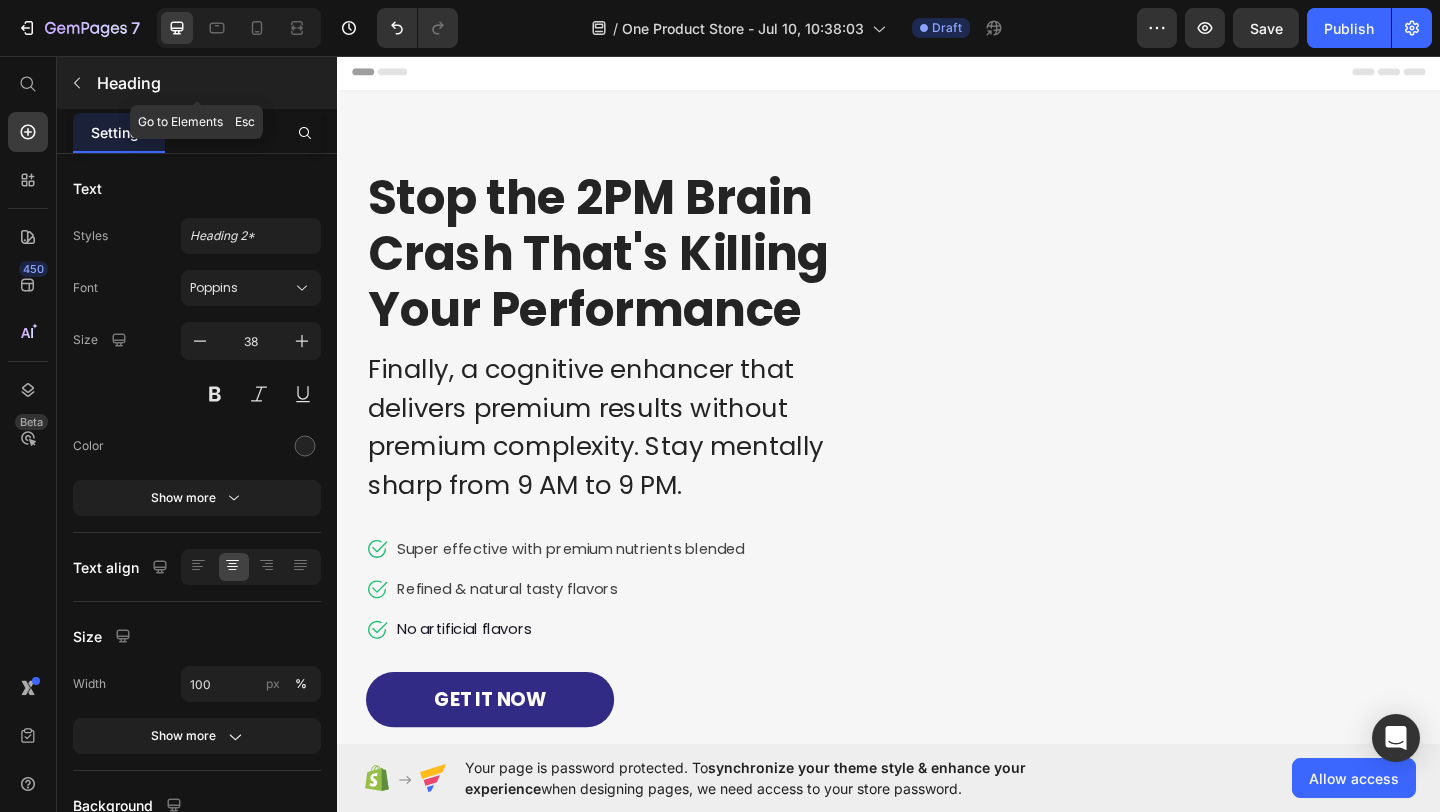click 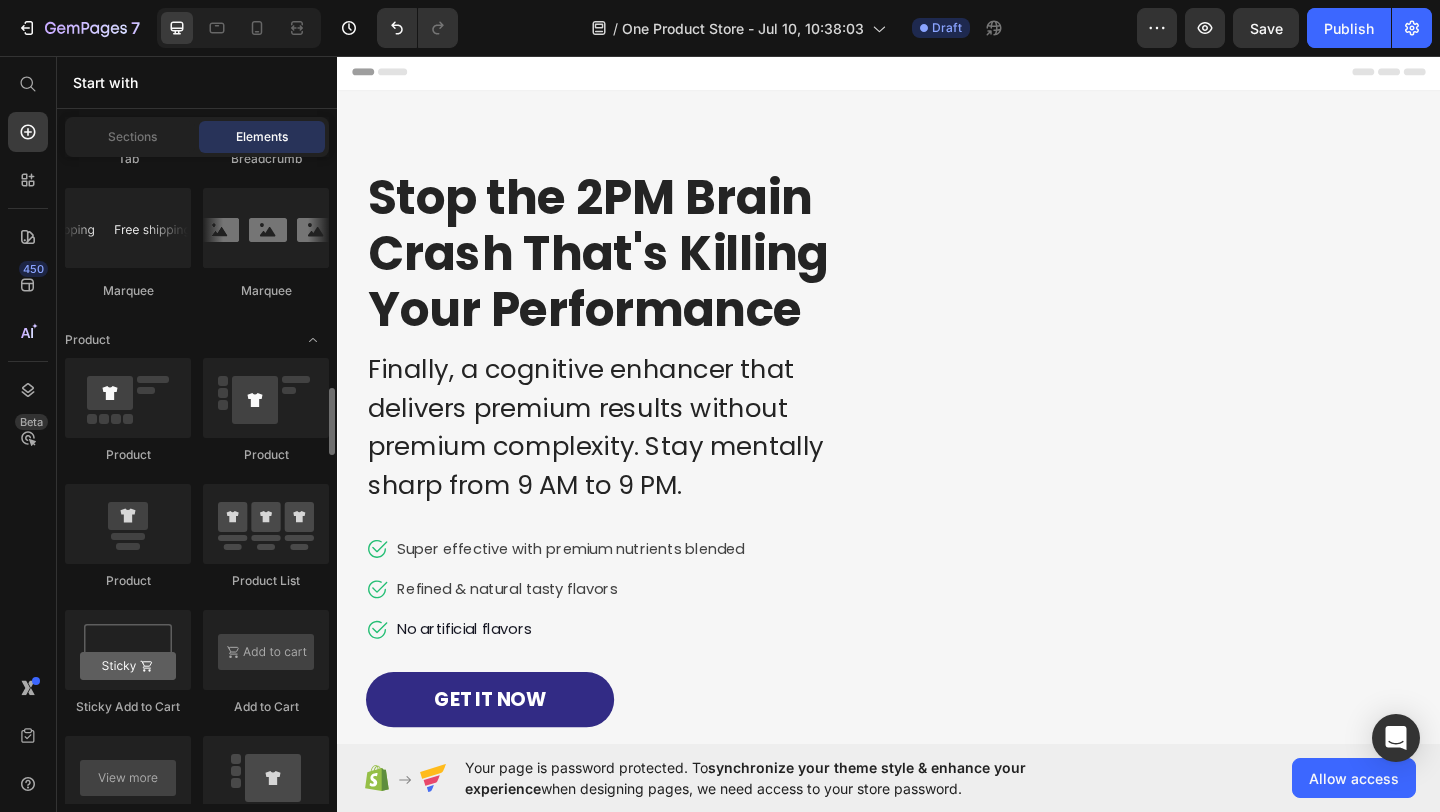 scroll, scrollTop: 2452, scrollLeft: 0, axis: vertical 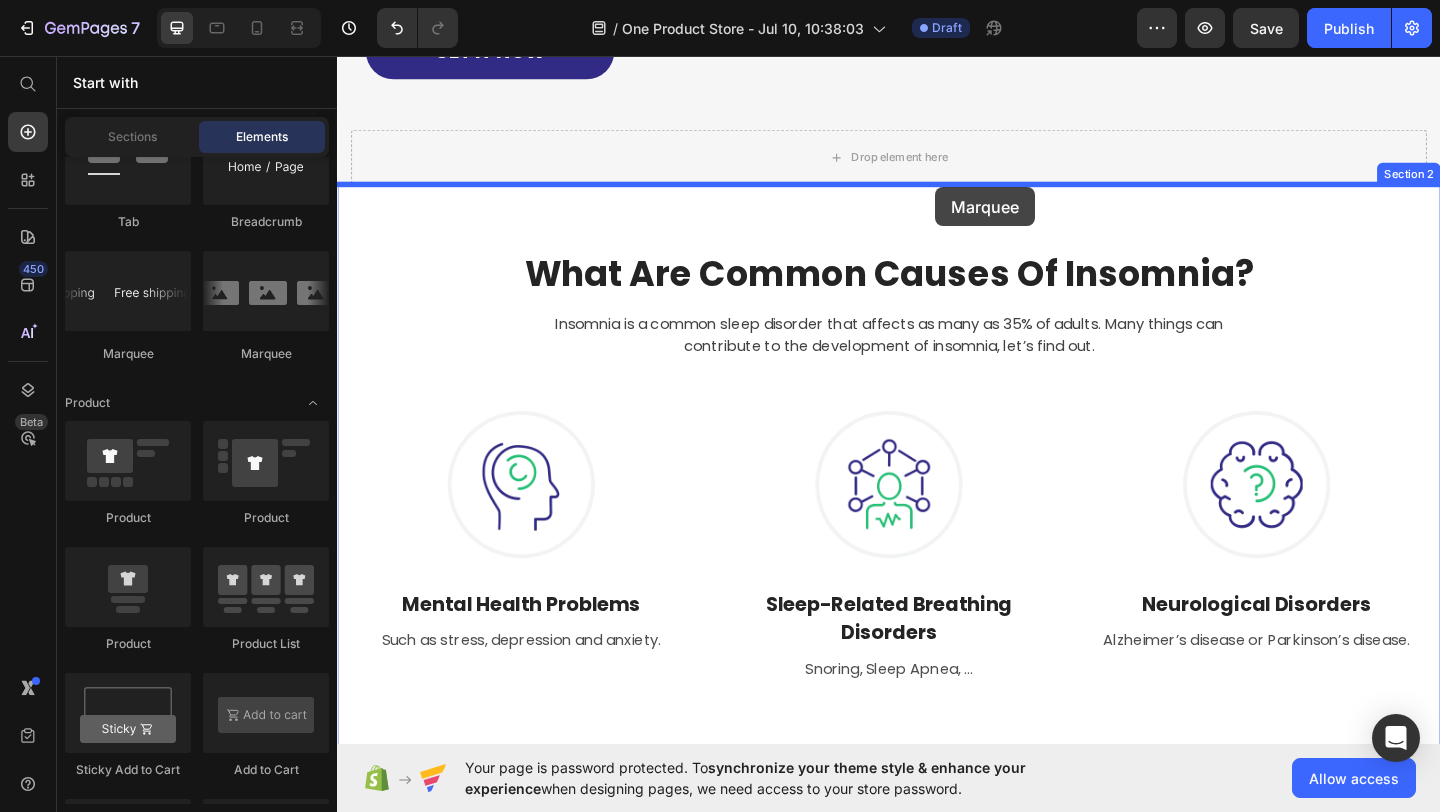 drag, startPoint x: 470, startPoint y: 380, endPoint x: 988, endPoint y: 199, distance: 548.71216 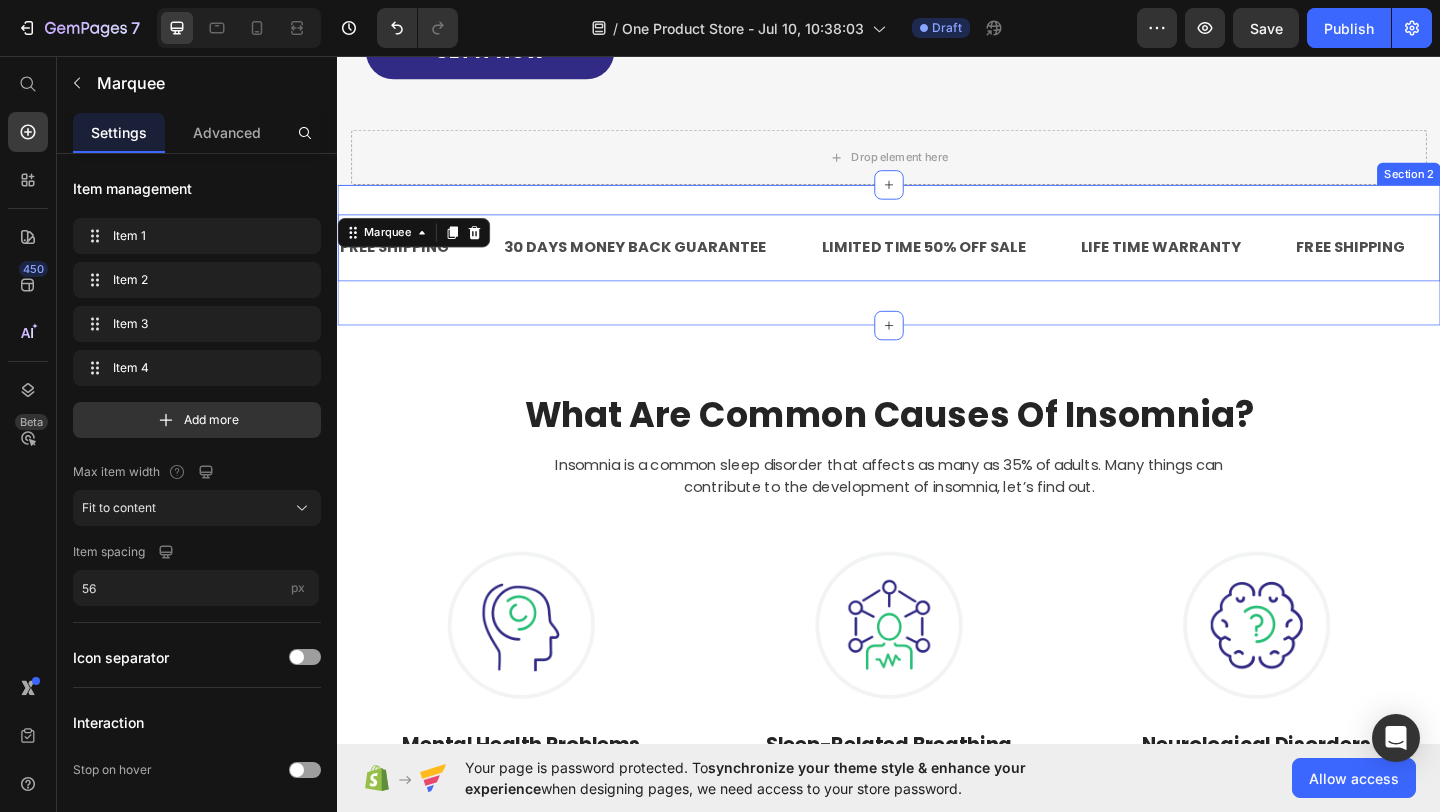 scroll, scrollTop: 645, scrollLeft: 0, axis: vertical 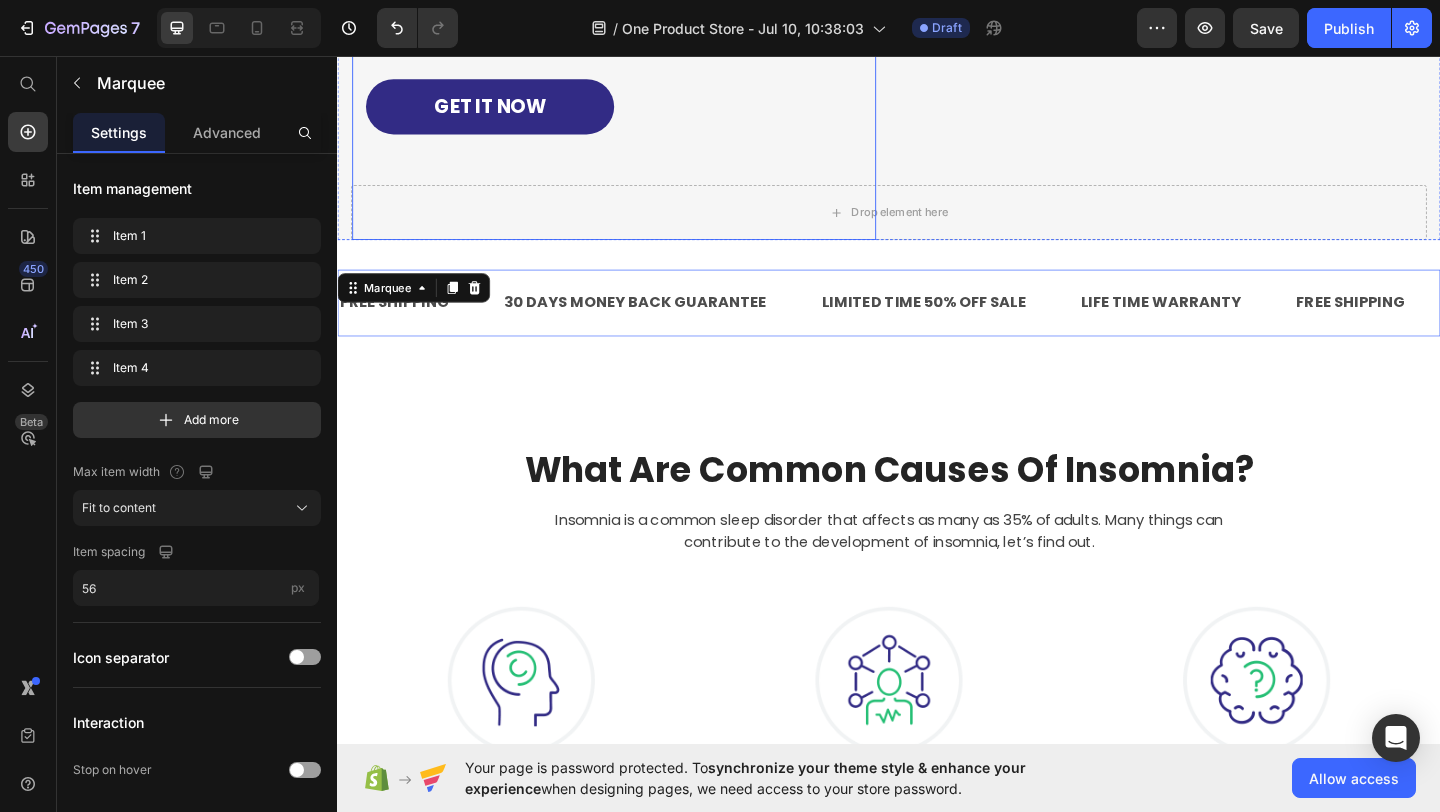 click on "Stop the 2PM Brain Crash That's Killing Your Performance Heading Finally, a cognitive enhancer that delivers premium results without premium complexity. Stay mentally sharp from 9 AM to 9 PM. Text block       Icon Super effective with premium nutrients blended Text block       Icon Refined & natural tasty flavors Text block       Icon No artificial flavors Text block Icon List GET IT NOW Button Row" at bounding box center (638, -148) 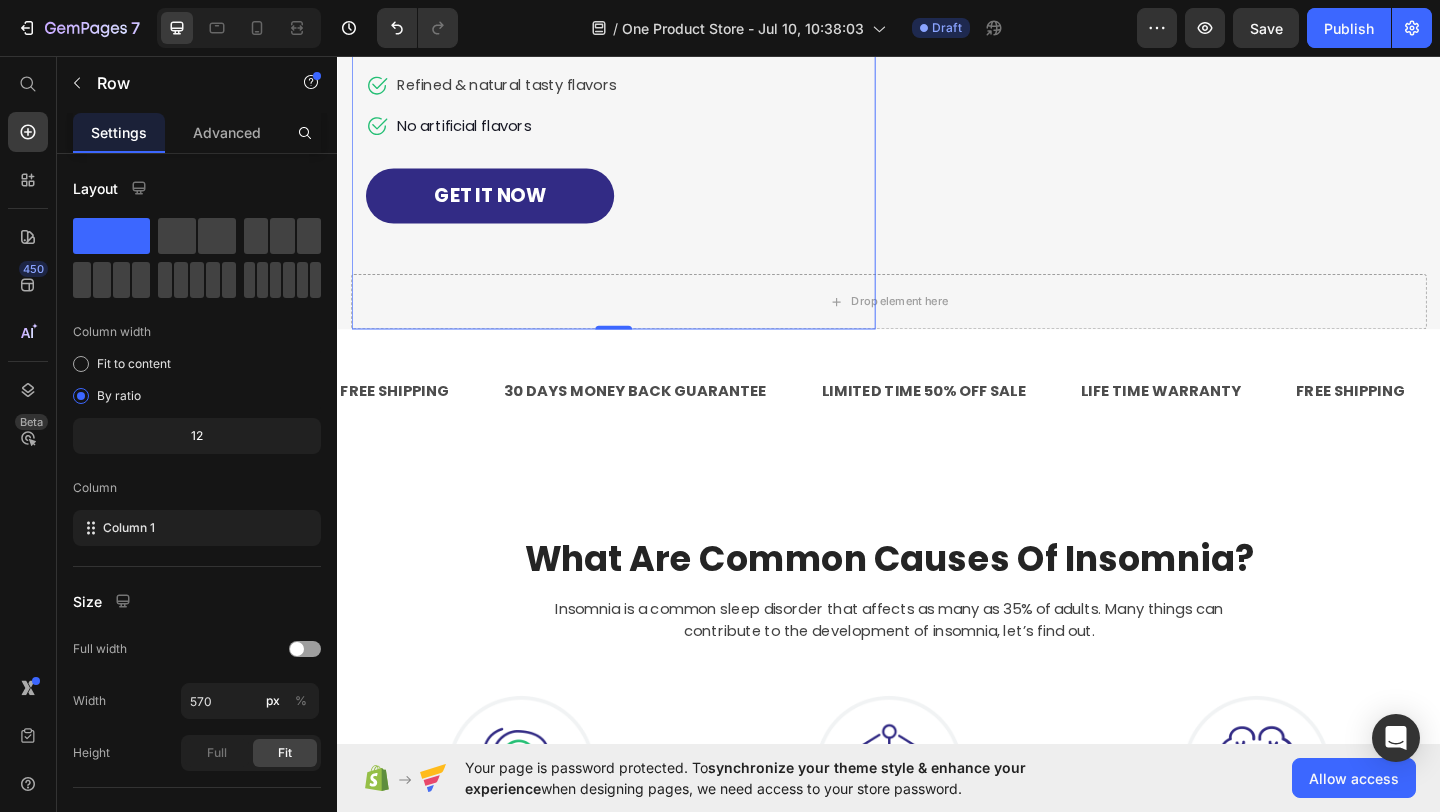 scroll, scrollTop: 533, scrollLeft: 0, axis: vertical 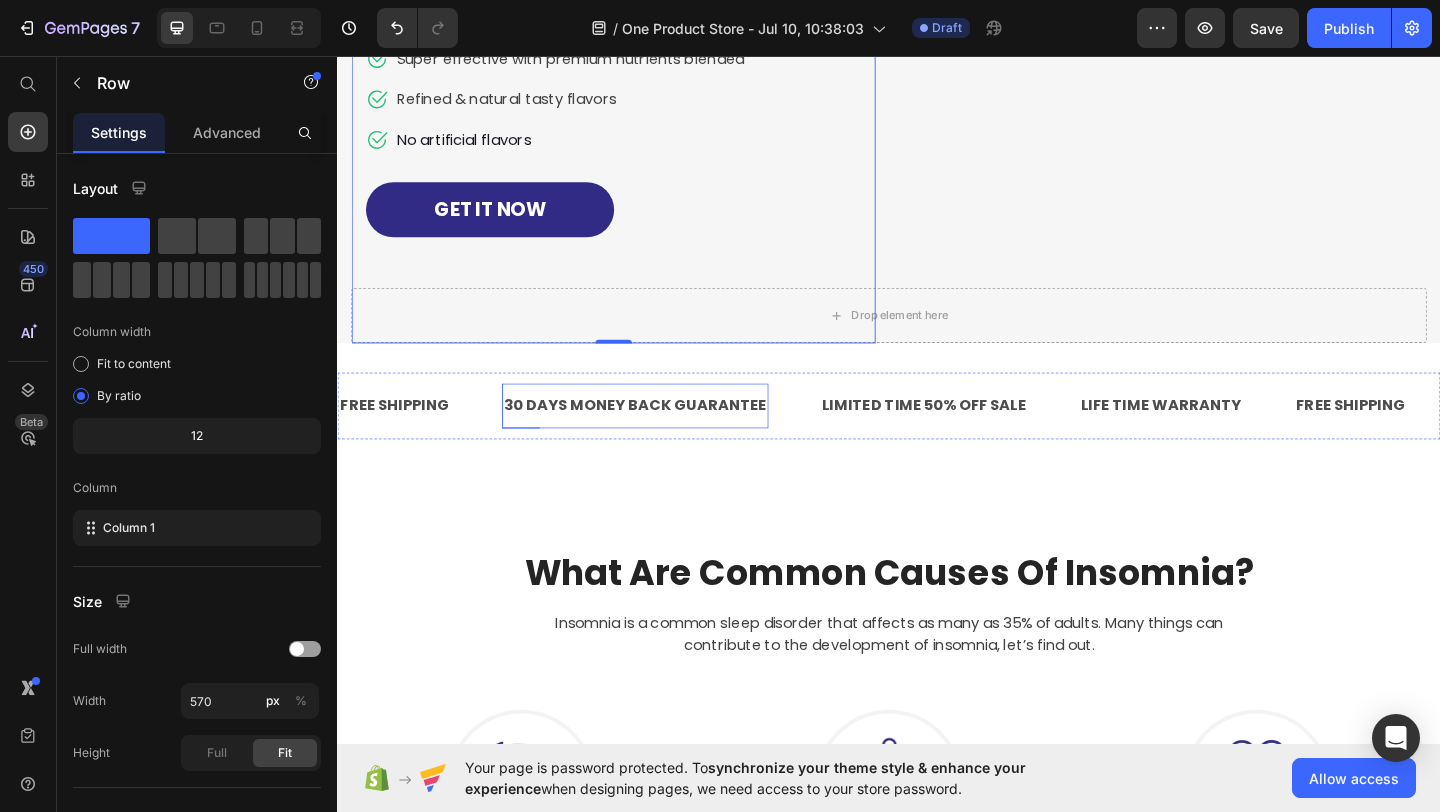 click on "30 DAYS MONEY BACK GUARANTEE Text" at bounding box center [661, 436] 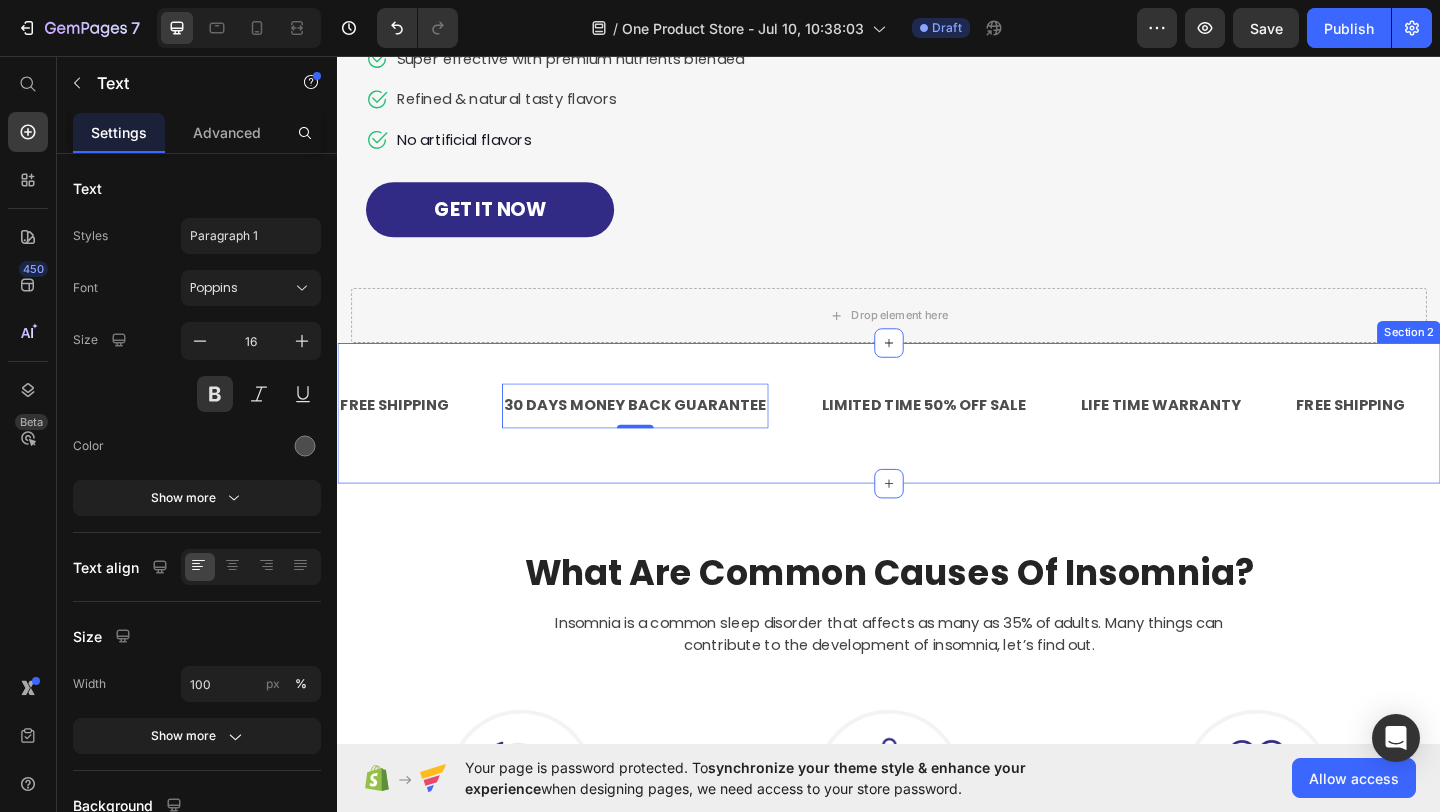 scroll, scrollTop: 0, scrollLeft: 0, axis: both 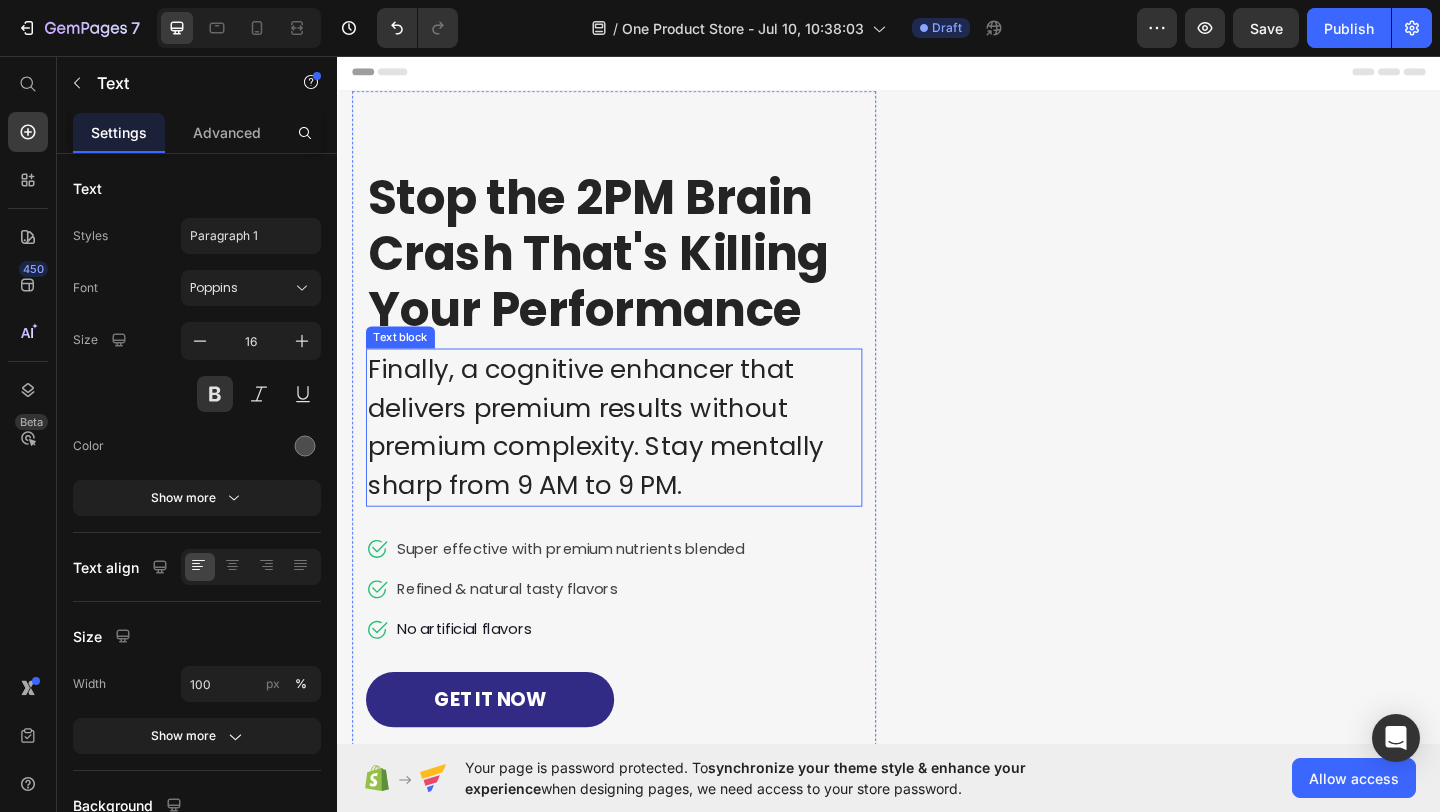 click on "Finally, a cognitive enhancer that delivers premium results without premium complexity. Stay mentally sharp from 9 AM to 9 PM." at bounding box center (638, 460) 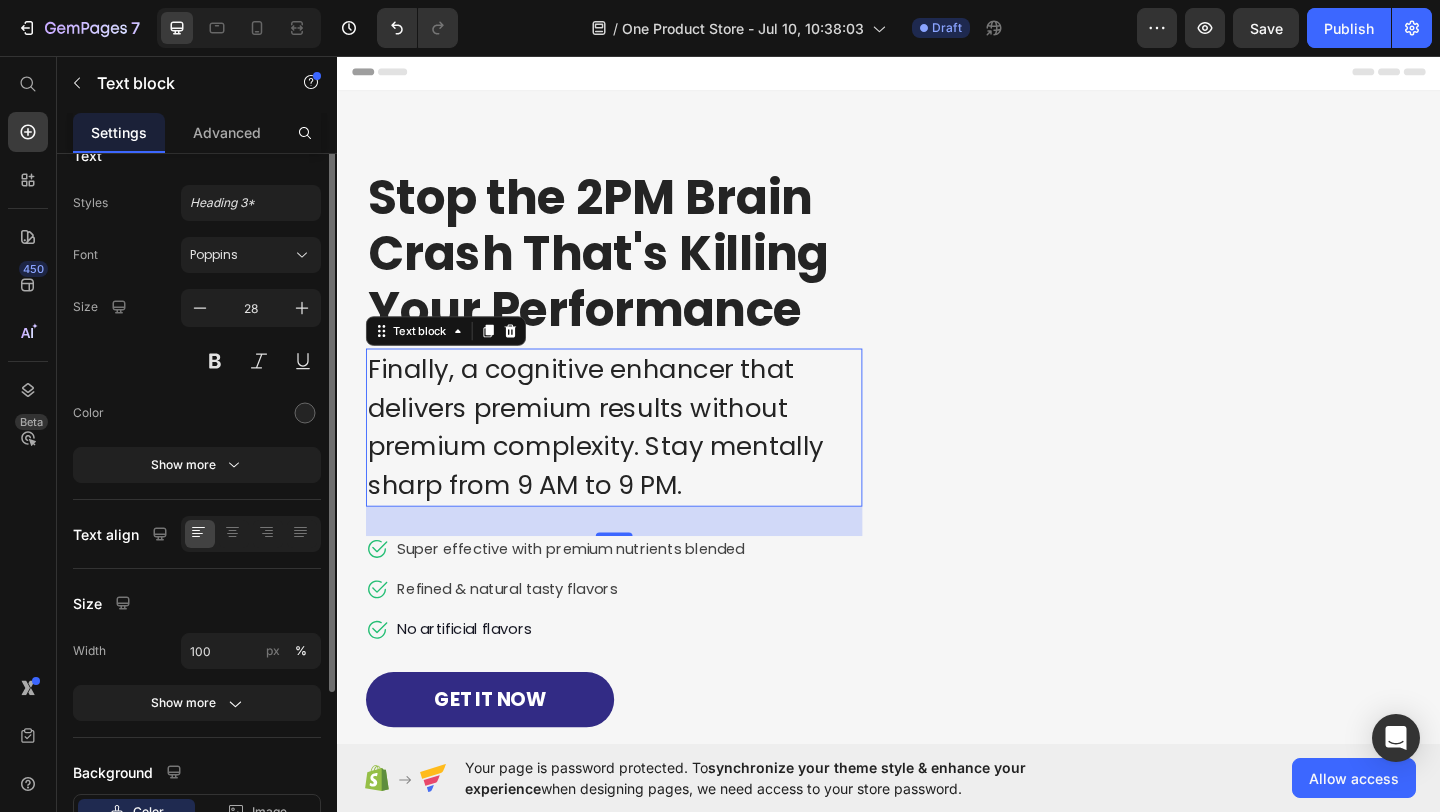 scroll, scrollTop: 0, scrollLeft: 0, axis: both 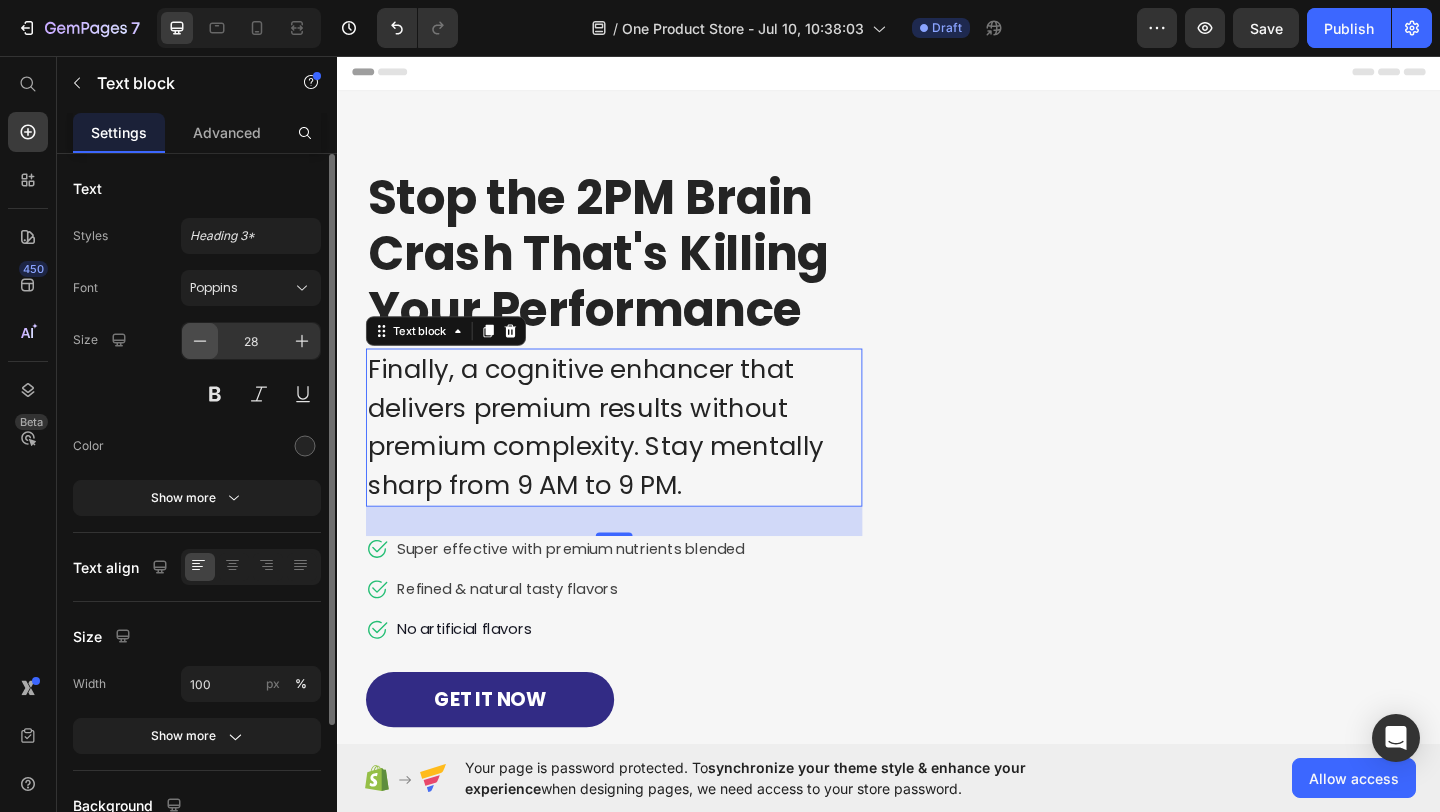 click 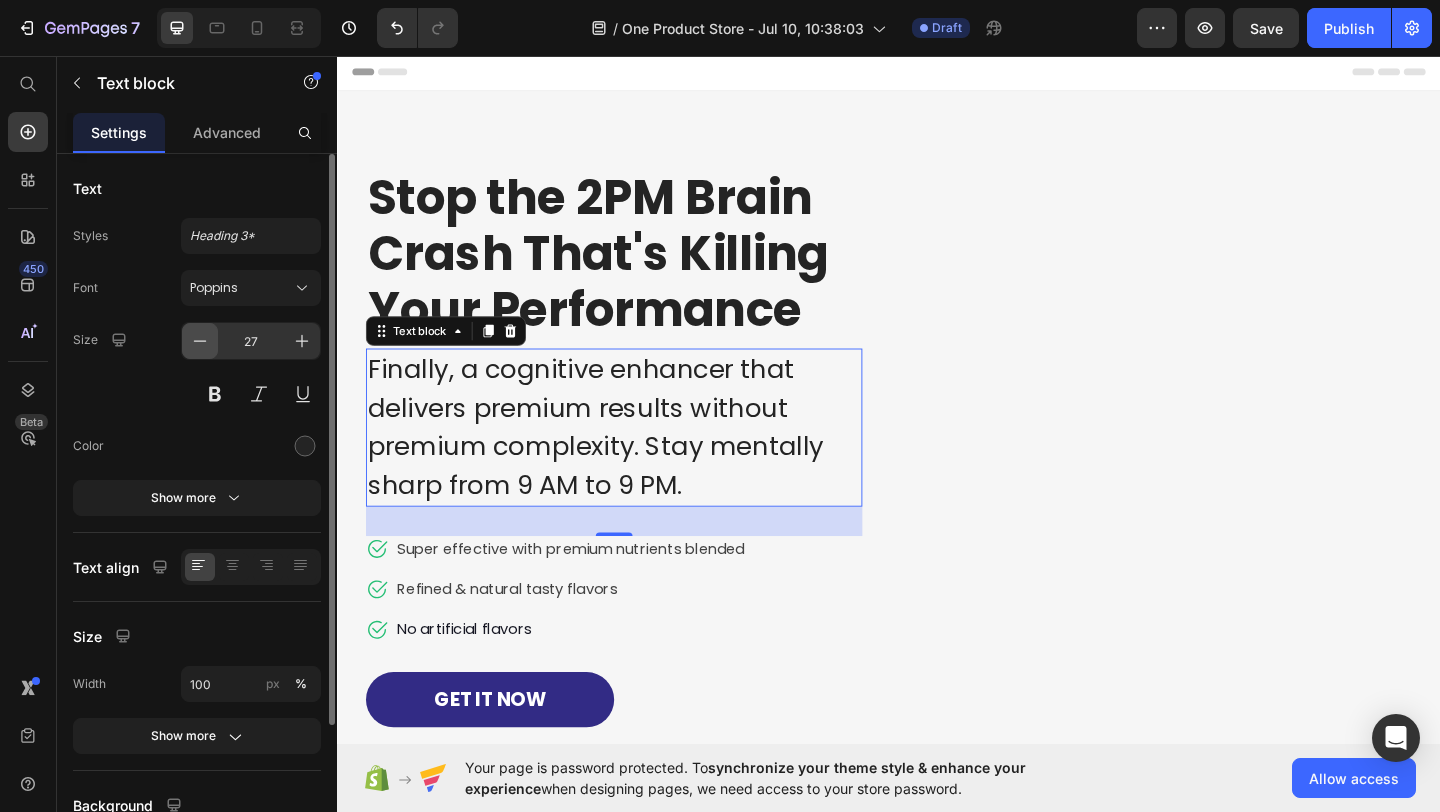 click 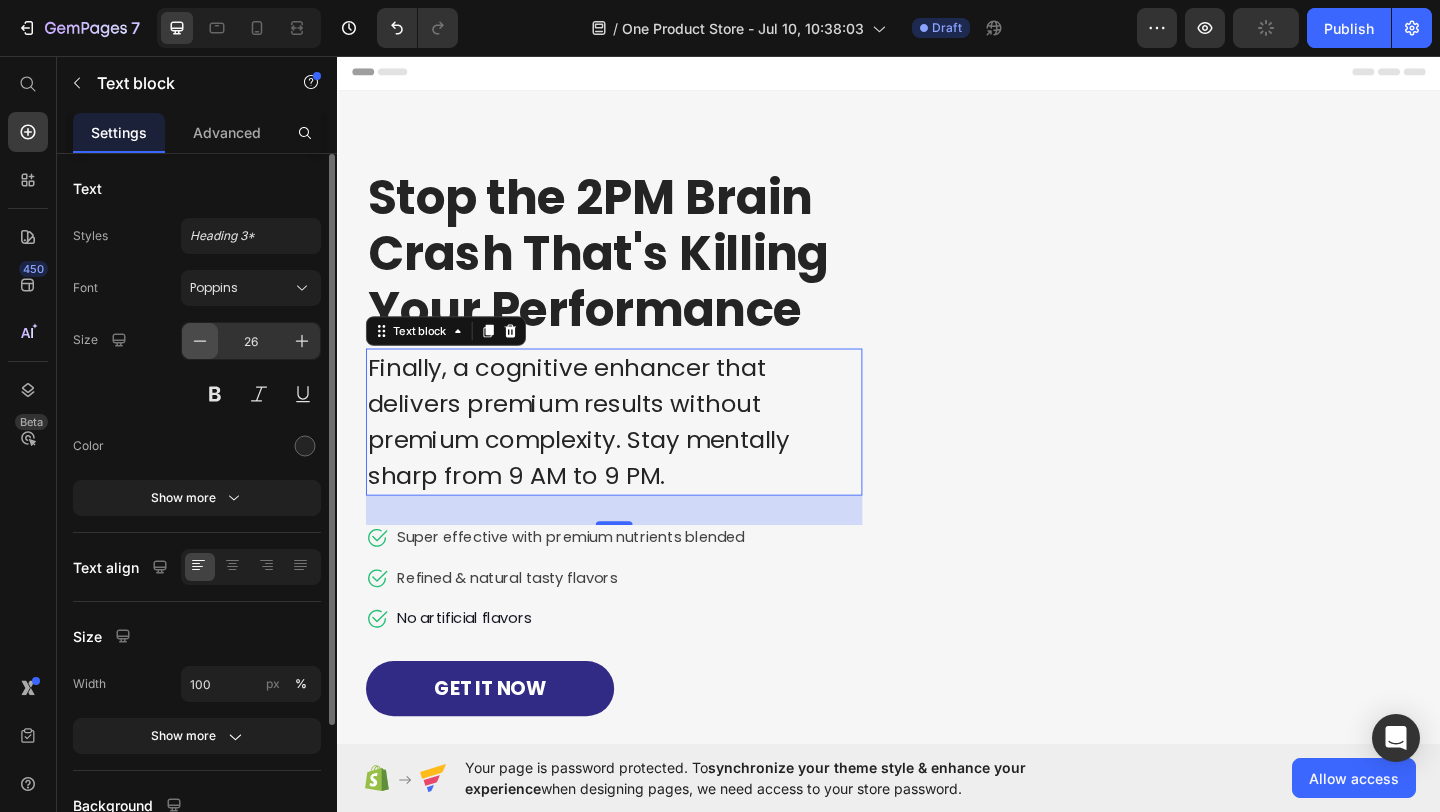 click 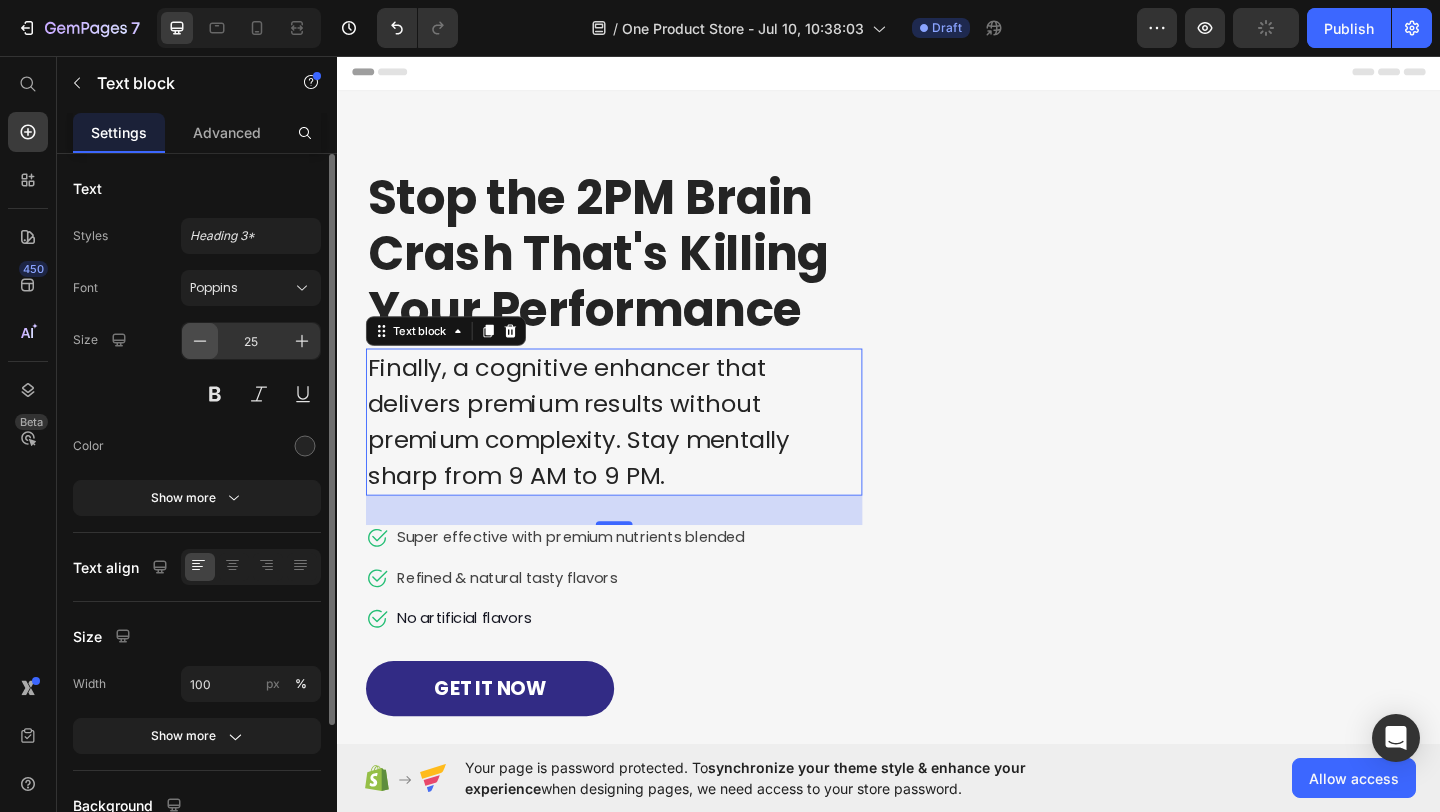 click 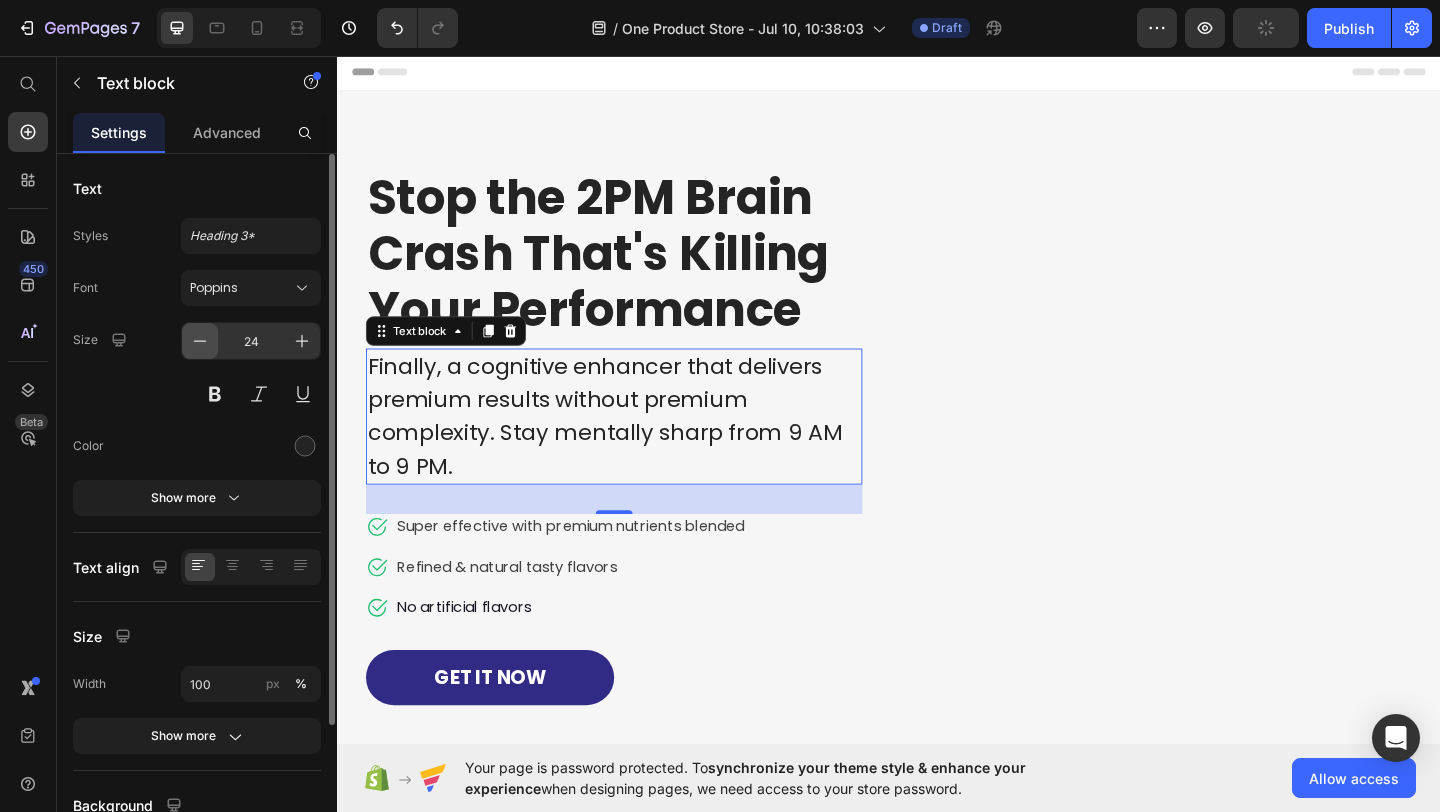 click 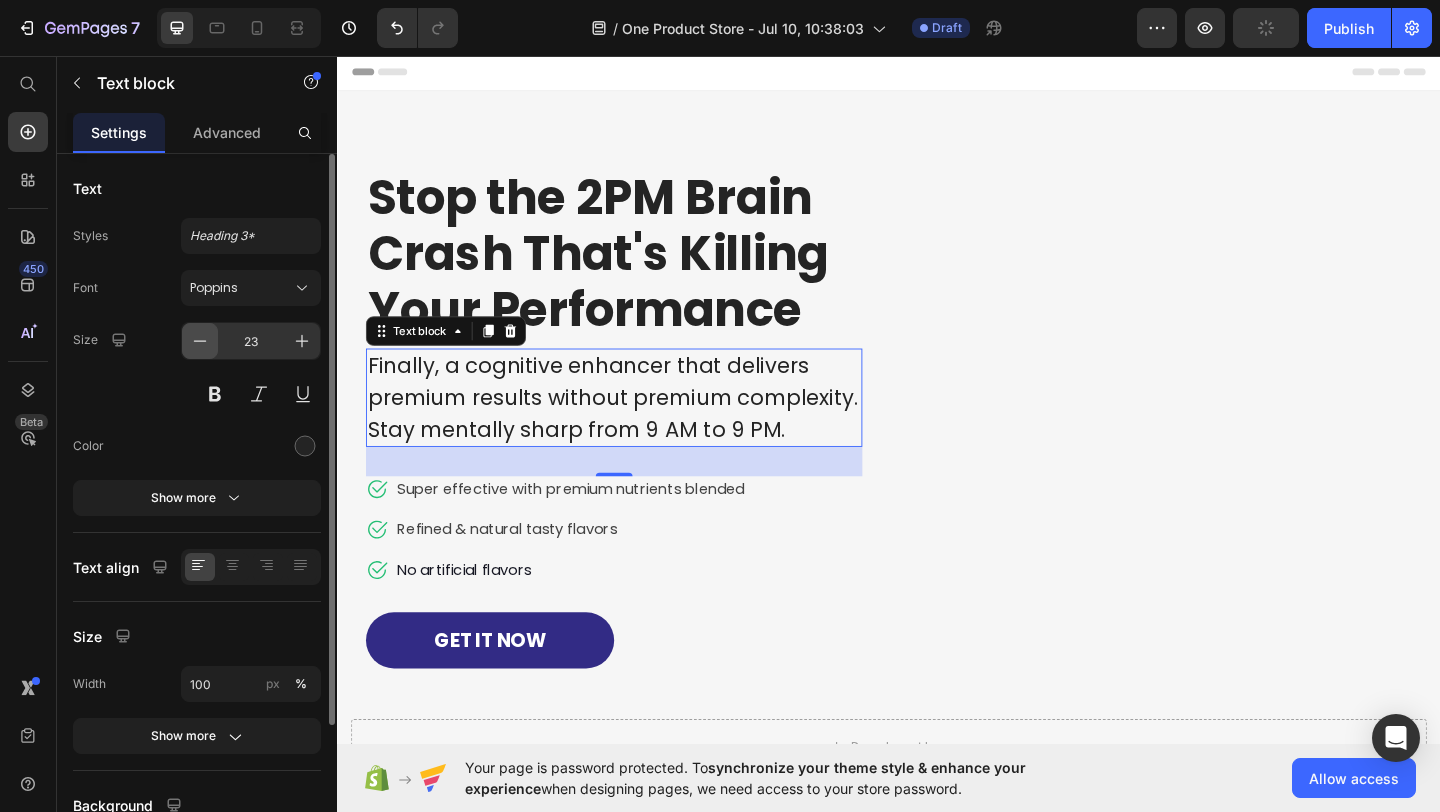 click 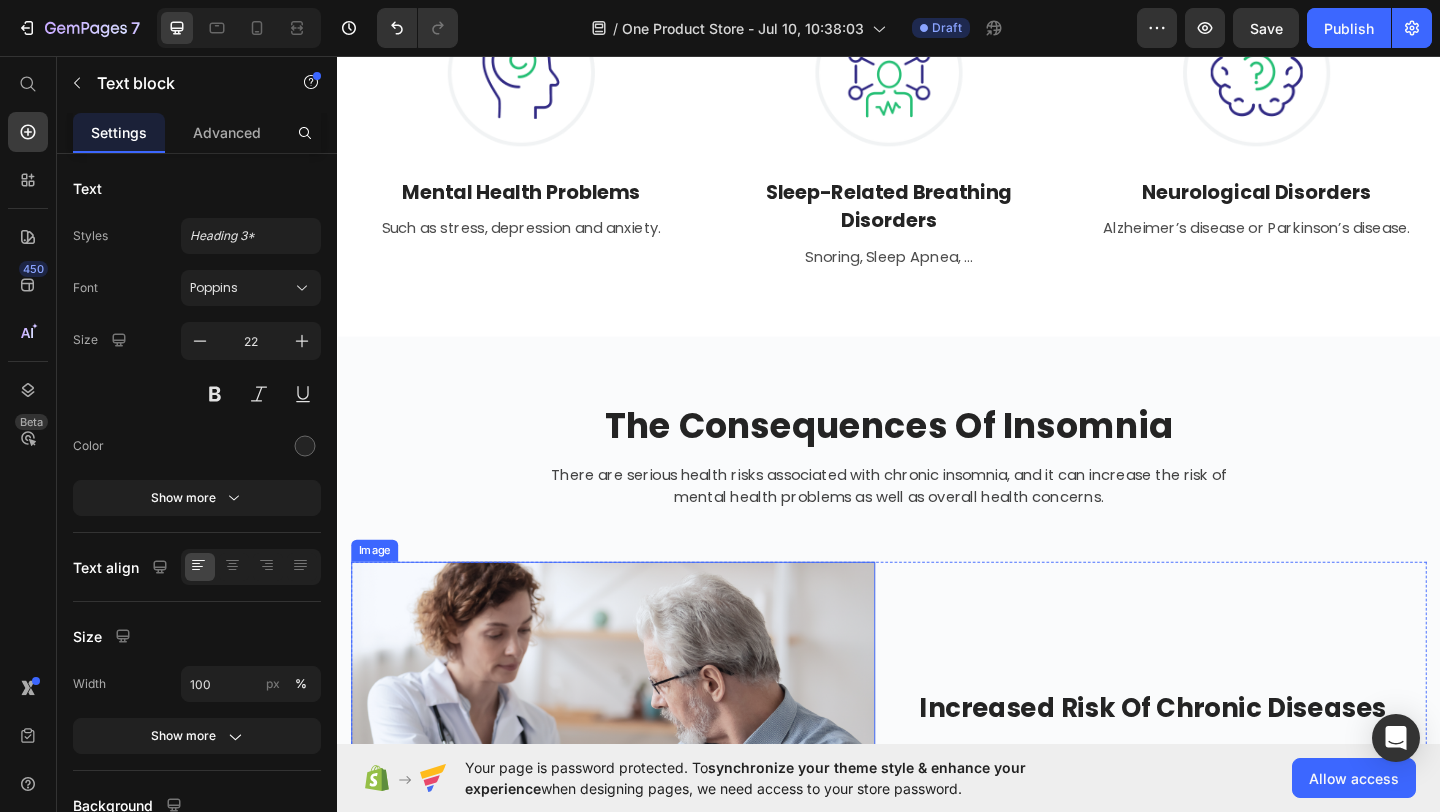 scroll, scrollTop: 1167, scrollLeft: 0, axis: vertical 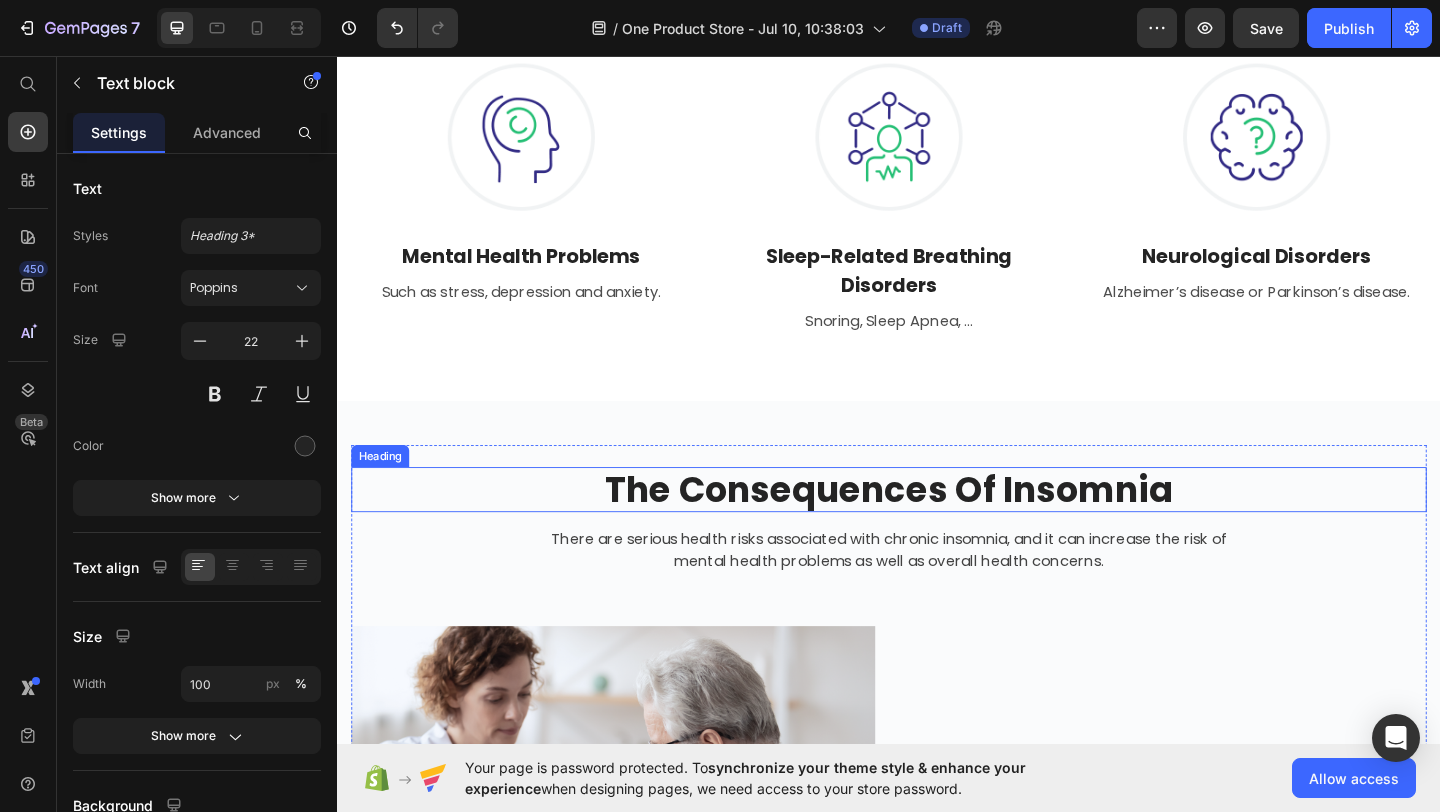 click on "The Consequences Of Insomnia" at bounding box center (937, 528) 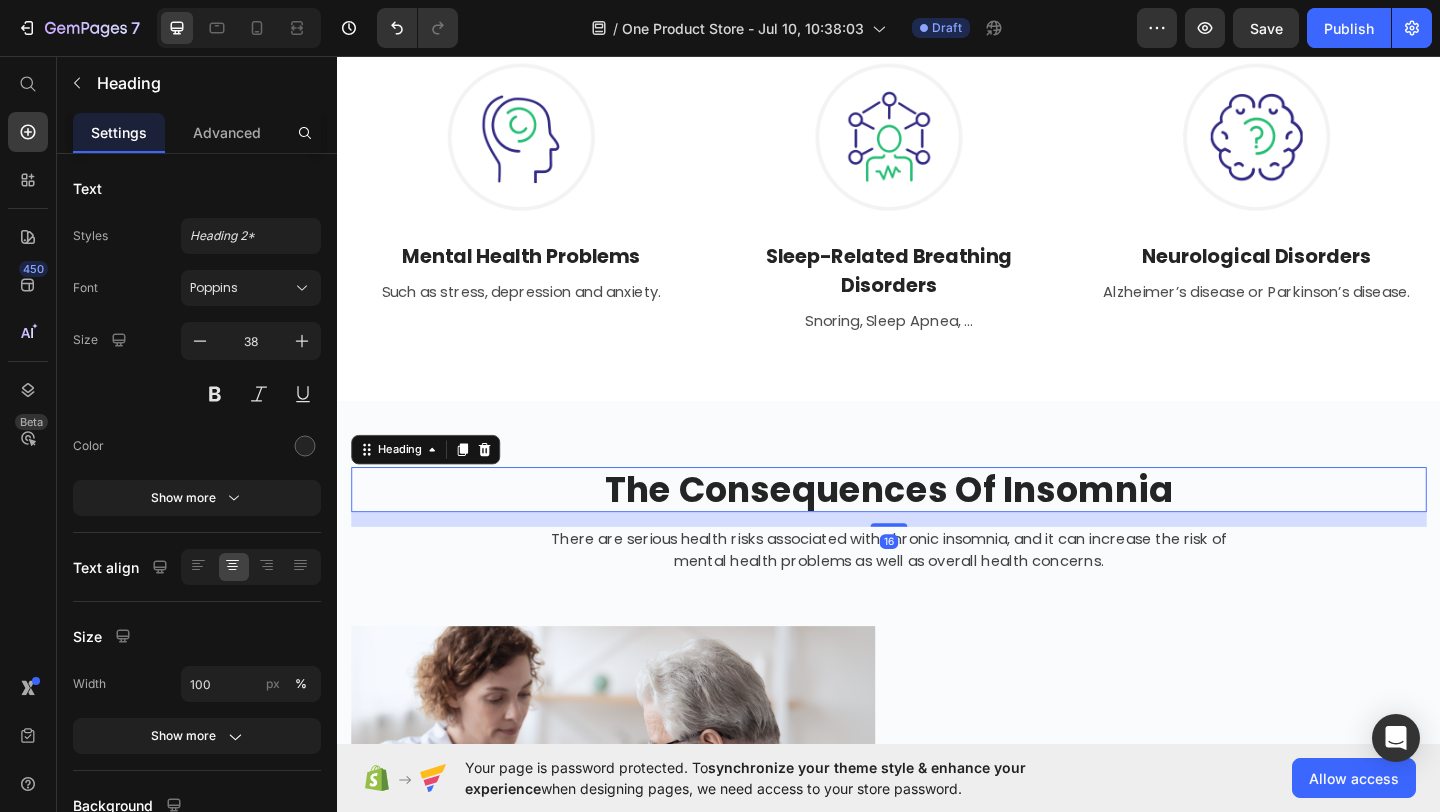 click on "The Consequences Of Insomnia" at bounding box center [937, 528] 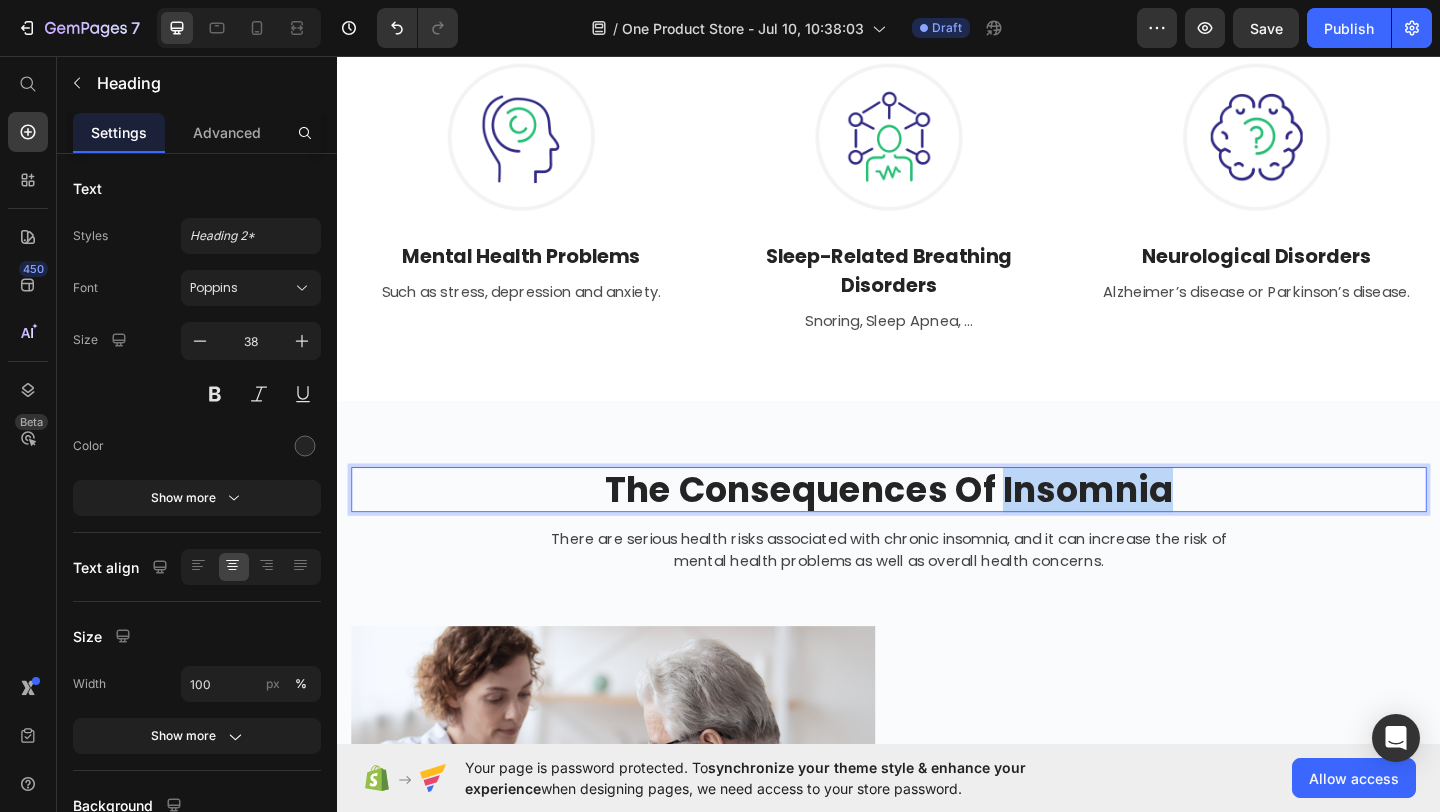 click on "The Consequences Of Insomnia" at bounding box center (937, 528) 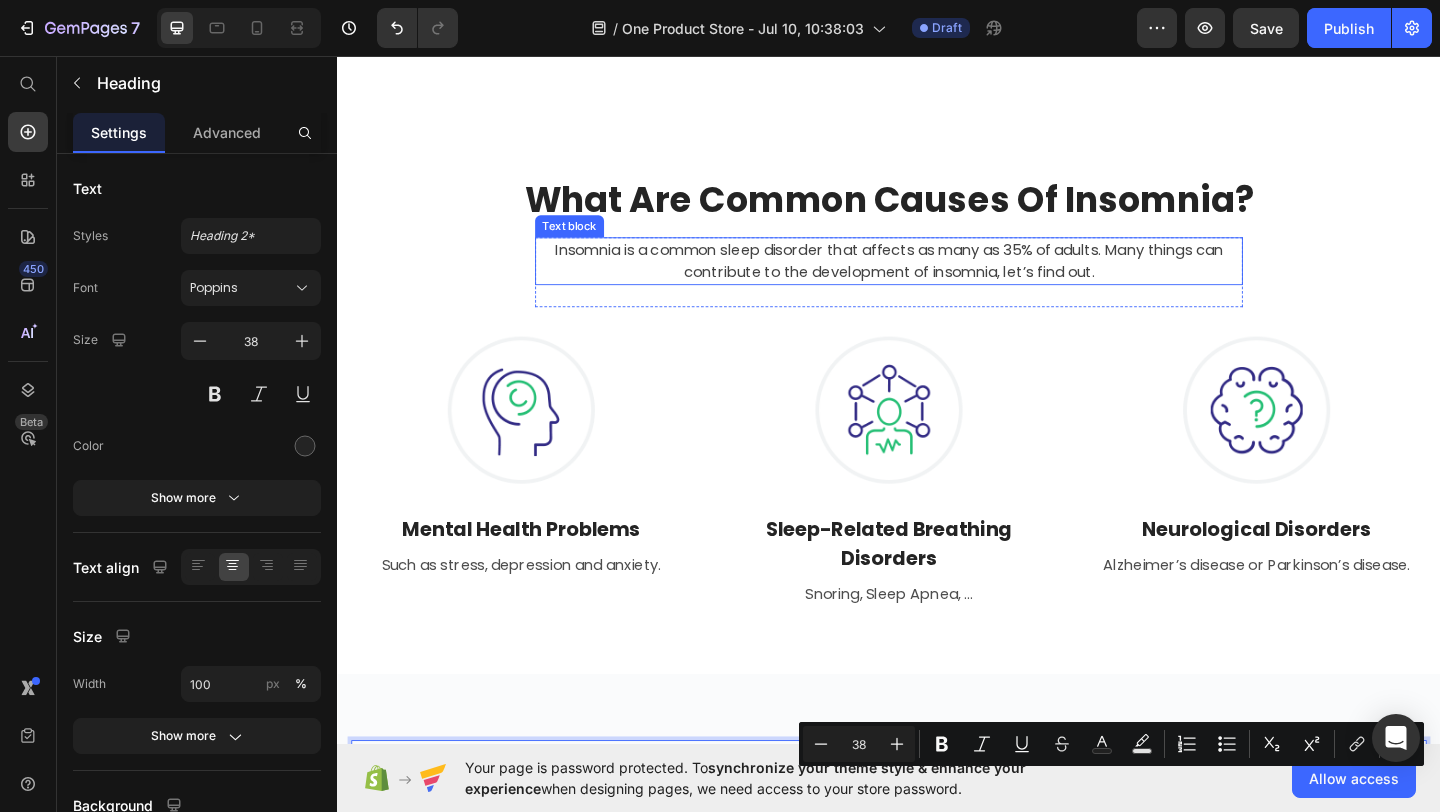 scroll, scrollTop: 206, scrollLeft: 0, axis: vertical 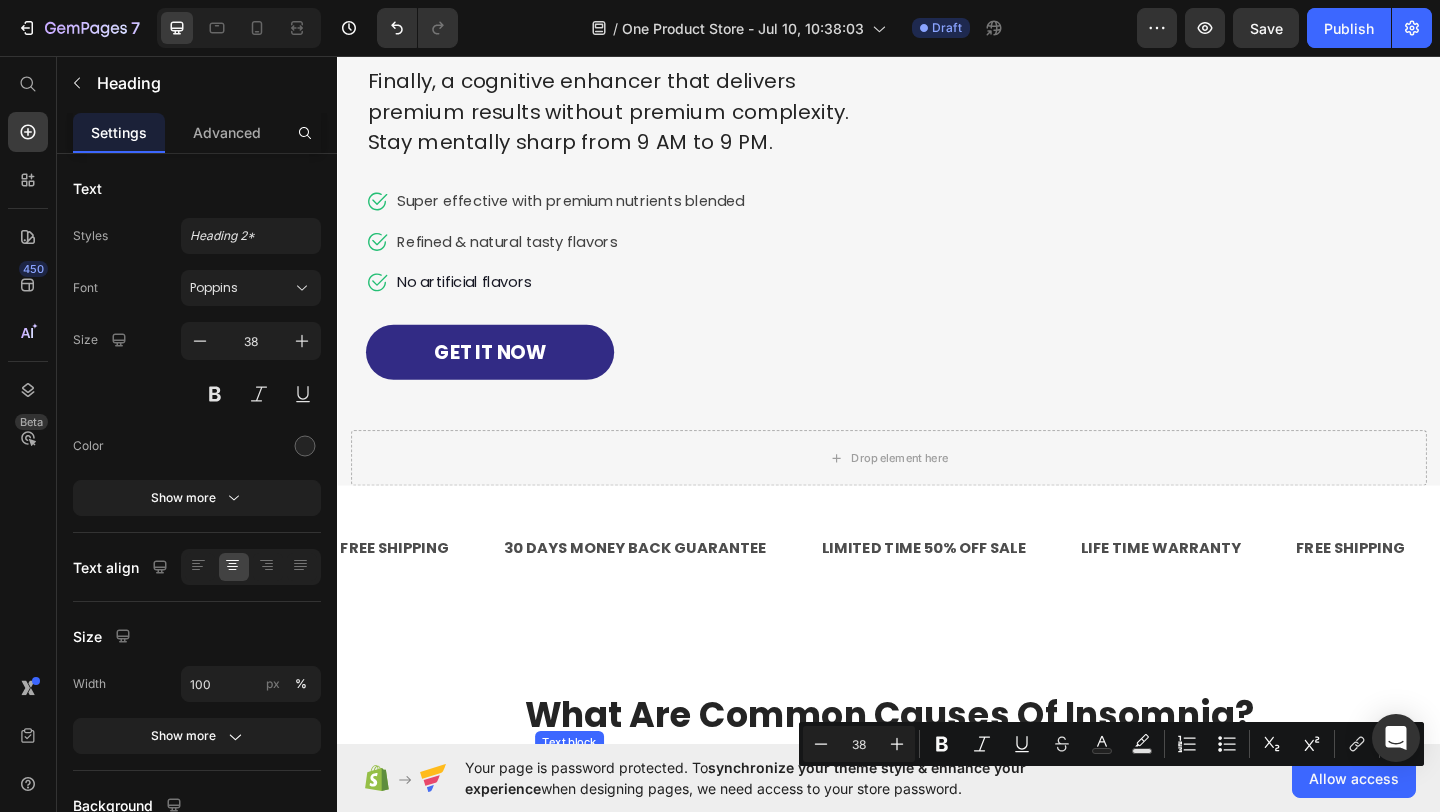 type on "16" 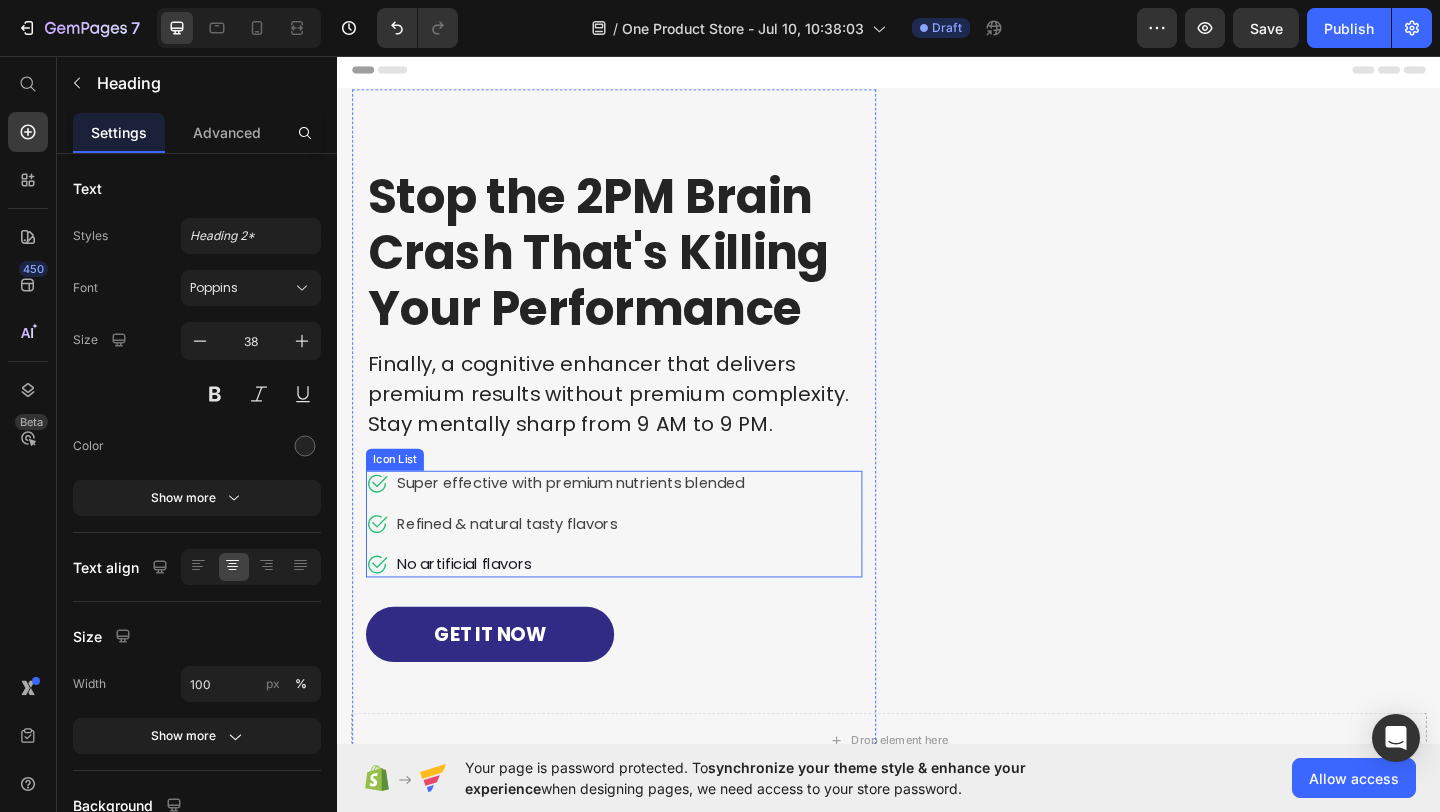 scroll, scrollTop: 6, scrollLeft: 0, axis: vertical 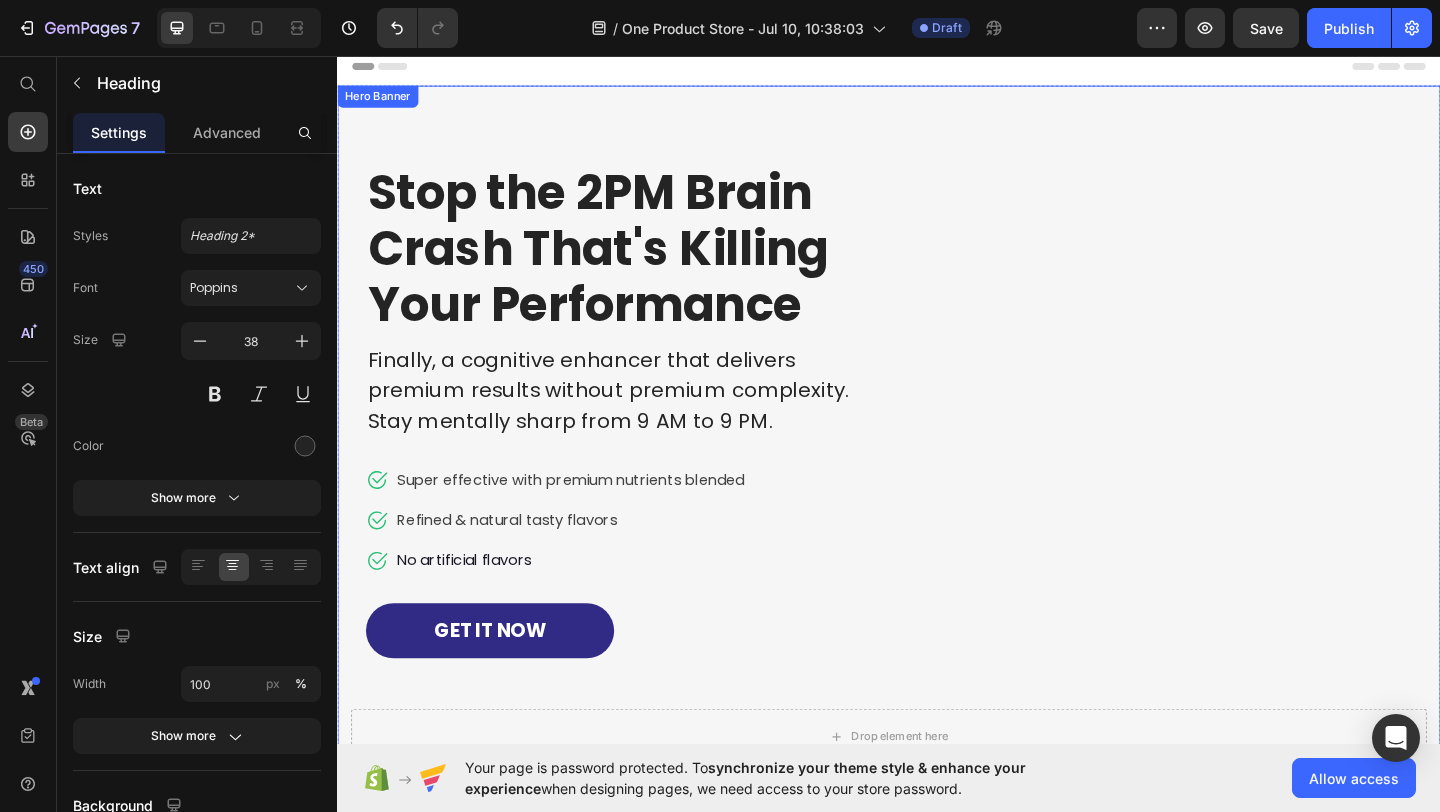 click on "Drop element here Row Stop the 2PM Brain Crash That's Killing Your Performance Heading Finally, a cognitive enhancer that delivers premium results without premium complexity. Stay mentally sharp from 9 AM to 9 PM. Text block       Icon Super effective with premium nutrients blended Text block       Icon Refined & natural tasty flavors Text block       Icon No artificial flavors Text block Icon List GET IT NOW Button Row Image" at bounding box center (937, 457) 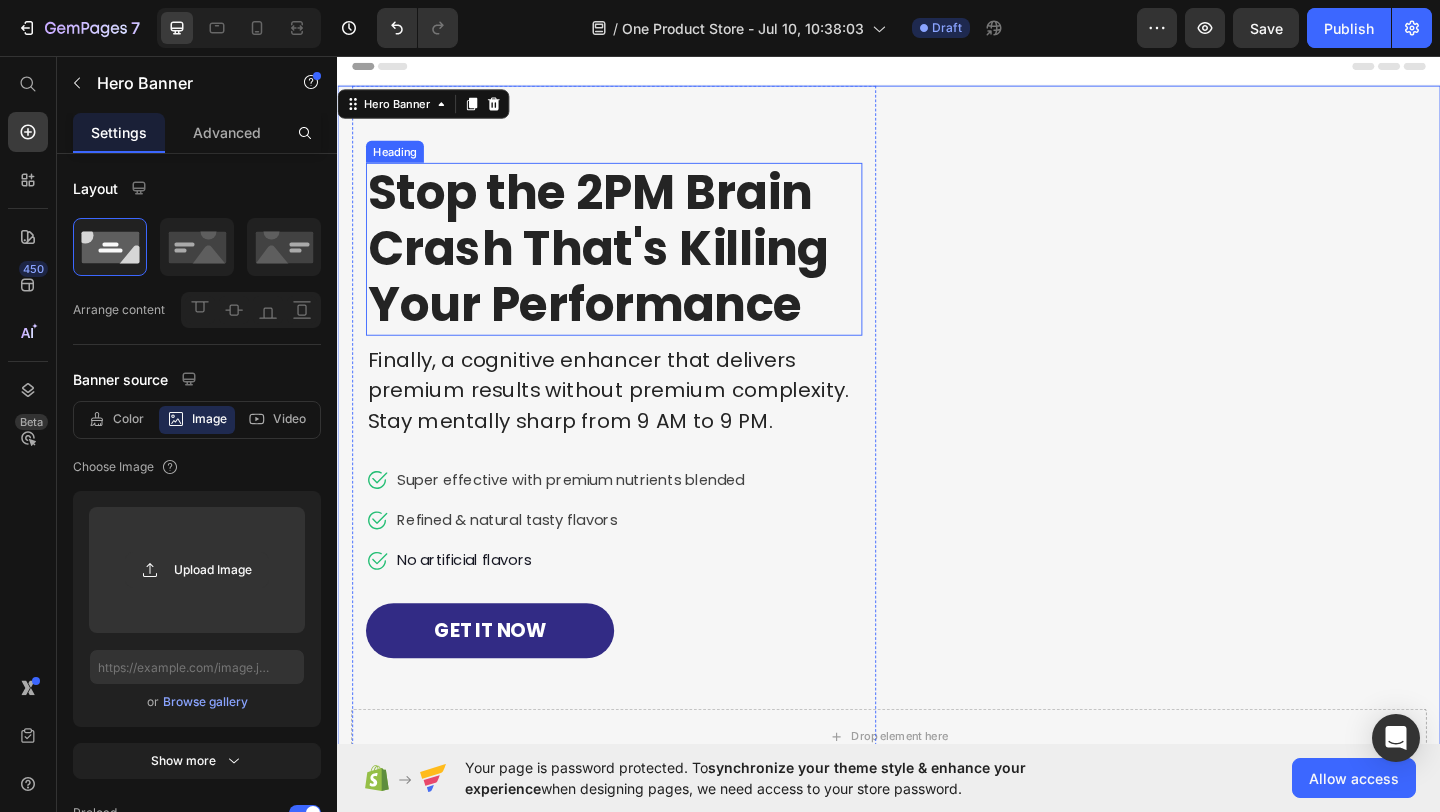 scroll, scrollTop: 445, scrollLeft: 0, axis: vertical 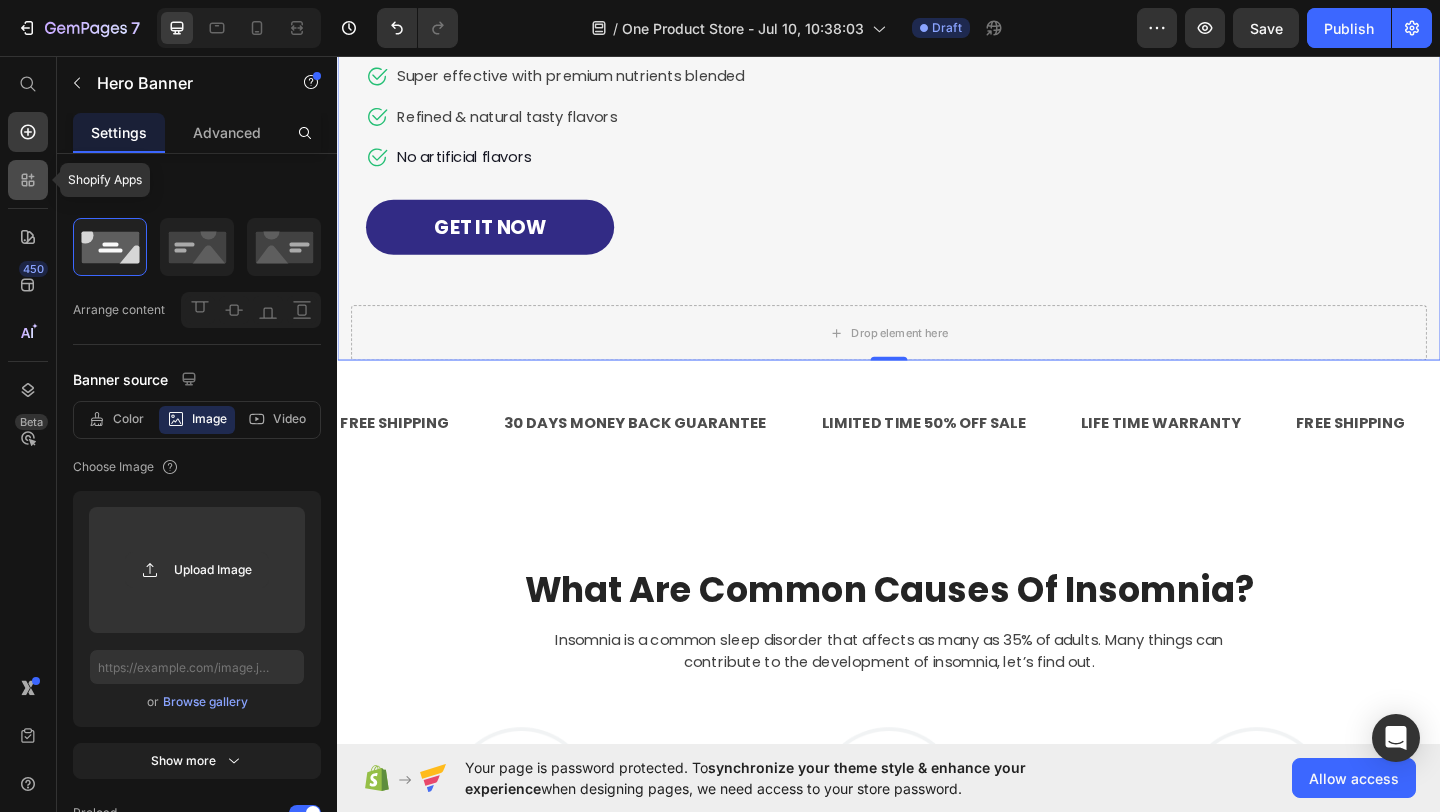 click 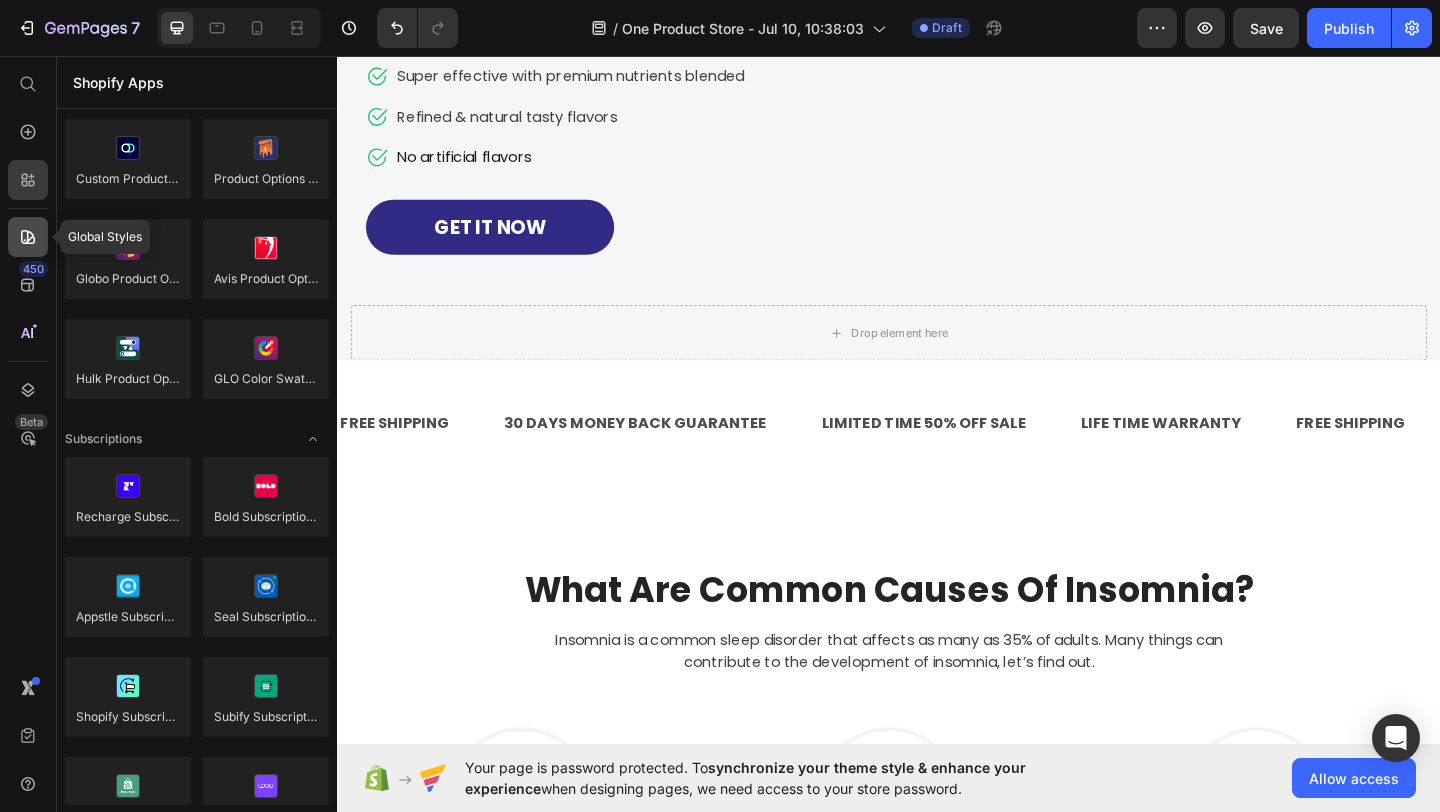 click 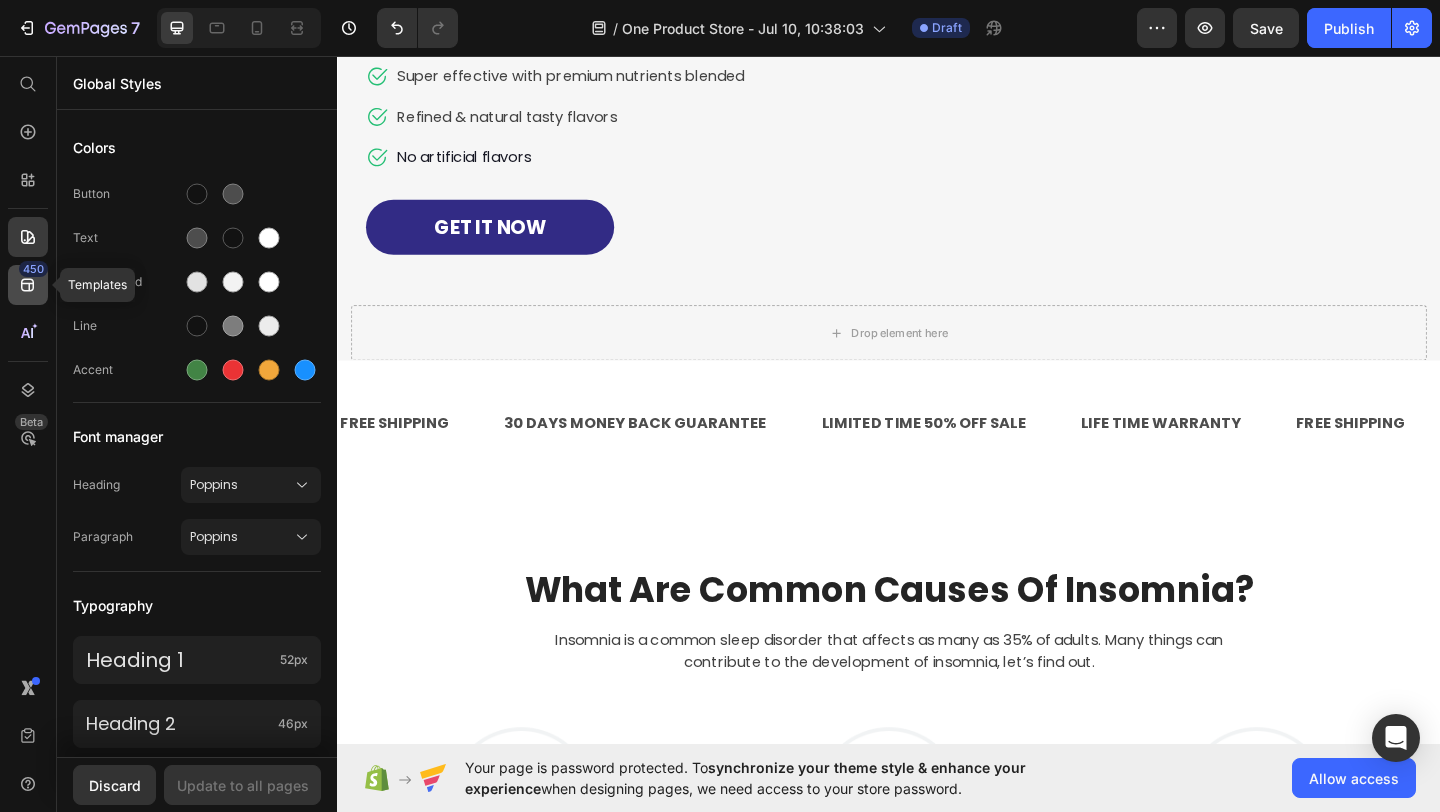 click 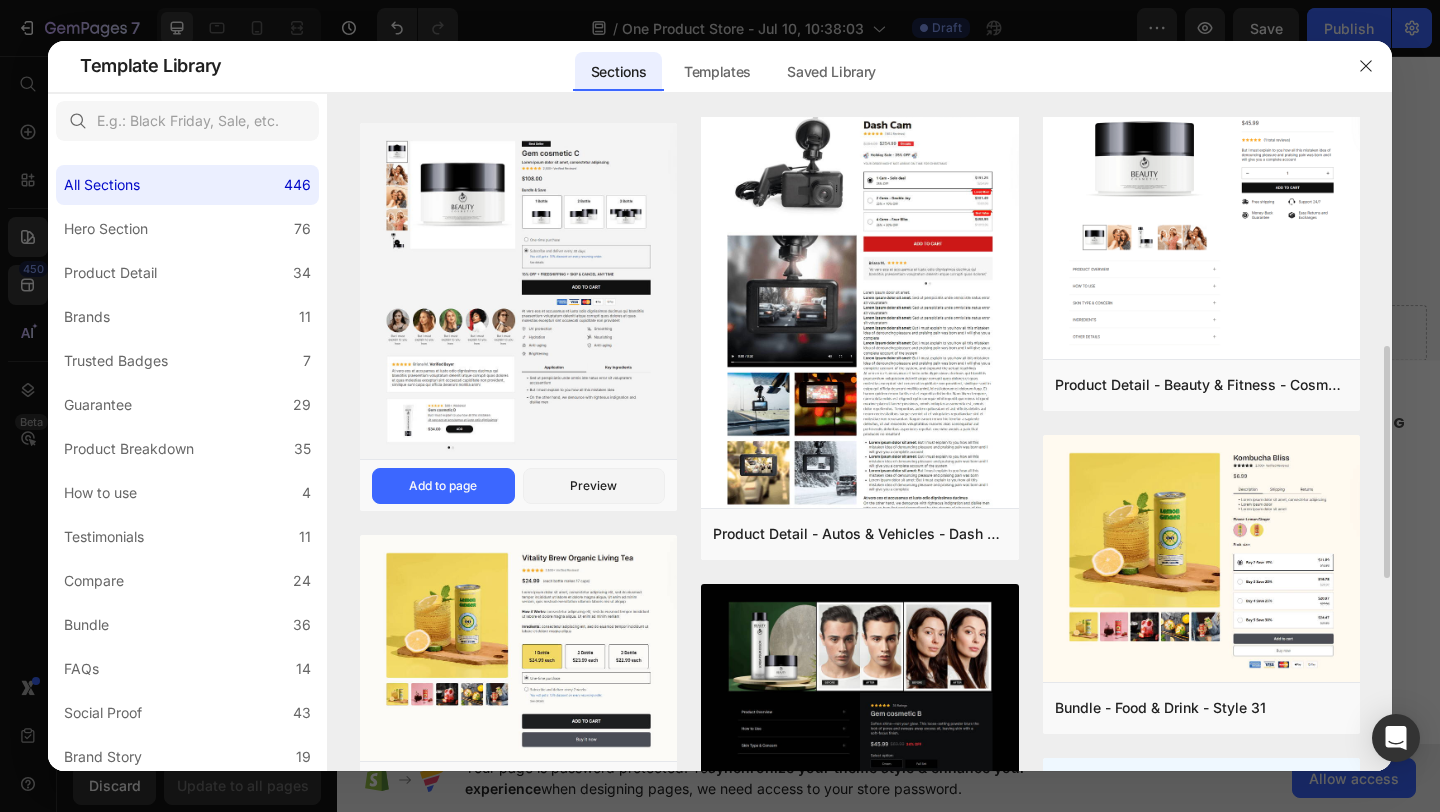 scroll, scrollTop: 739, scrollLeft: 0, axis: vertical 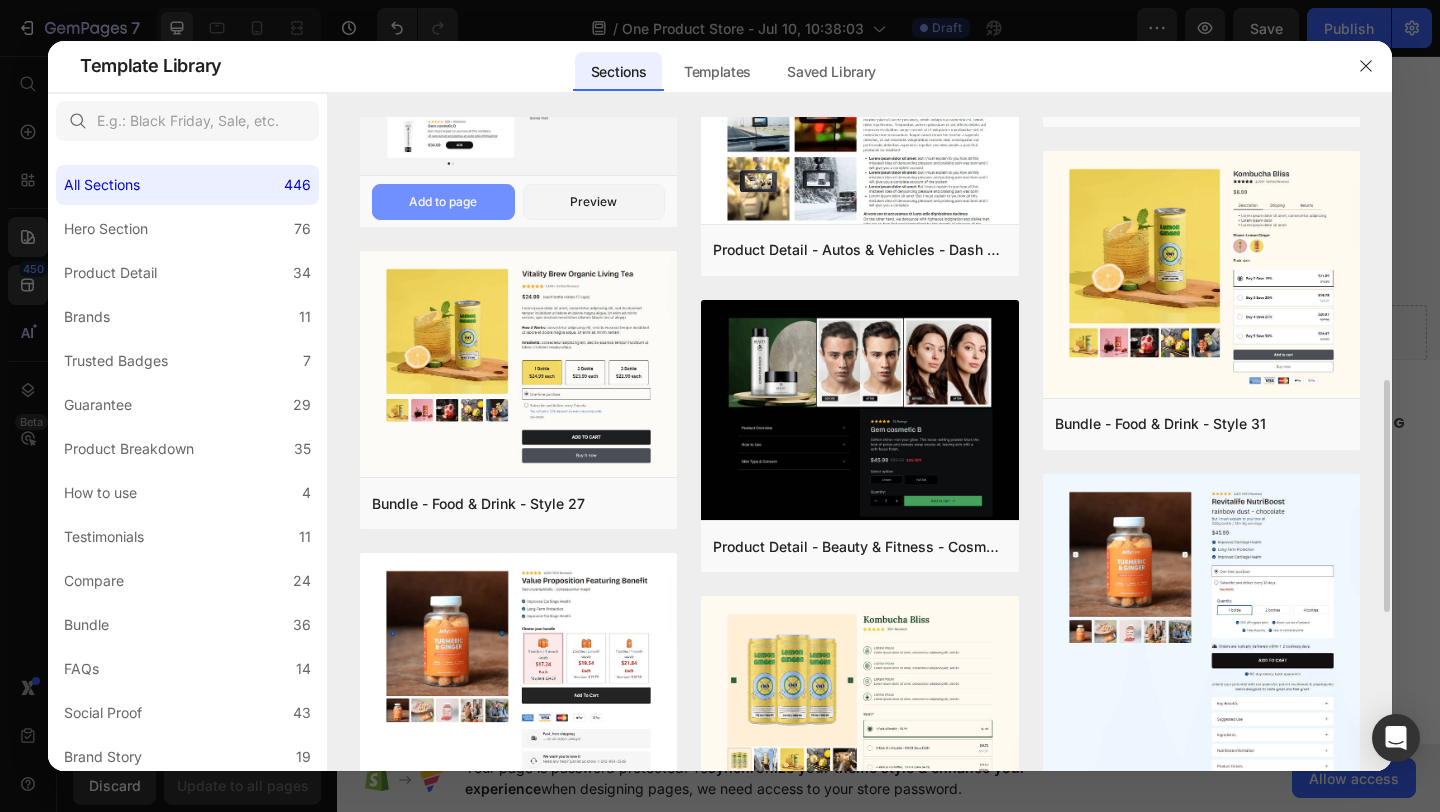 click on "Add to page" at bounding box center (443, 202) 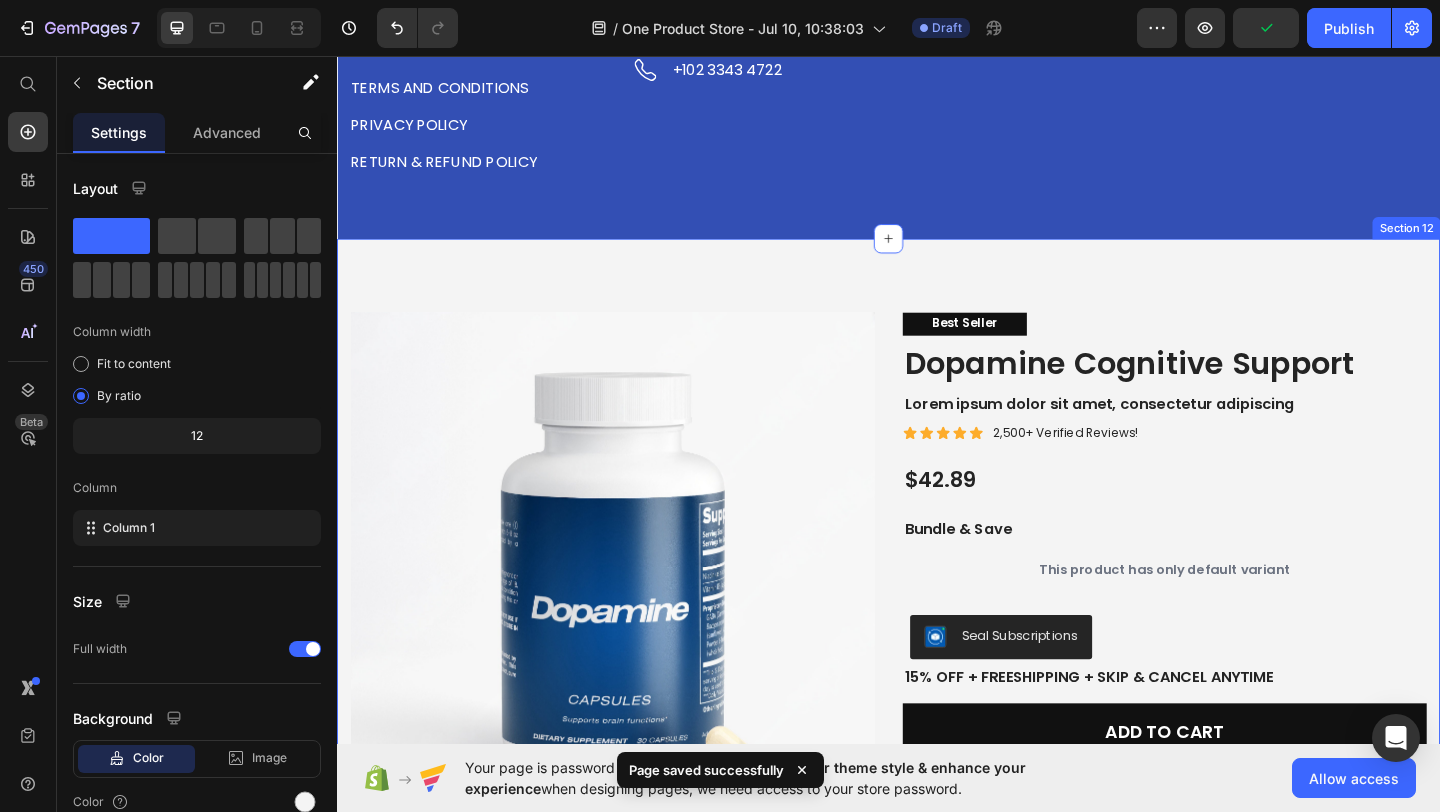 click on "Product Images Best Seller Text Block Dopamine Cognitive Support Product Title Lorem ipsum dolor sit amet, consectetur adipiscing Text Block Icon Icon Icon Icon Icon Icon List 2,500+ Verified Reviews! Text Block Row $42.89 Product Price Bundle & Save Text Block This product has only default variant Product Variants & Swatches Seal Subscriptions Seal Subscriptions 15% off + Freeshipping + Skip & Cancel Anytime Text Block Add to cart Add to Cart Image Image Image Image Image Row Row Product Image But I must explain to you how  Text Block Image But I must explain to you how  Text Block Image But I must explain to you how  Text Block Image But I must explain to you how  Text Block Image But I must explain to you how  Text Block Carousel Icon Icon Icon Icon Icon Icon List Briana M.  Verified Buyer Text Block Row Text Block Row Product Images Icon Icon Icon Icon Icon Icon List 500+  Reviews! Text Block Row Dopamine Cognitive Support Product Title But I must explain to you how all this mistaken Text Block Add" at bounding box center [937, 935] 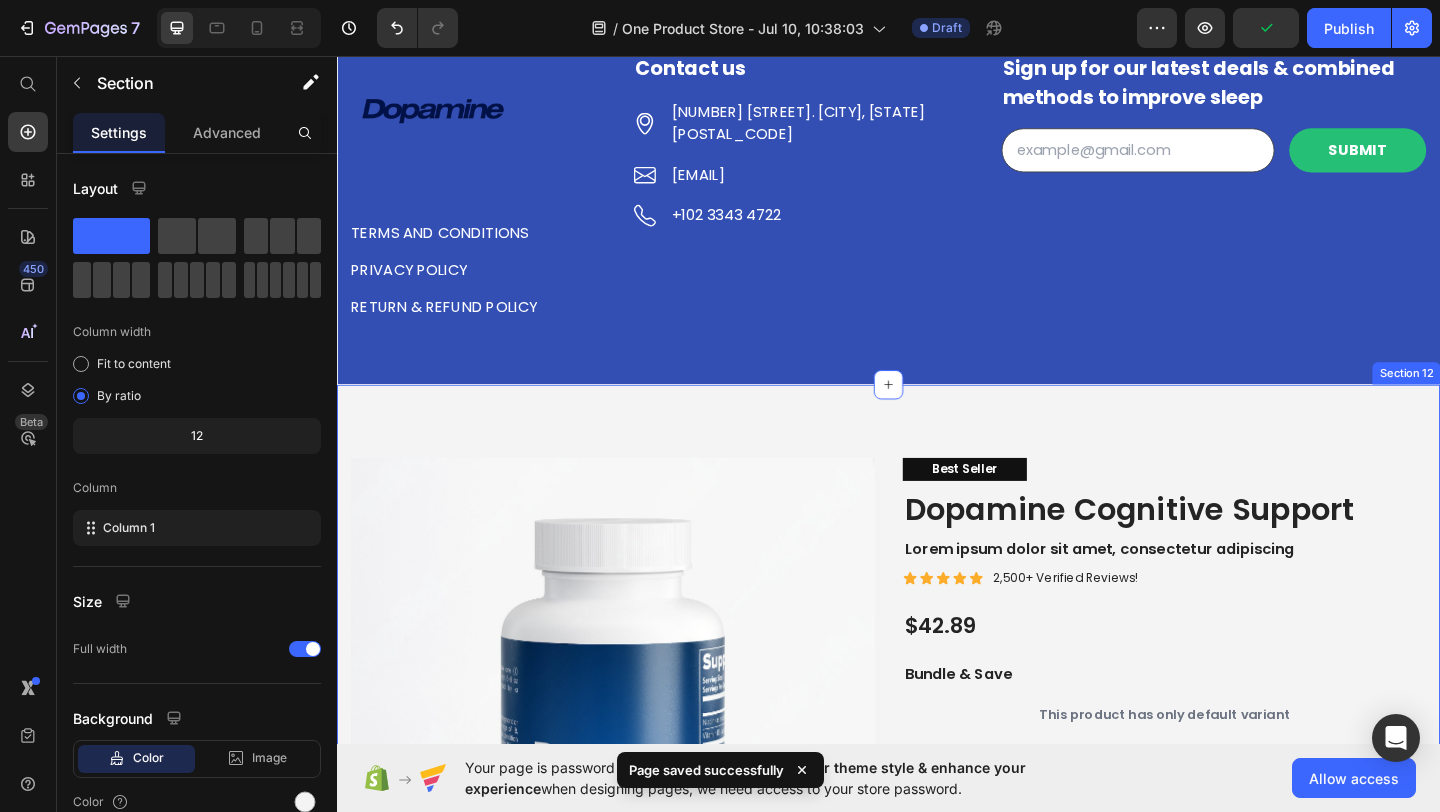 scroll, scrollTop: 8468, scrollLeft: 0, axis: vertical 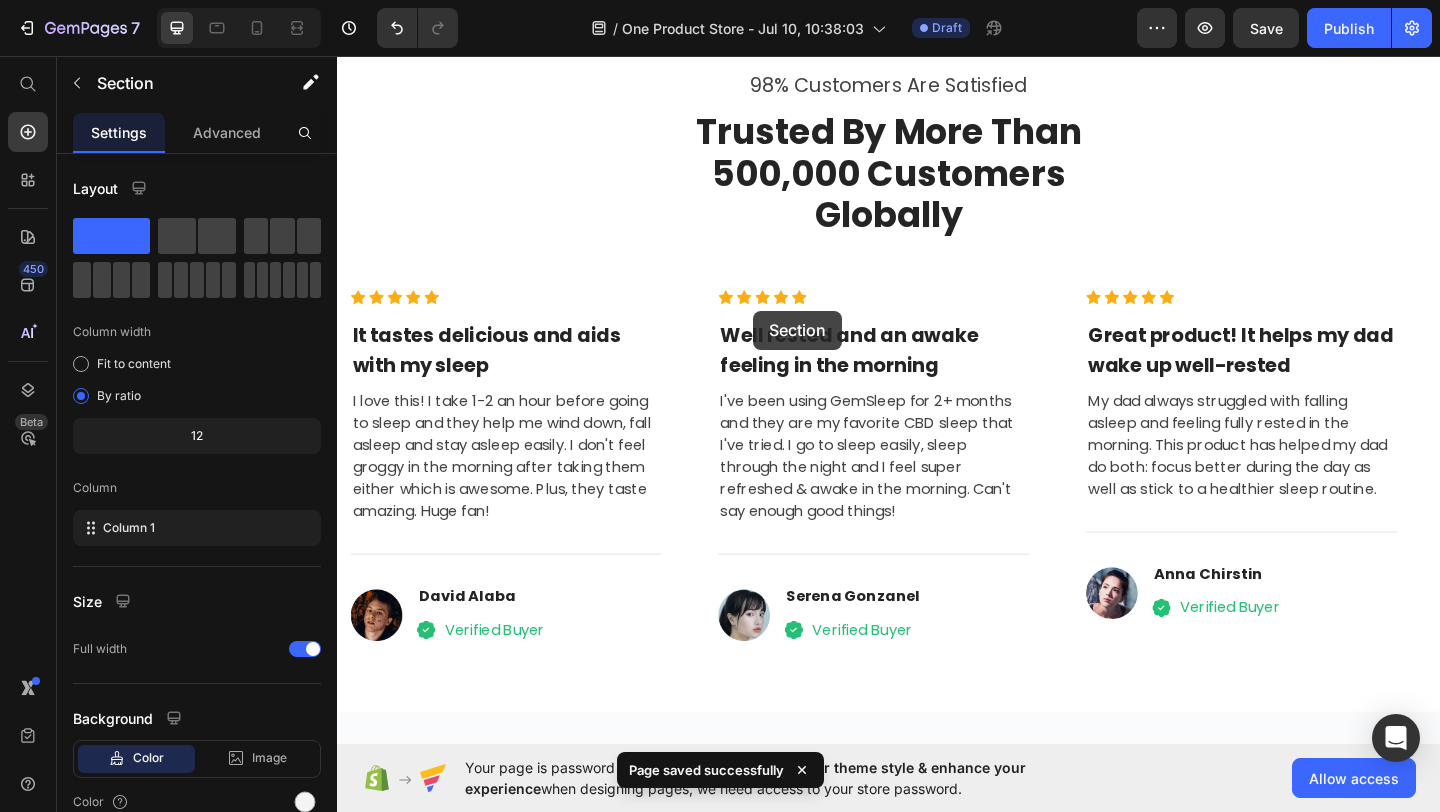 drag, startPoint x: 856, startPoint y: 502, endPoint x: 790, endPoint y: 333, distance: 181.43042 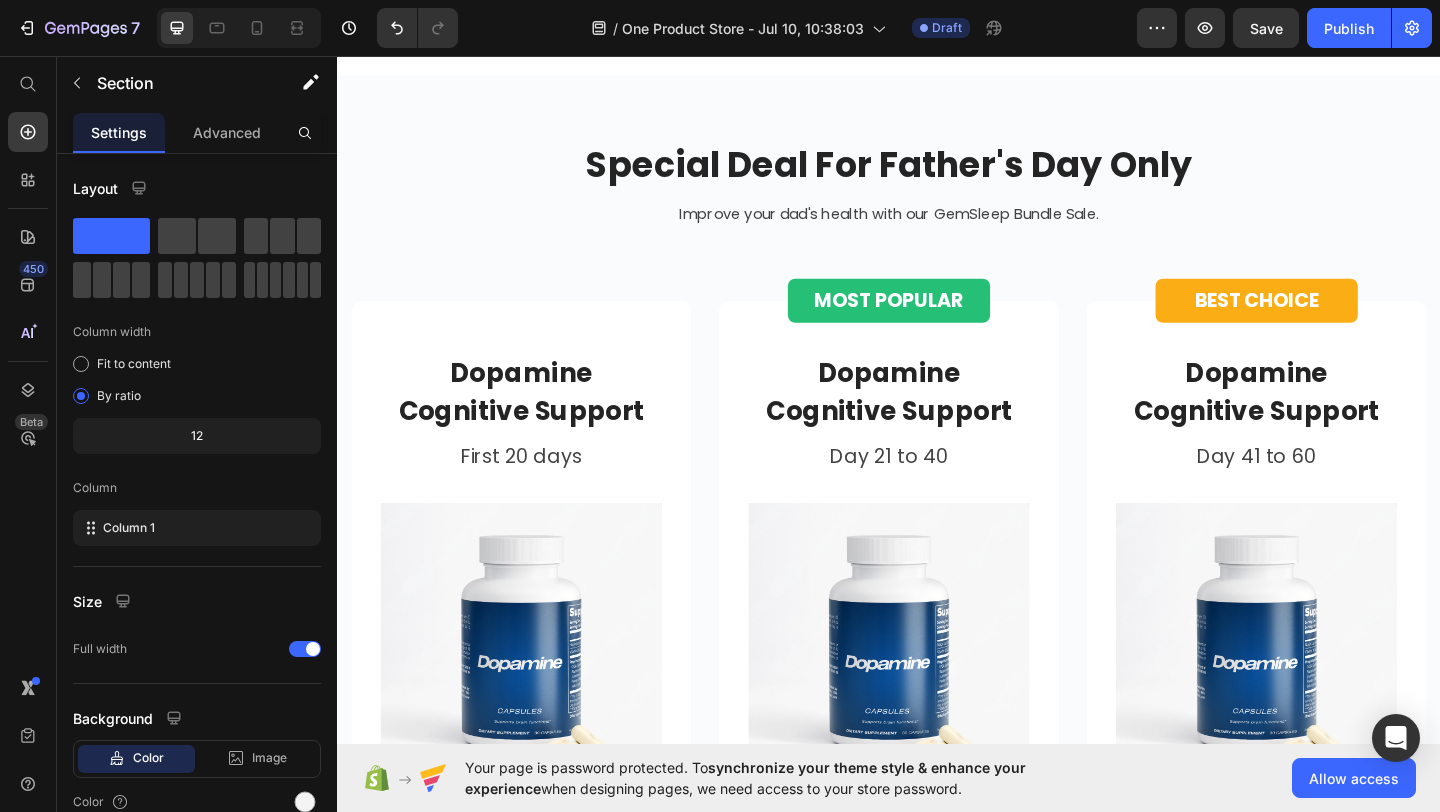 scroll, scrollTop: 3850, scrollLeft: 0, axis: vertical 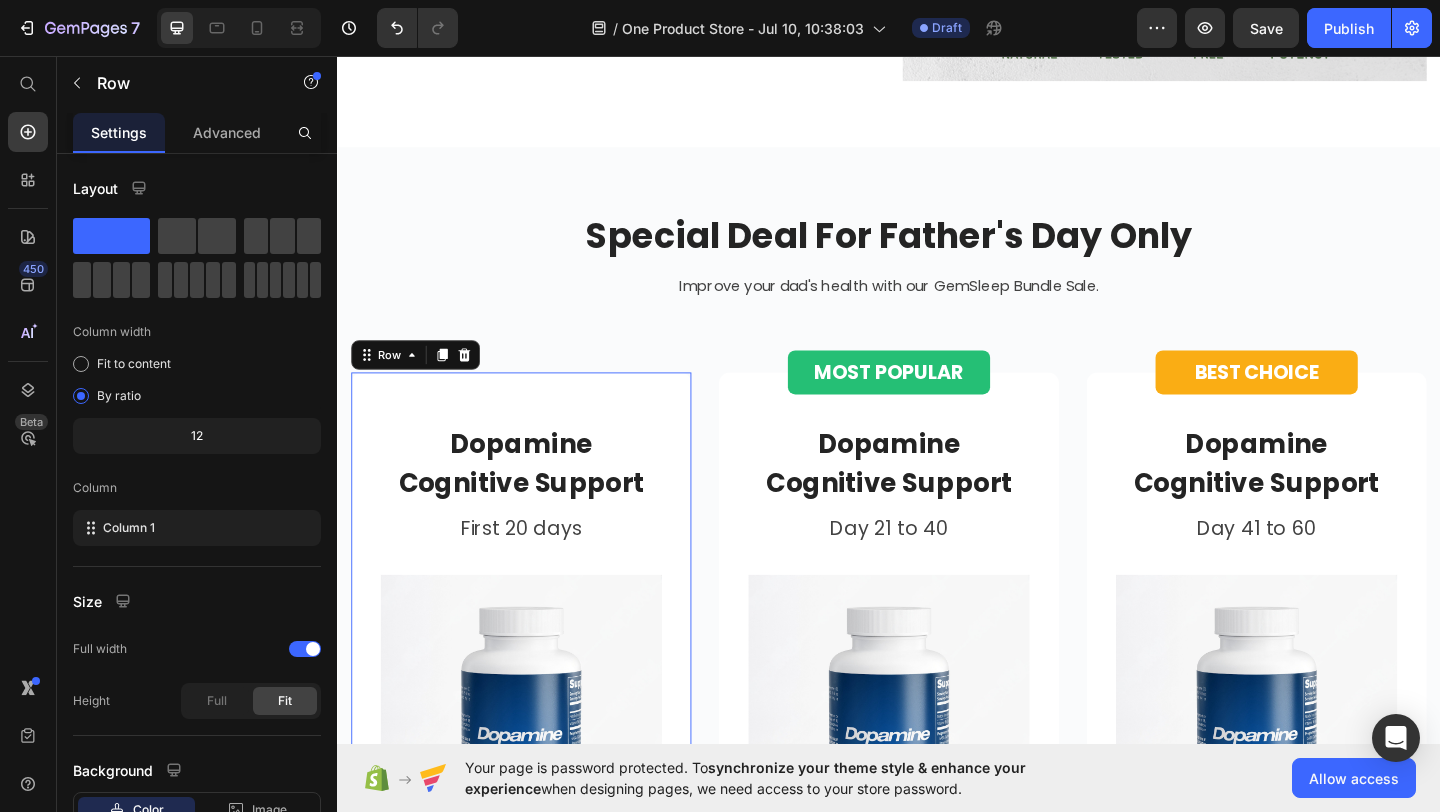 click on "Dopamine Cognitive Support Product Title  First 20 days Text block Product Images 0% Off Product Tag $0.00 Product Price $42.89 Product Price Row GRAB THIS DEAL Product Cart Button                Icon                Icon                Icon                Icon                Icon Icon List Hoz Product Row   0" at bounding box center (537, 791) 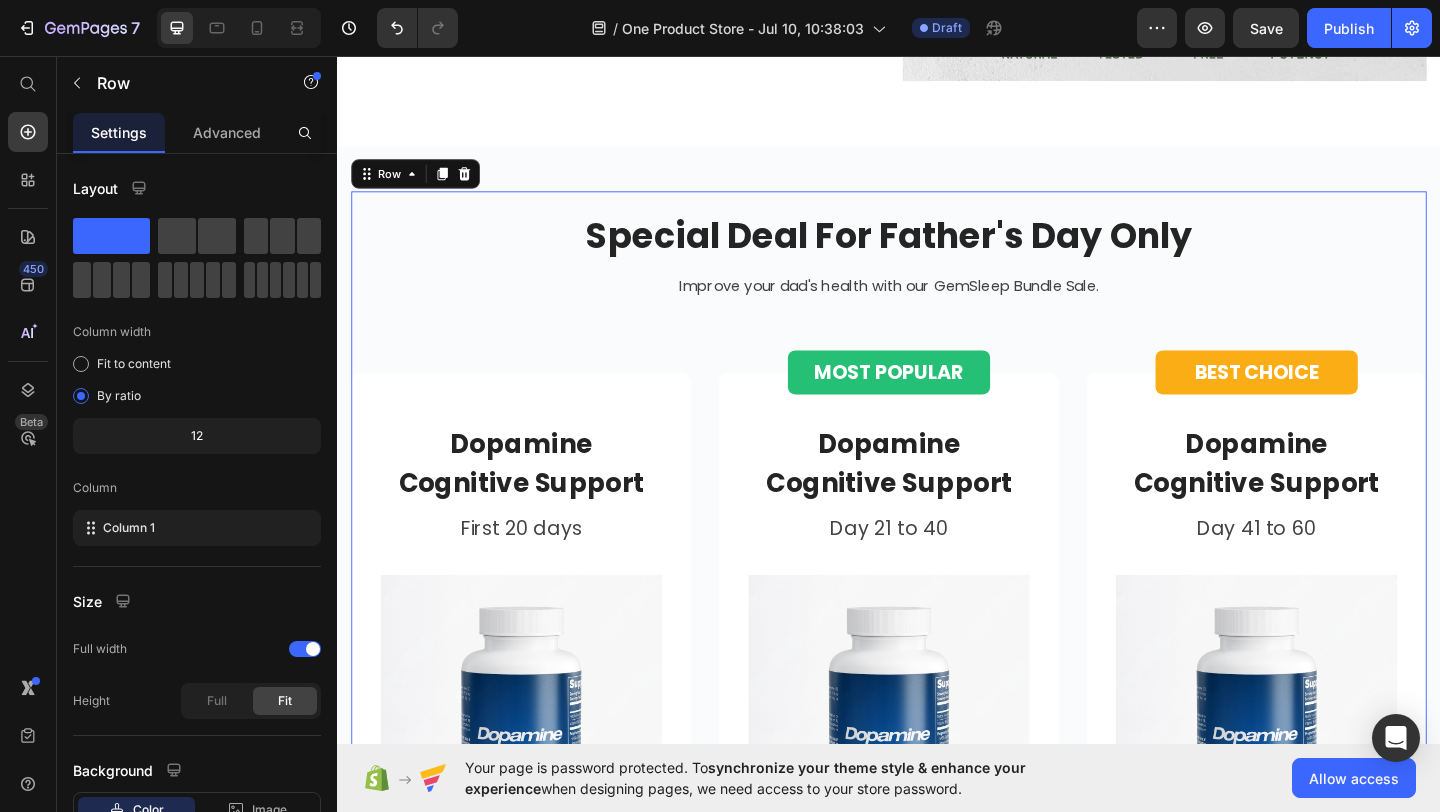 click on "Special Deal For Father's Day Only Heading Improve your dad's health with our GemSleep Bundle Sale. Text block Row Dopamine Cognitive Support Product Title  First 20 days Text block Product Images 0% Off Product Tag $0.00 Product Price $42.89 Product Price Row GRAB THIS DEAL Product Cart Button                Icon                Icon                Icon                Icon                Icon Icon List Hoz Product Row Row MOST POPULAR Button Row Dopamine Cognitive Support Product Title Day 21 to 40 Text block Product Images 0% Off Product Tag $0.00 Product Price $42.89 Product Price Row GRAB THIS DEAL Product Cart Button                Icon                Icon                Icon                Icon                Icon Icon List Hoz Product Row Row BEST CHOICE Button Row Dopamine Cognitive Support Product Title Day 41 to 60 Text block Product Images 0% Off Product Tag $0.00 Product Price $42.89 Product Price Row GRAB THIS DEAL Product Cart Button                Icon                Icon                Icon 00" at bounding box center (937, 813) 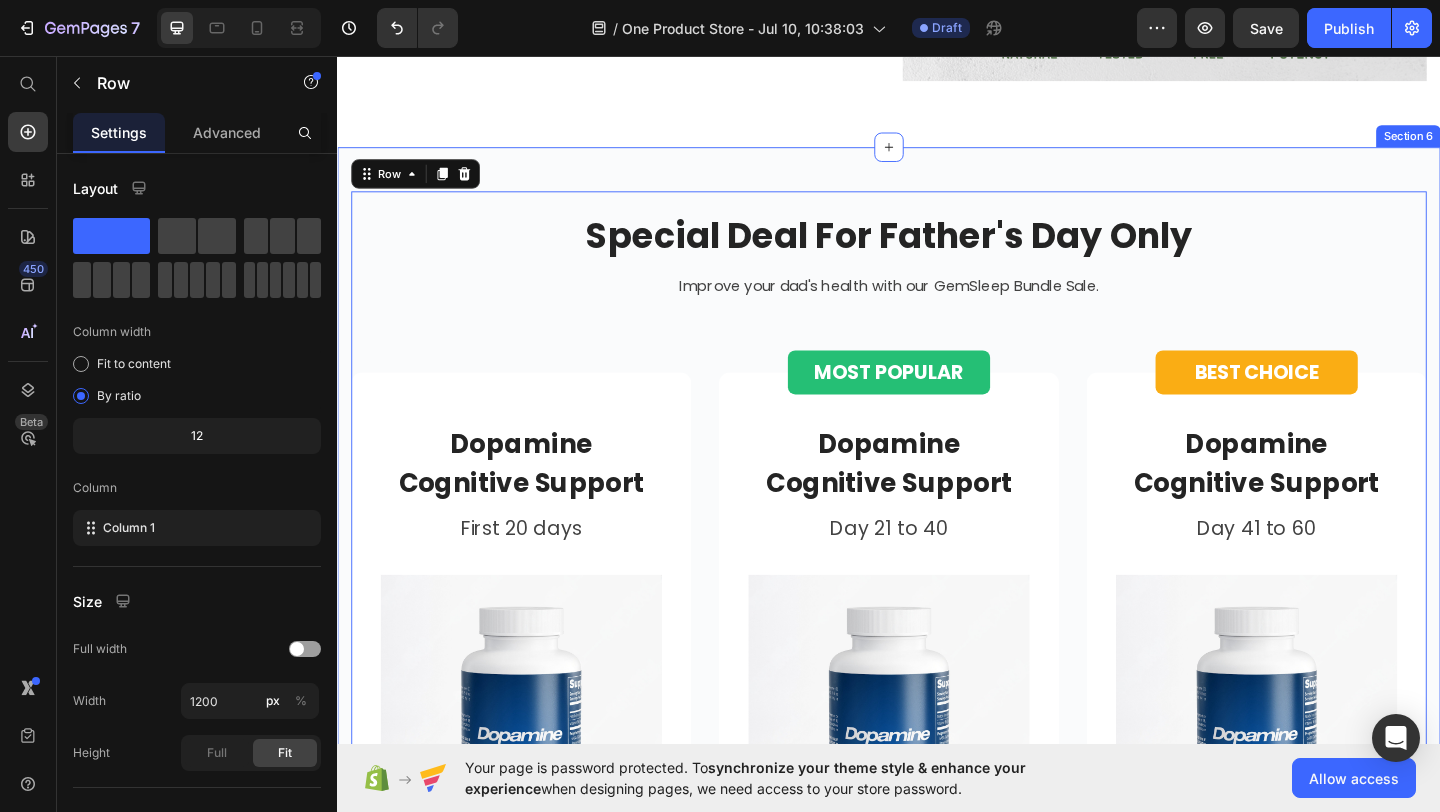 click on "Special Deal For Father's Day Only Heading Improve your dad's health with our GemSleep Bundle Sale. Text block Row Dopamine Cognitive Support Product Title  First 20 days Text block Product Images 0% Off Product Tag $0.00 Product Price $42.89 Product Price Row GRAB THIS DEAL Product Cart Button                Icon                Icon                Icon                Icon                Icon Icon List Hoz Product Row Row MOST POPULAR Button Row Dopamine Cognitive Support Product Title Day 21 to 40 Text block Product Images 0% Off Product Tag $0.00 Product Price $42.89 Product Price Row GRAB THIS DEAL Product Cart Button                Icon                Icon                Icon                Icon                Icon Icon List Hoz Product Row Row BEST CHOICE Button Row Dopamine Cognitive Support Product Title Day 41 to 60 Text block Product Images 0% Off Product Tag $0.00 Product Price $42.89 Product Price Row GRAB THIS DEAL Product Cart Button                Icon                Icon                Icon 00" at bounding box center (937, 813) 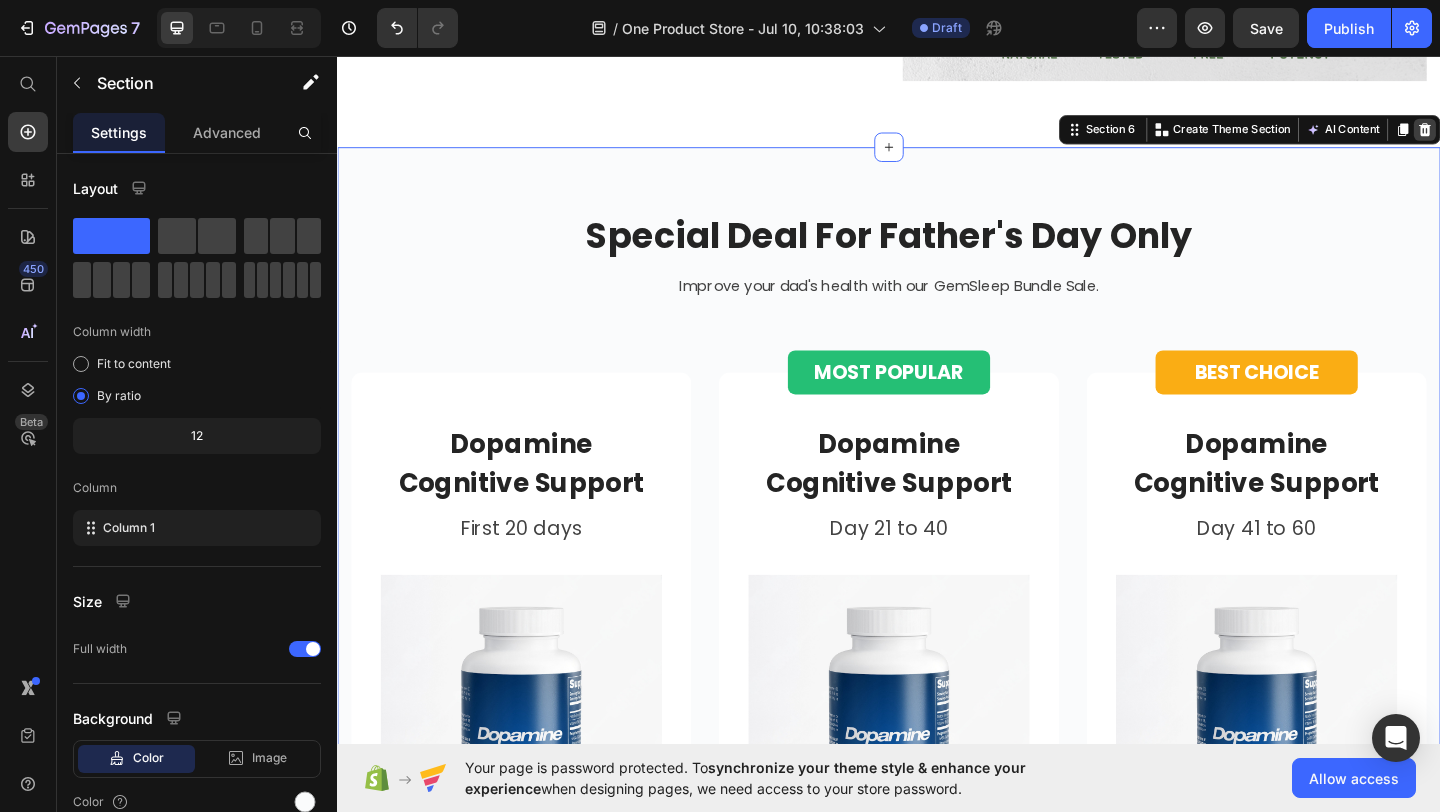 click 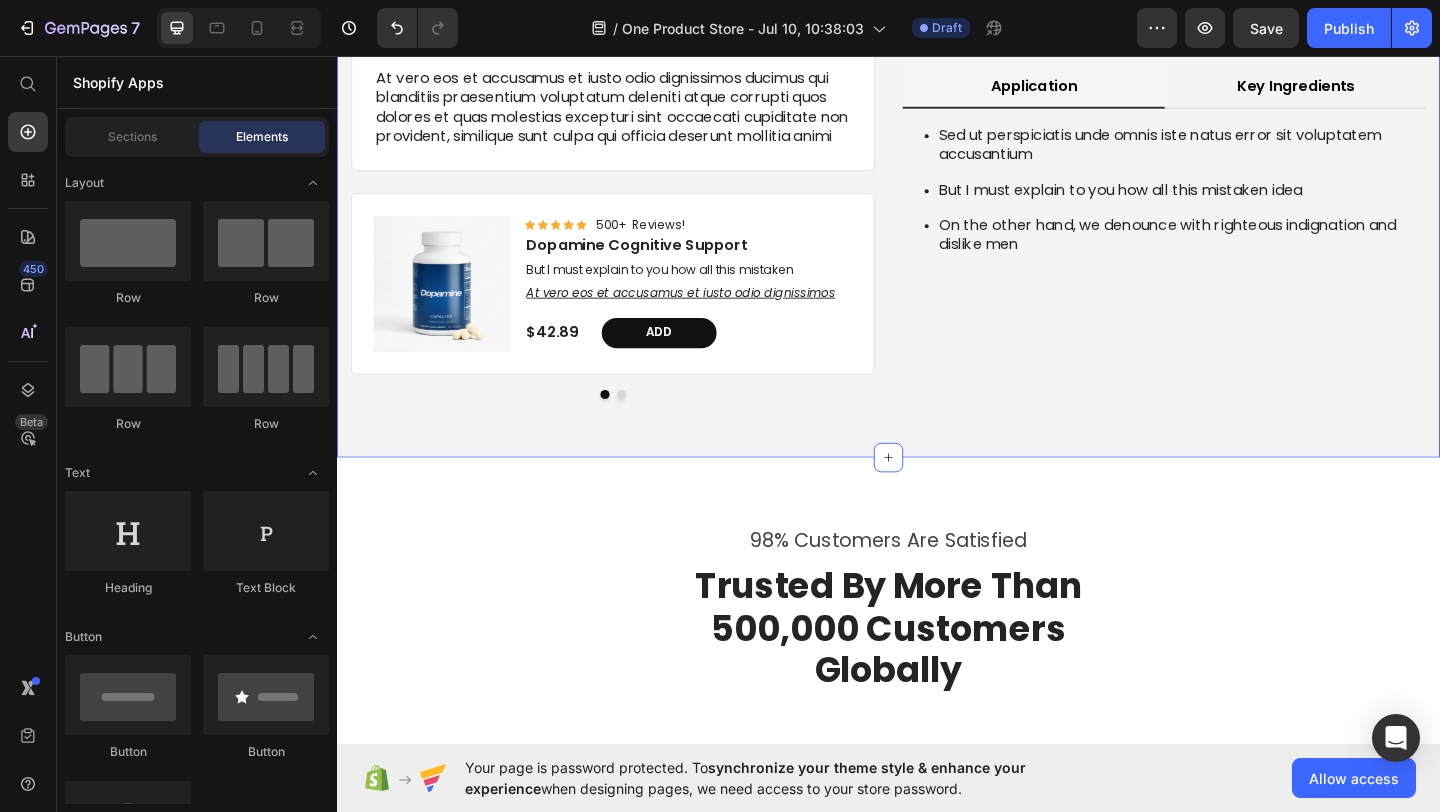 scroll, scrollTop: 4759, scrollLeft: 0, axis: vertical 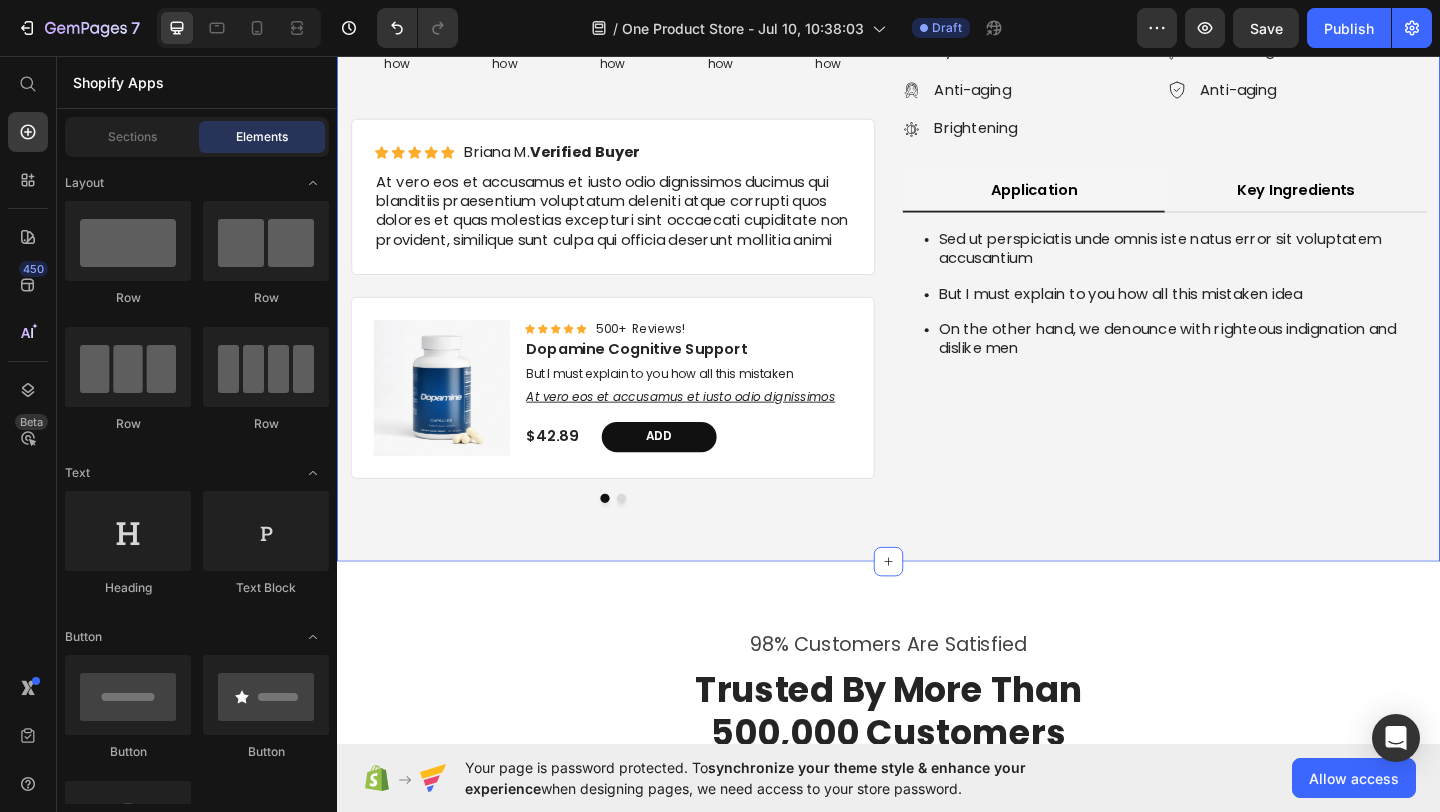 click on "Product Images Best Seller Text Block Dopamine Cognitive Support Product Title Lorem ipsum dolor sit amet, consectetur adipiscing Text Block Icon Icon Icon Icon Icon Icon List 2,500+ Verified Reviews! Text Block Row $42.89 Product Price Bundle & Save Text Block This product has only default variant Product Variants & Swatches Seal Subscriptions Seal Subscriptions 15% off + Freeshipping + Skip & Cancel Anytime Text Block Add to cart Add to Cart Image Image Image Image Image Row Row Product Image But I must explain to you how  Text Block Image But I must explain to you how  Text Block Image But I must explain to you how  Text Block Image But I must explain to you how  Text Block Image But I must explain to you how  Text Block Carousel Icon Icon Icon Icon Icon Icon List Briana M.  Verified Buyer Text Block Row Text Block Row Product Images Icon Icon Icon Icon Icon Icon List 500+  Reviews! Text Block Row Dopamine Cognitive Support Product Title But I must explain to you how all this mistaken Text Block Add" at bounding box center (937, -74) 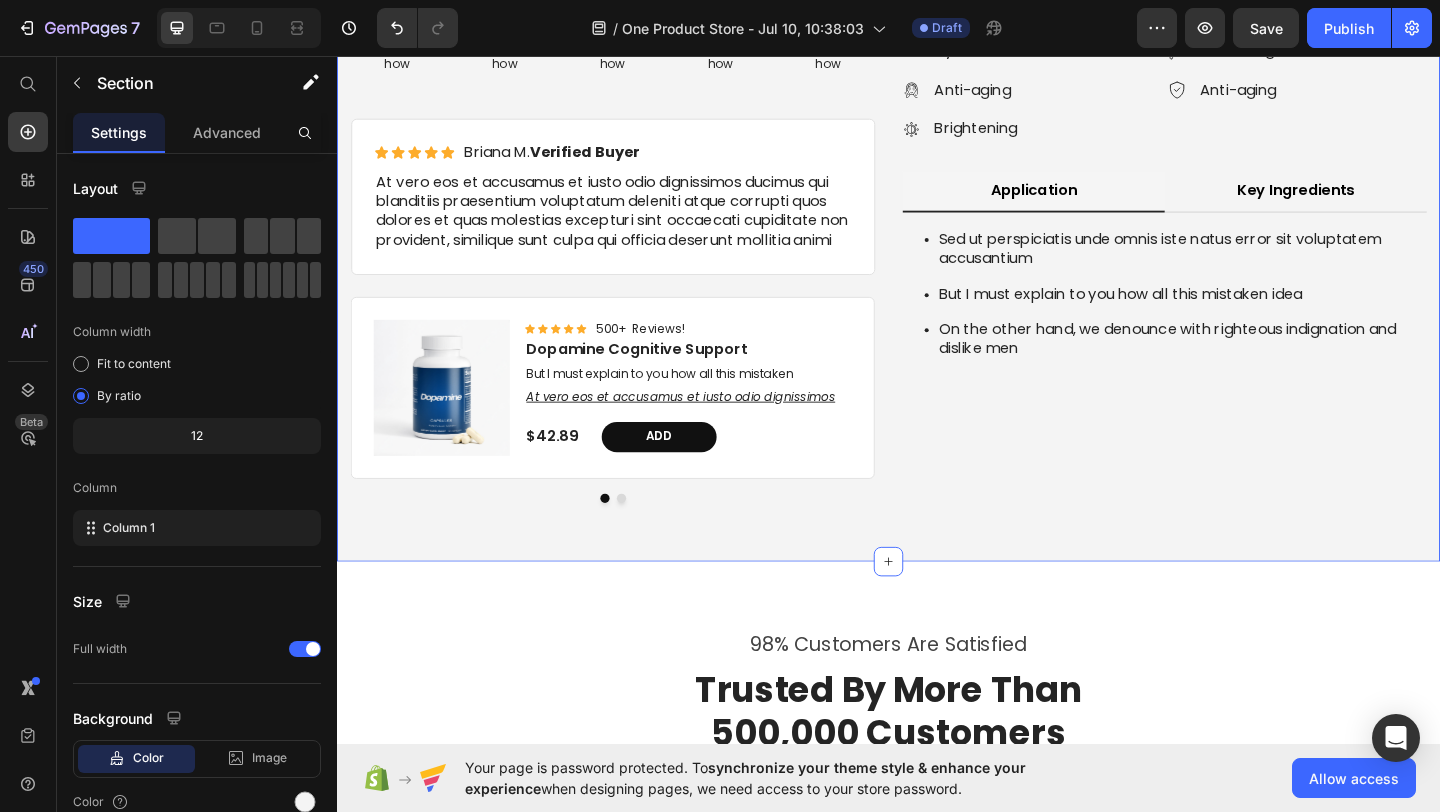 click on "Product Images Best Seller Text Block Dopamine Cognitive Support Product Title Lorem ipsum dolor sit amet, consectetur adipiscing Text Block Icon Icon Icon Icon Icon Icon List 2,500+ Verified Reviews! Text Block Row $42.89 Product Price Bundle & Save Text Block This product has only default variant Product Variants & Swatches Seal Subscriptions Seal Subscriptions 15% off + Freeshipping + Skip & Cancel Anytime Text Block Add to cart Add to Cart Image Image Image Image Image Row Row Product Image But I must explain to you how  Text Block Image But I must explain to you how  Text Block Image But I must explain to you how  Text Block Image But I must explain to you how  Text Block Image But I must explain to you how  Text Block Carousel Icon Icon Icon Icon Icon Icon List Briana M.  Verified Buyer Text Block Row Text Block Row Product Images Icon Icon Icon Icon Icon Icon List 500+  Reviews! Text Block Row Dopamine Cognitive Support Product Title But I must explain to you how all this mistaken Text Block Add" at bounding box center [937, -74] 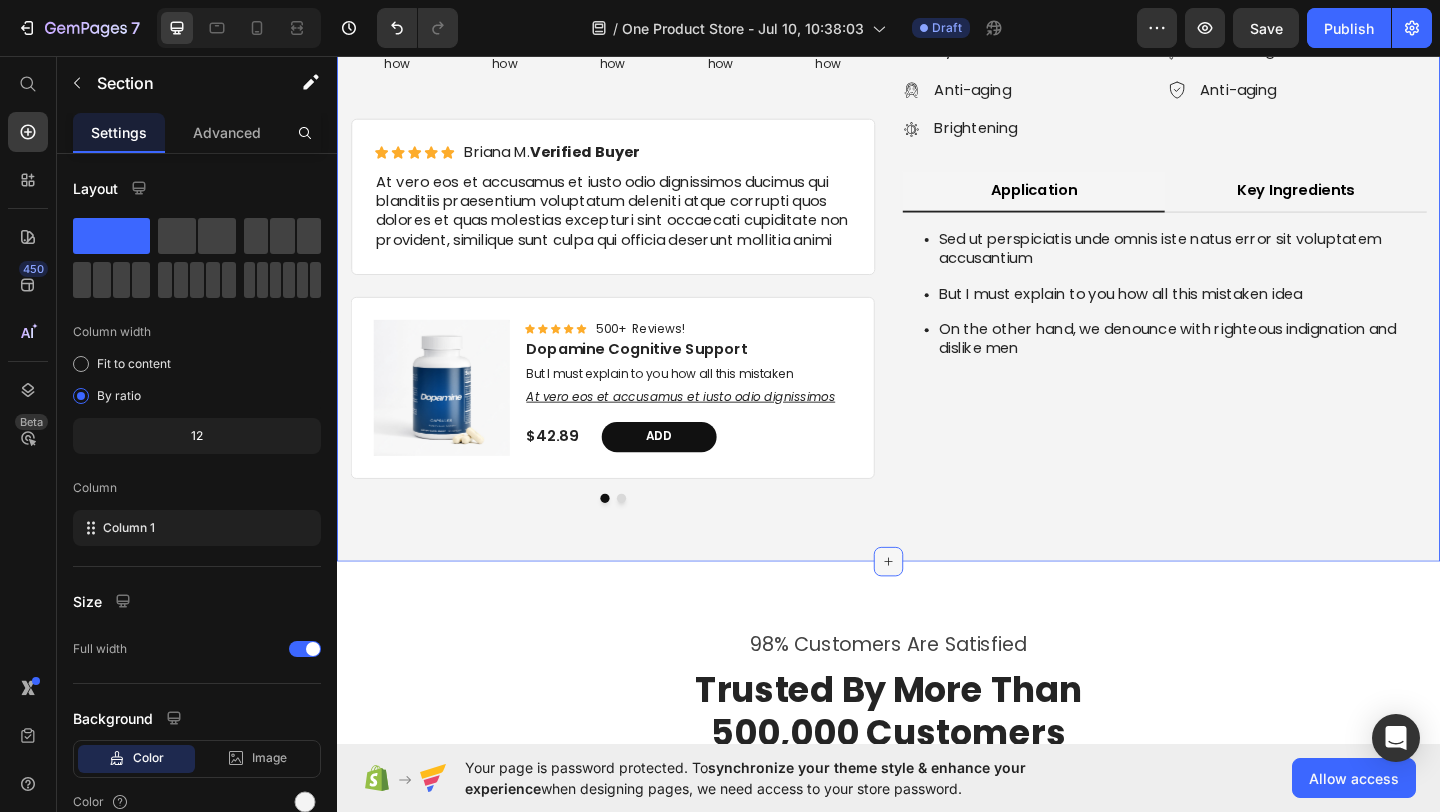 click at bounding box center (937, 606) 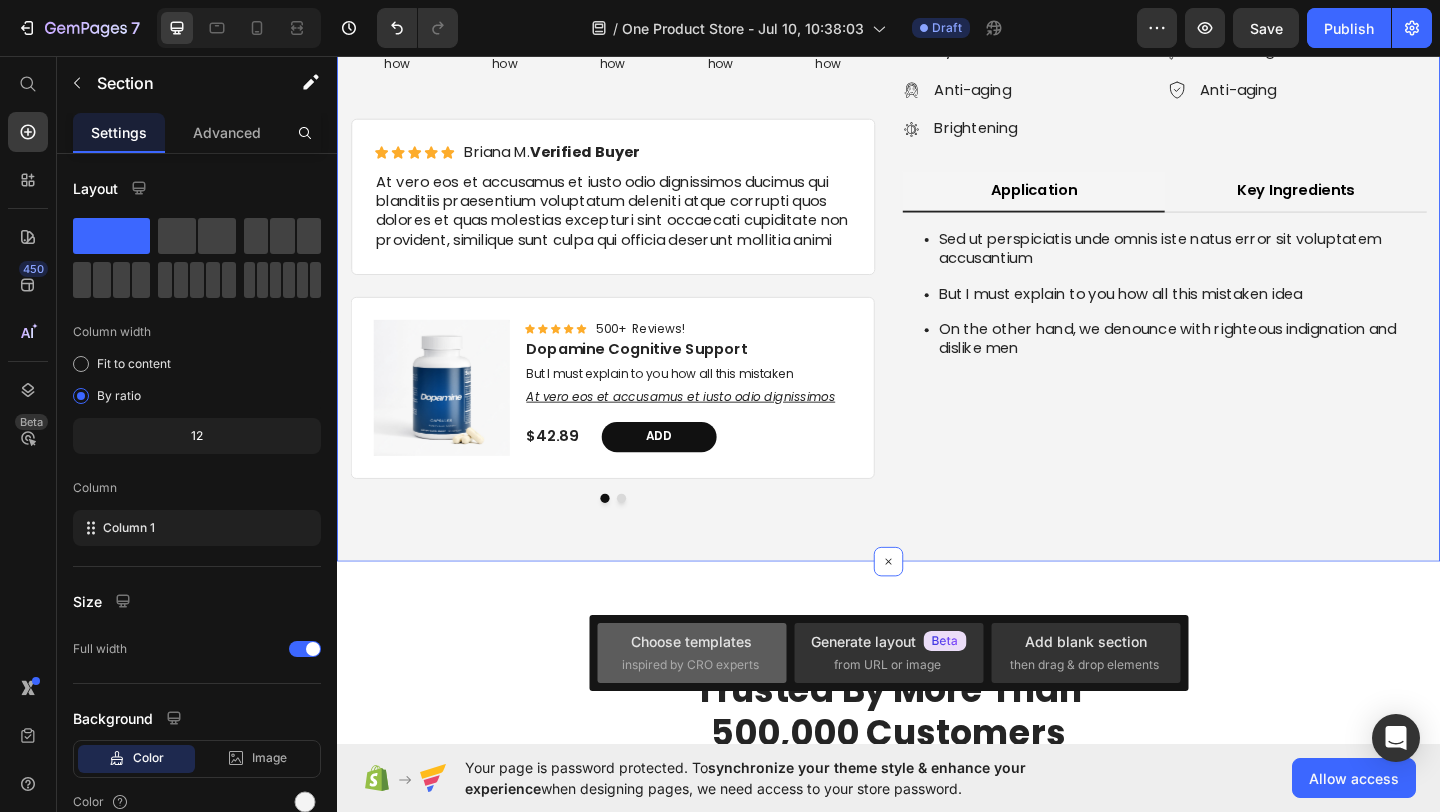 click on "inspired by CRO experts" at bounding box center [690, 665] 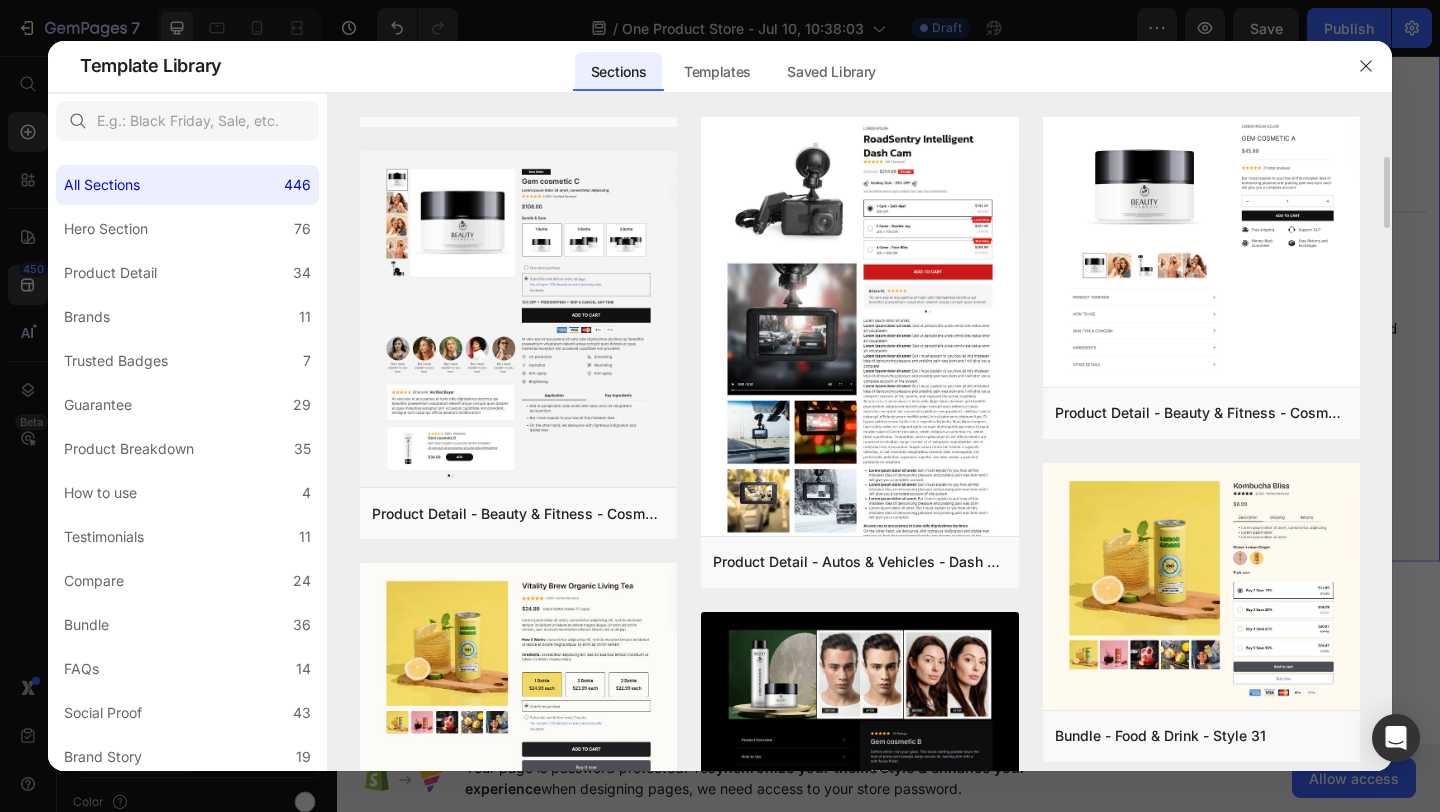 scroll, scrollTop: 421, scrollLeft: 0, axis: vertical 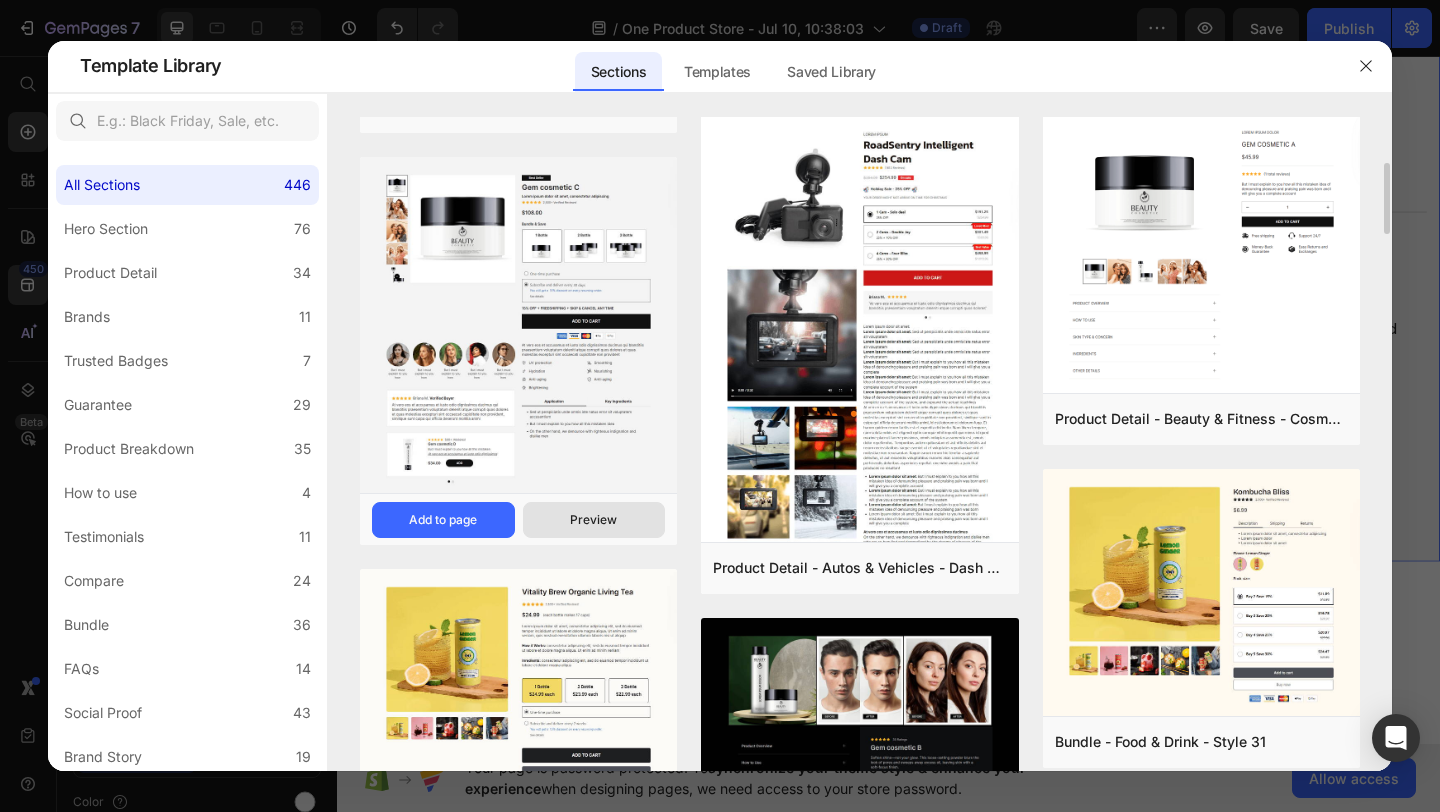 click on "Preview" at bounding box center (594, 520) 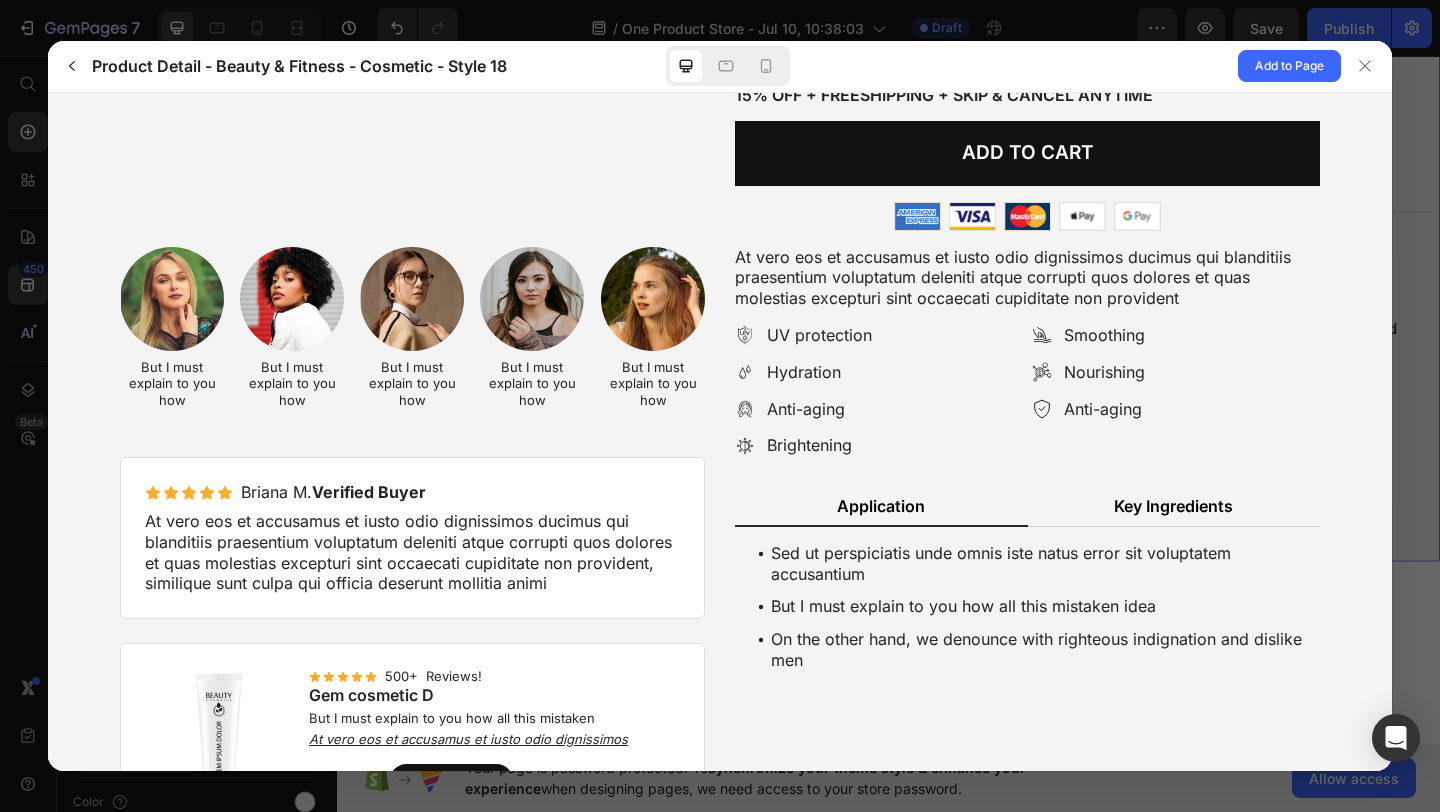 scroll, scrollTop: 582, scrollLeft: 0, axis: vertical 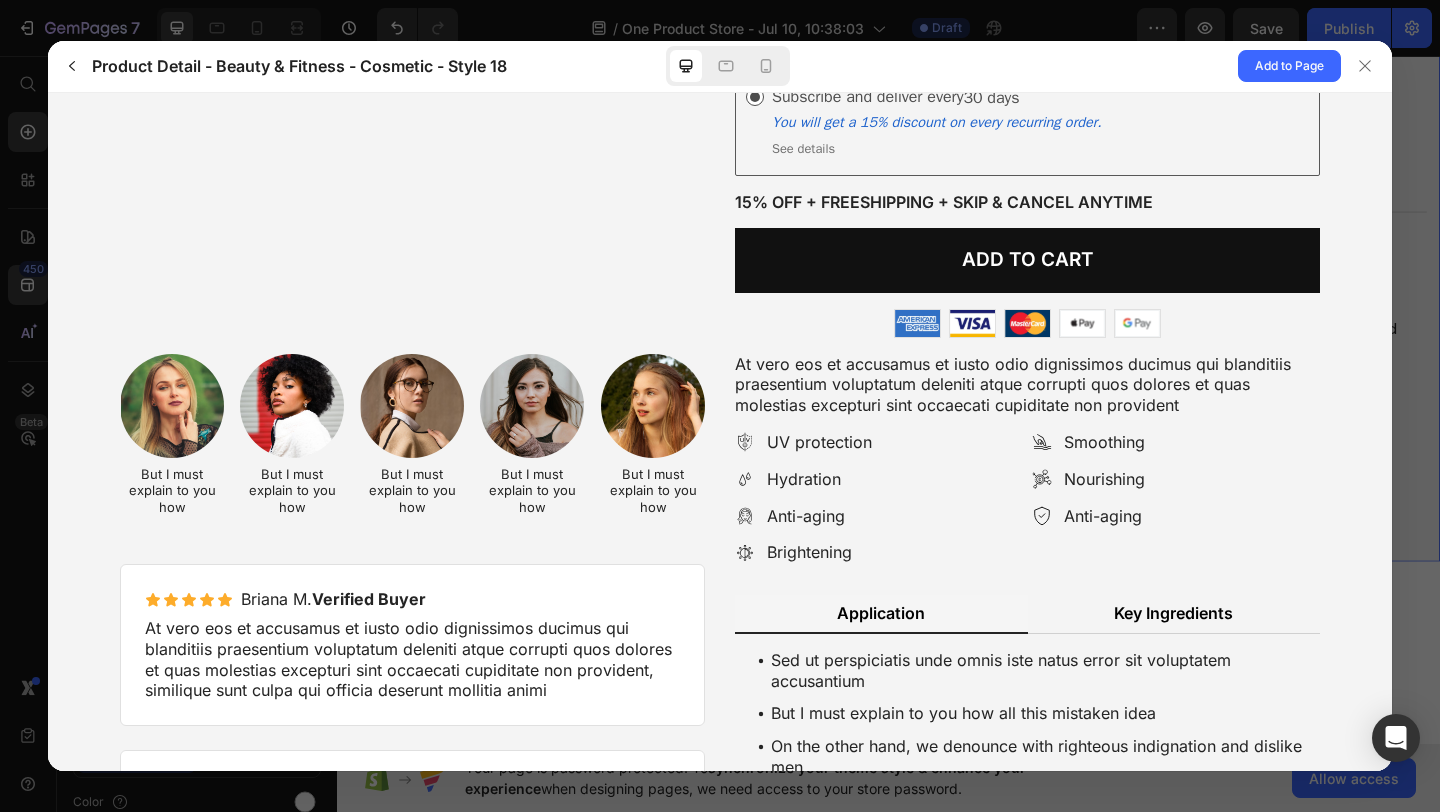 click at bounding box center (532, 405) 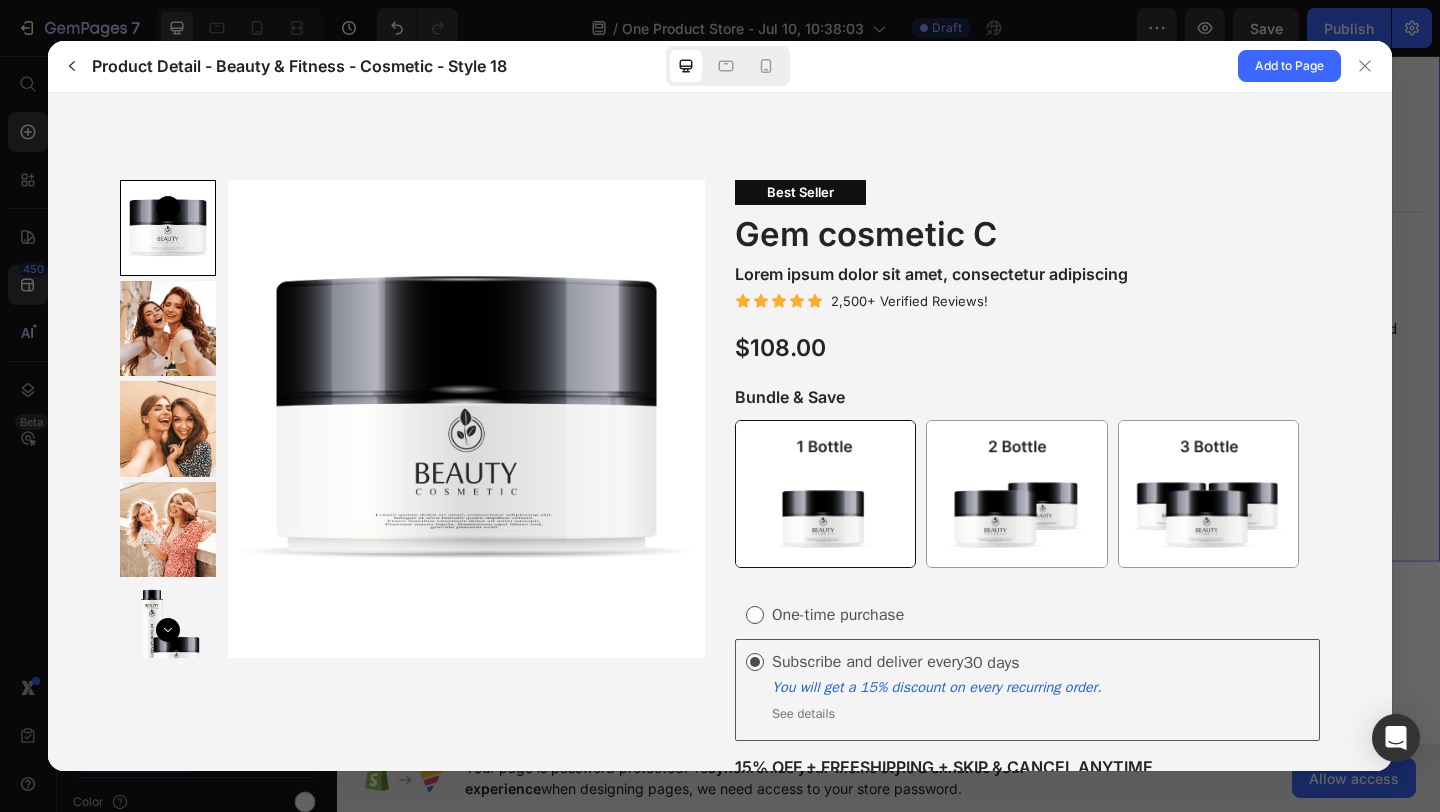 scroll, scrollTop: 1, scrollLeft: 0, axis: vertical 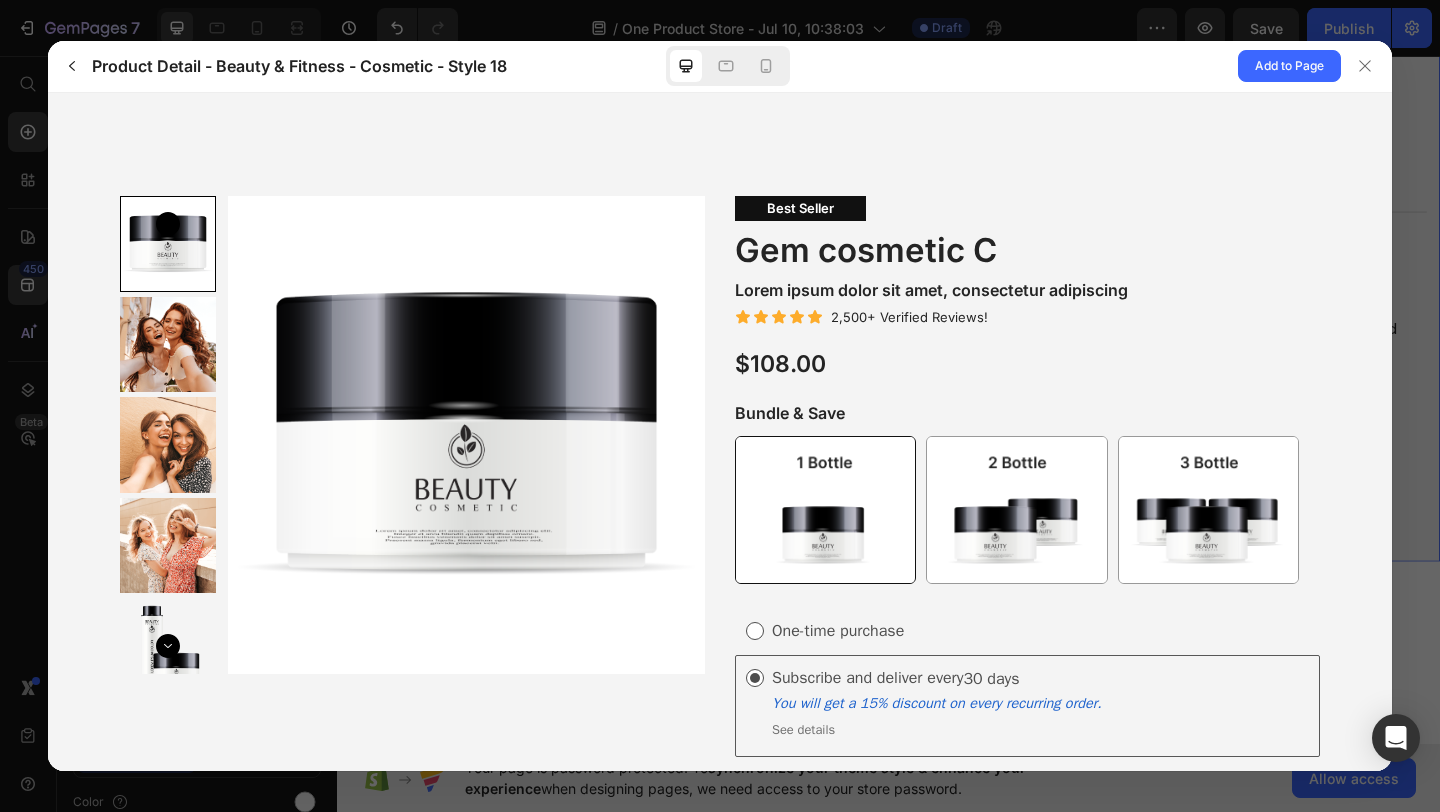 click on "Product Detail - Beauty & Fitness - Cosmetic - Style 18" at bounding box center [299, 66] 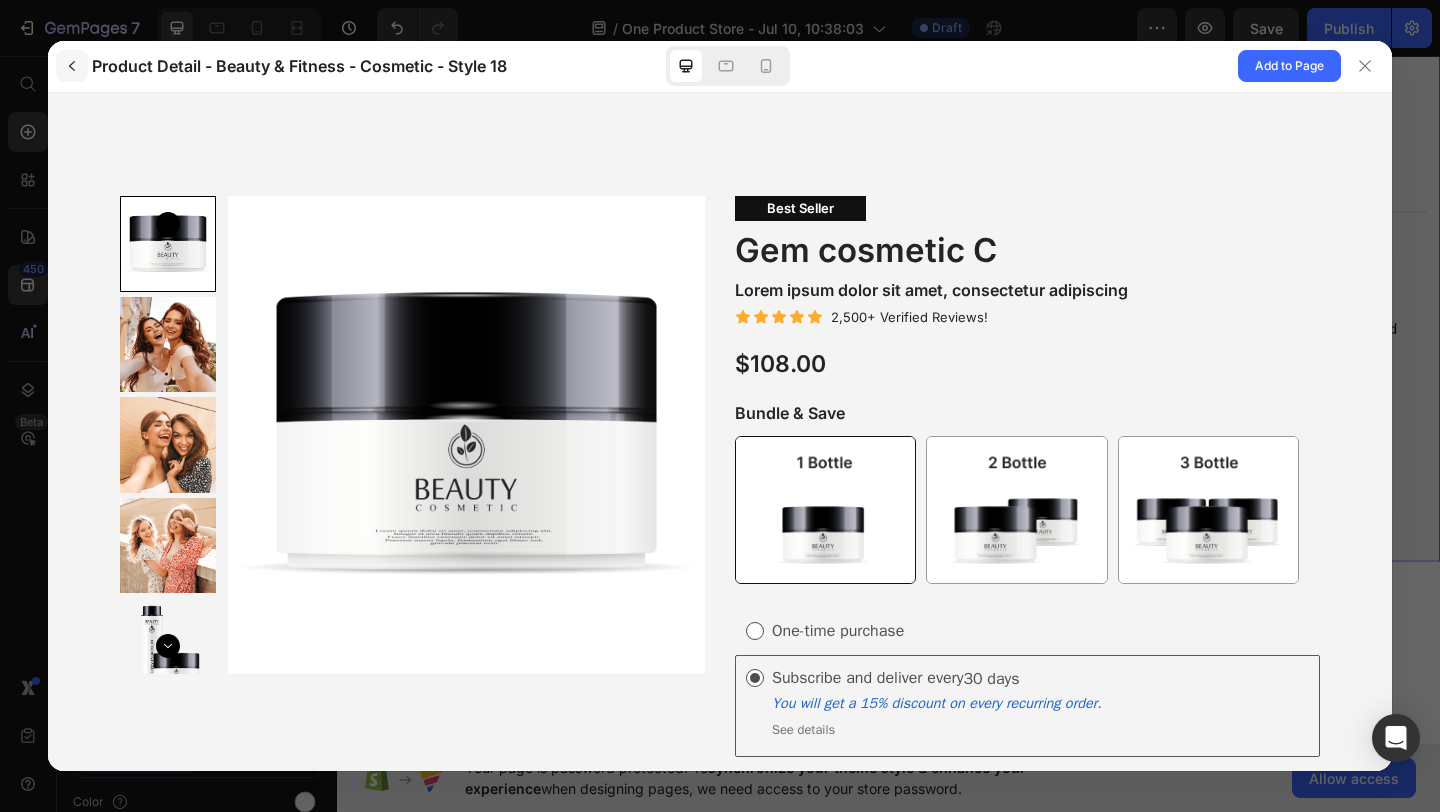 click at bounding box center (72, 66) 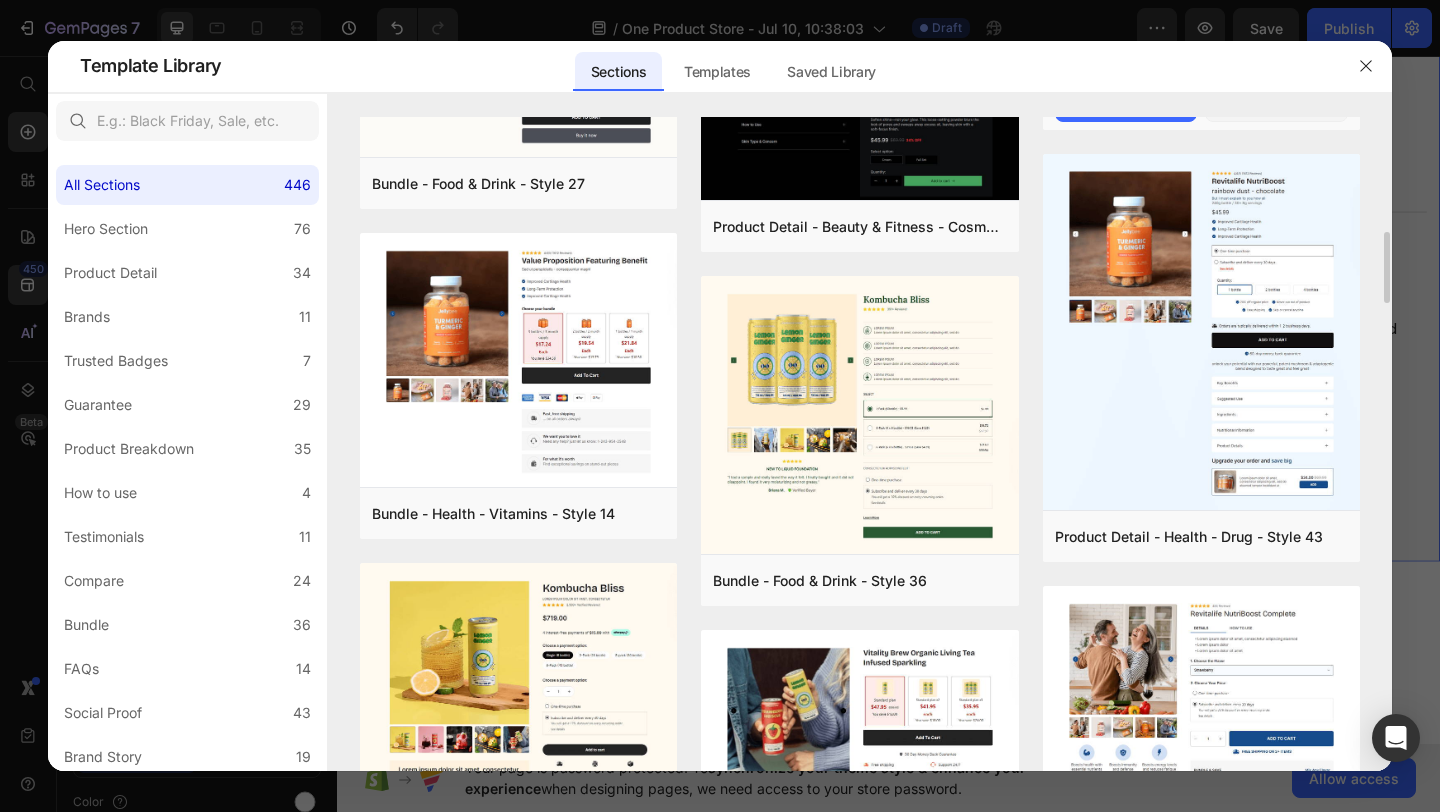 scroll, scrollTop: 1061, scrollLeft: 0, axis: vertical 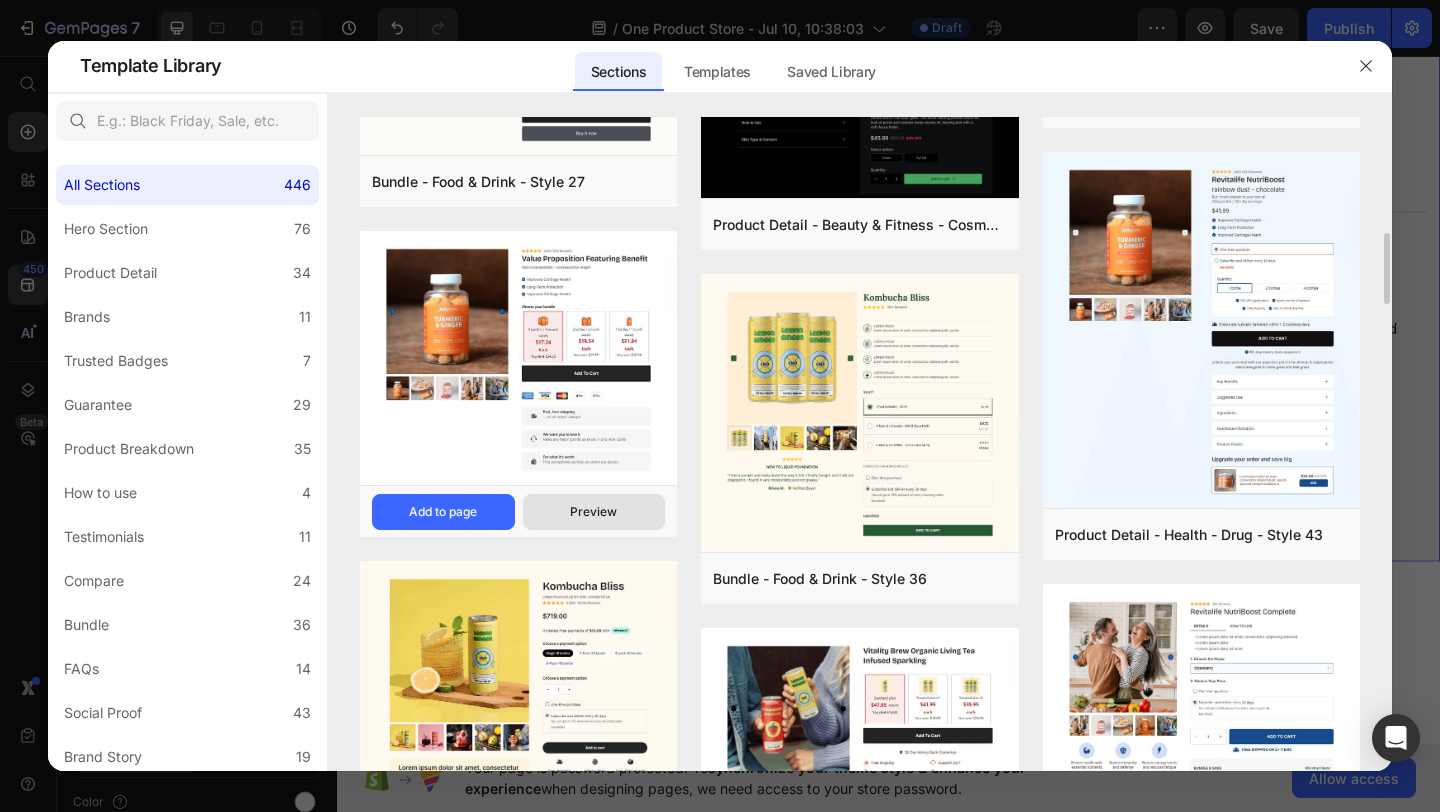 click on "Preview" at bounding box center (594, 512) 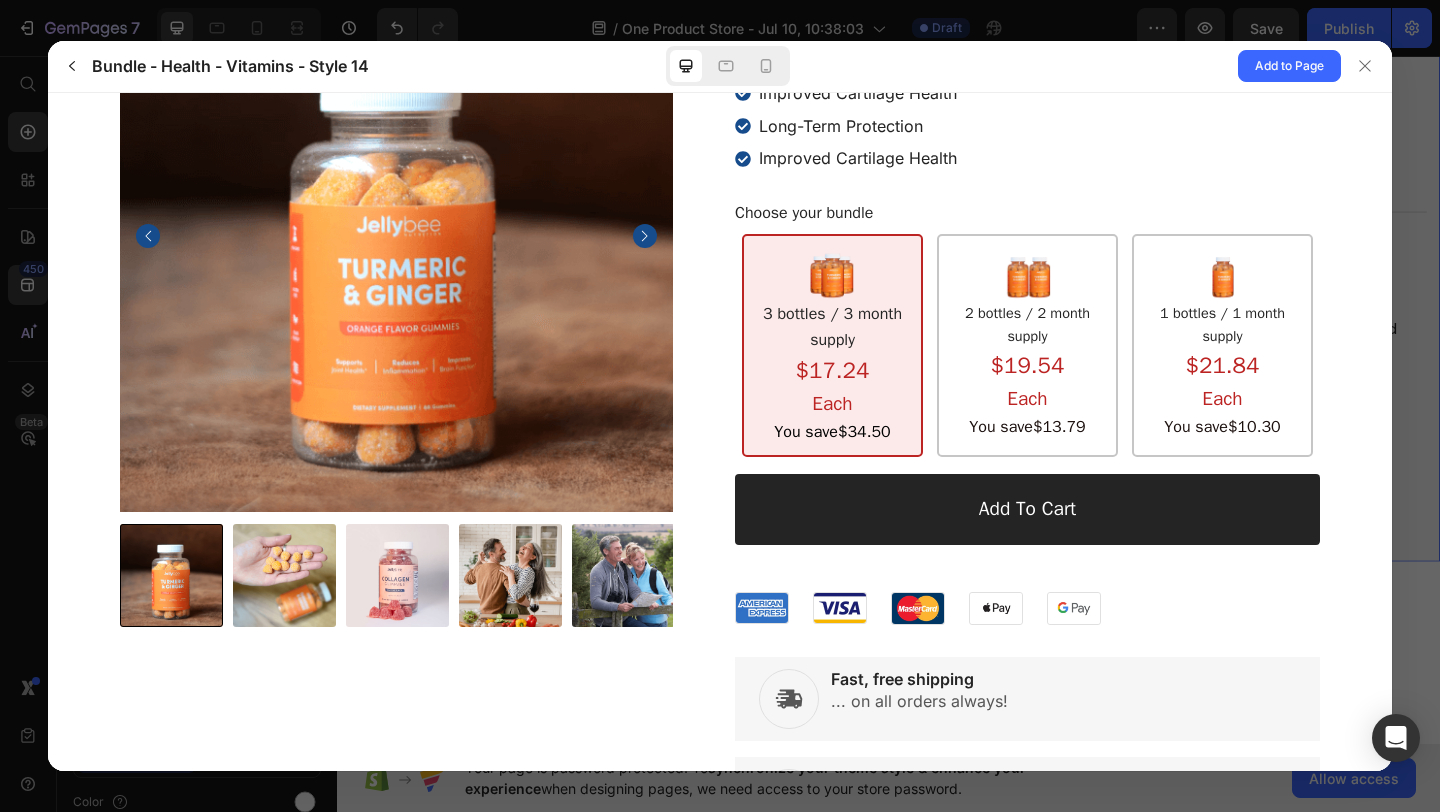 scroll, scrollTop: 0, scrollLeft: 0, axis: both 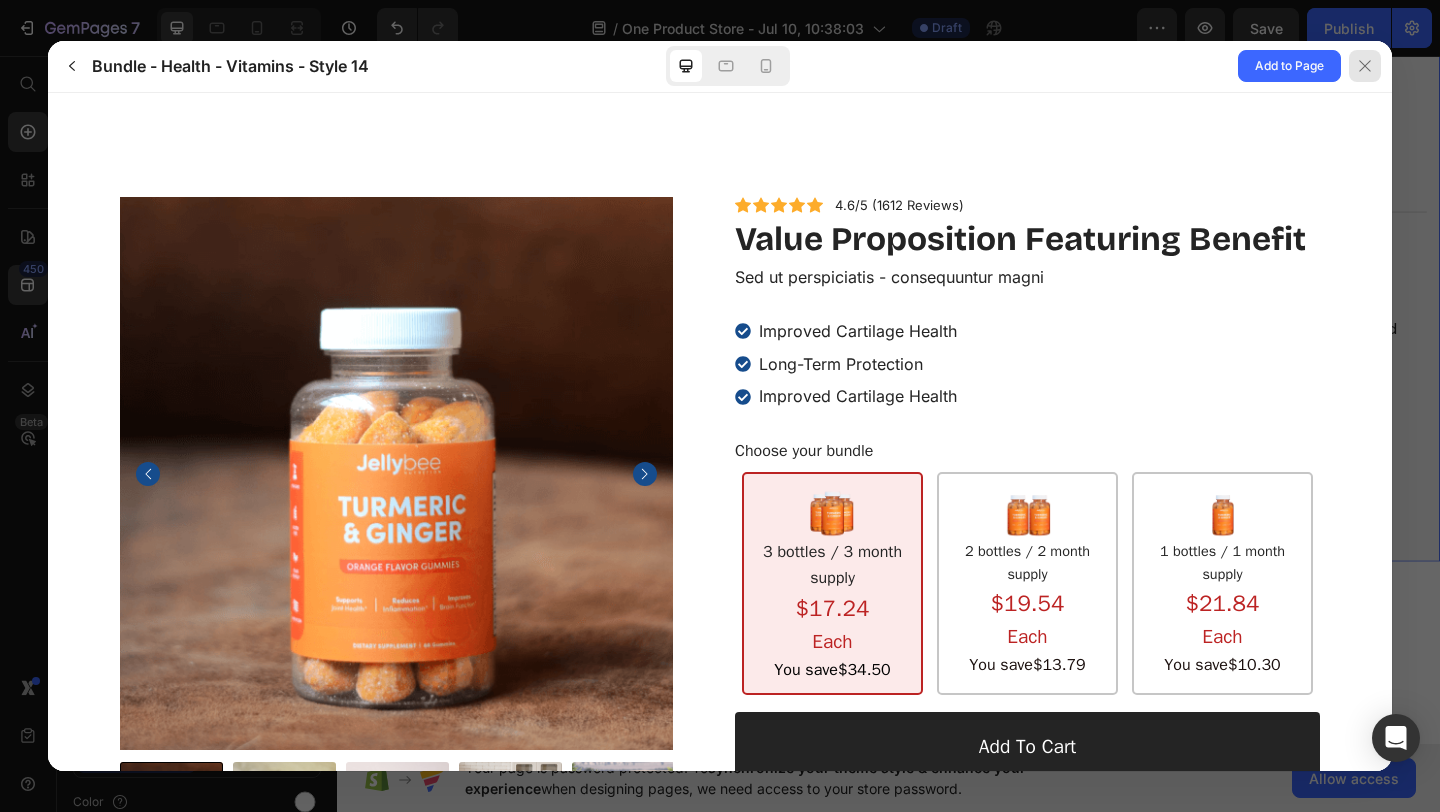 click 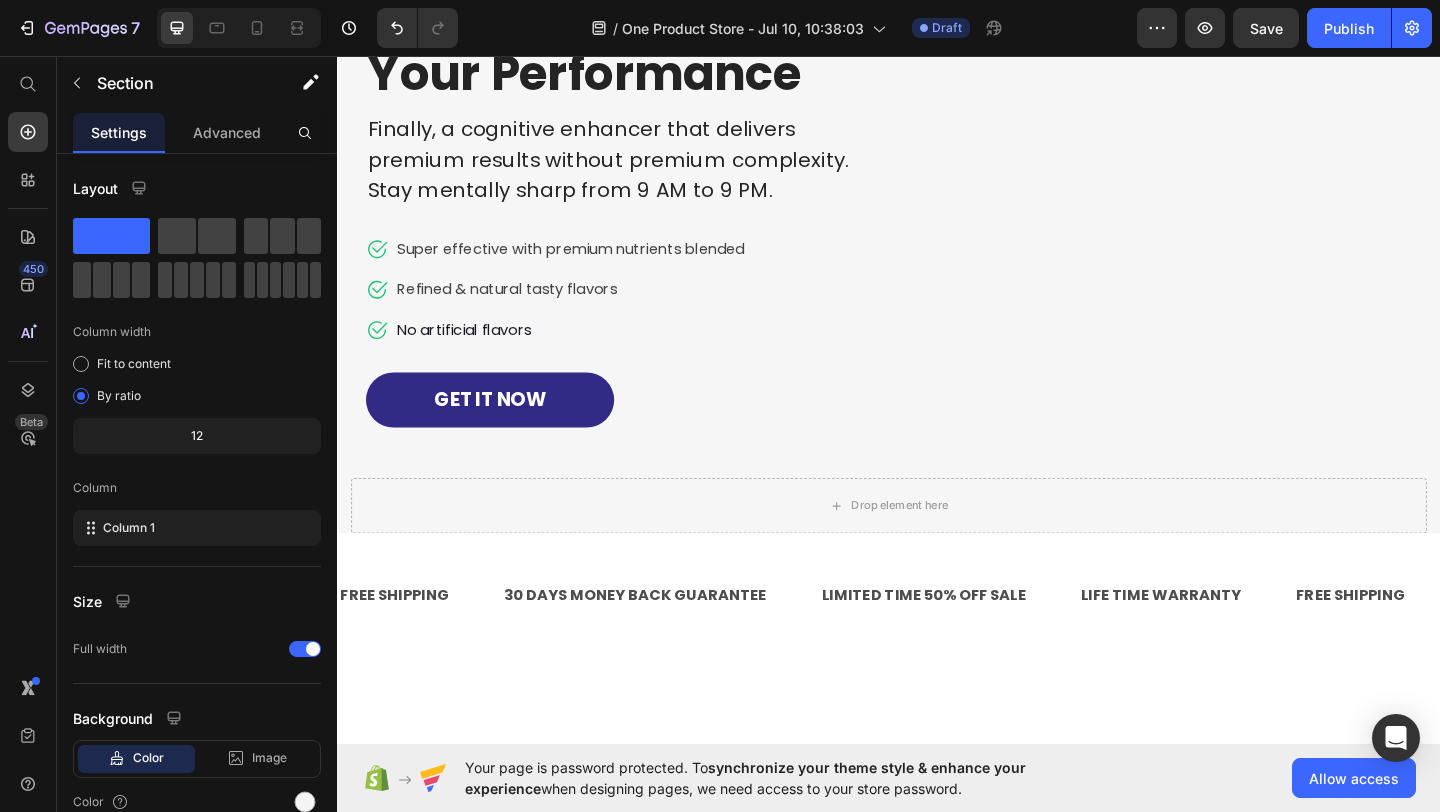 scroll, scrollTop: 0, scrollLeft: 0, axis: both 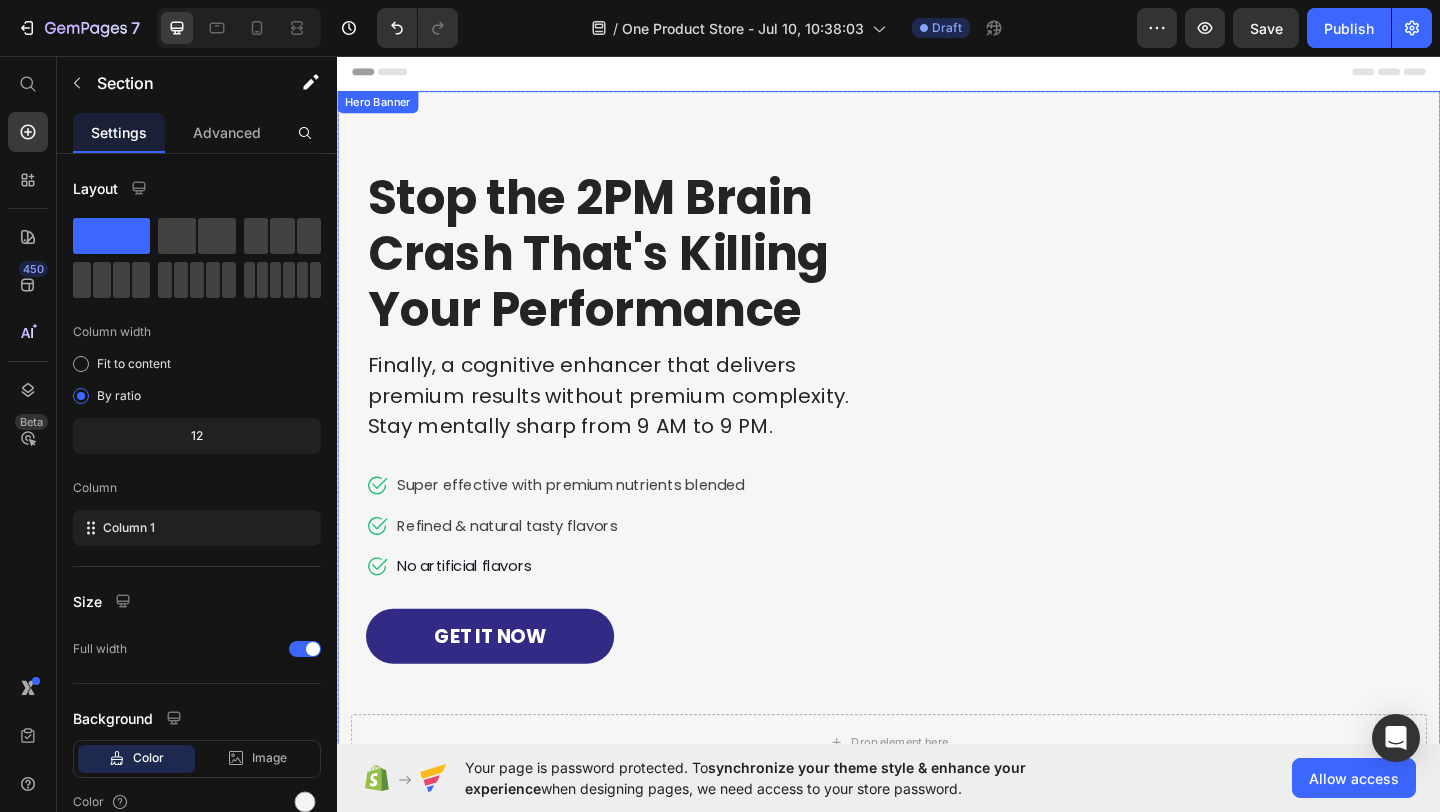 click on "Drop element here Row Stop the 2PM Brain Crash That's Killing Your Performance Heading Finally, a cognitive enhancer that delivers premium results without premium complexity. Stay mentally sharp from 9 AM to 9 PM. Text block       Icon Super effective with premium nutrients blended Text block       Icon Refined & natural tasty flavors Text block       Icon No artificial flavors Text block Icon List GET IT NOW Button Row Image" at bounding box center [937, 463] 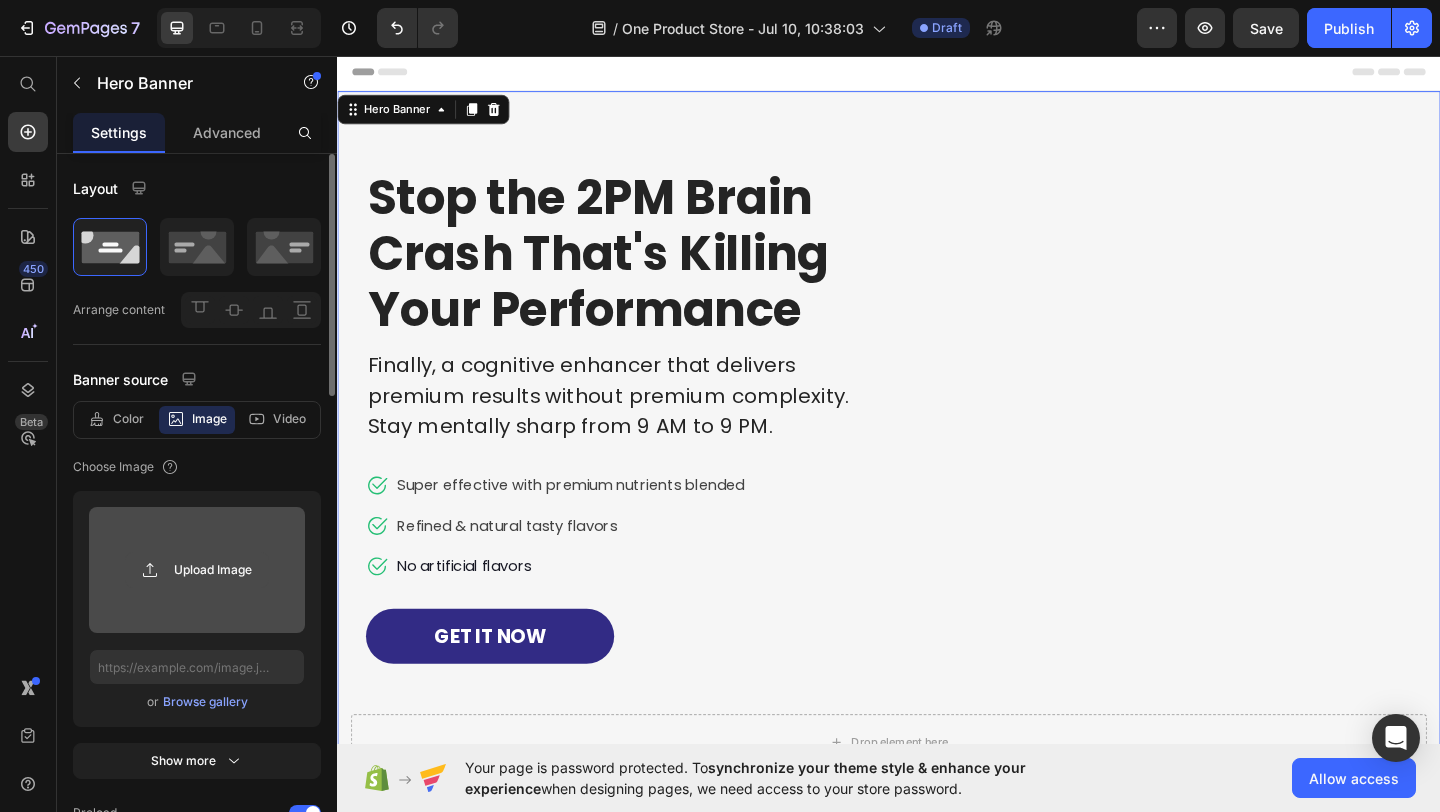 click 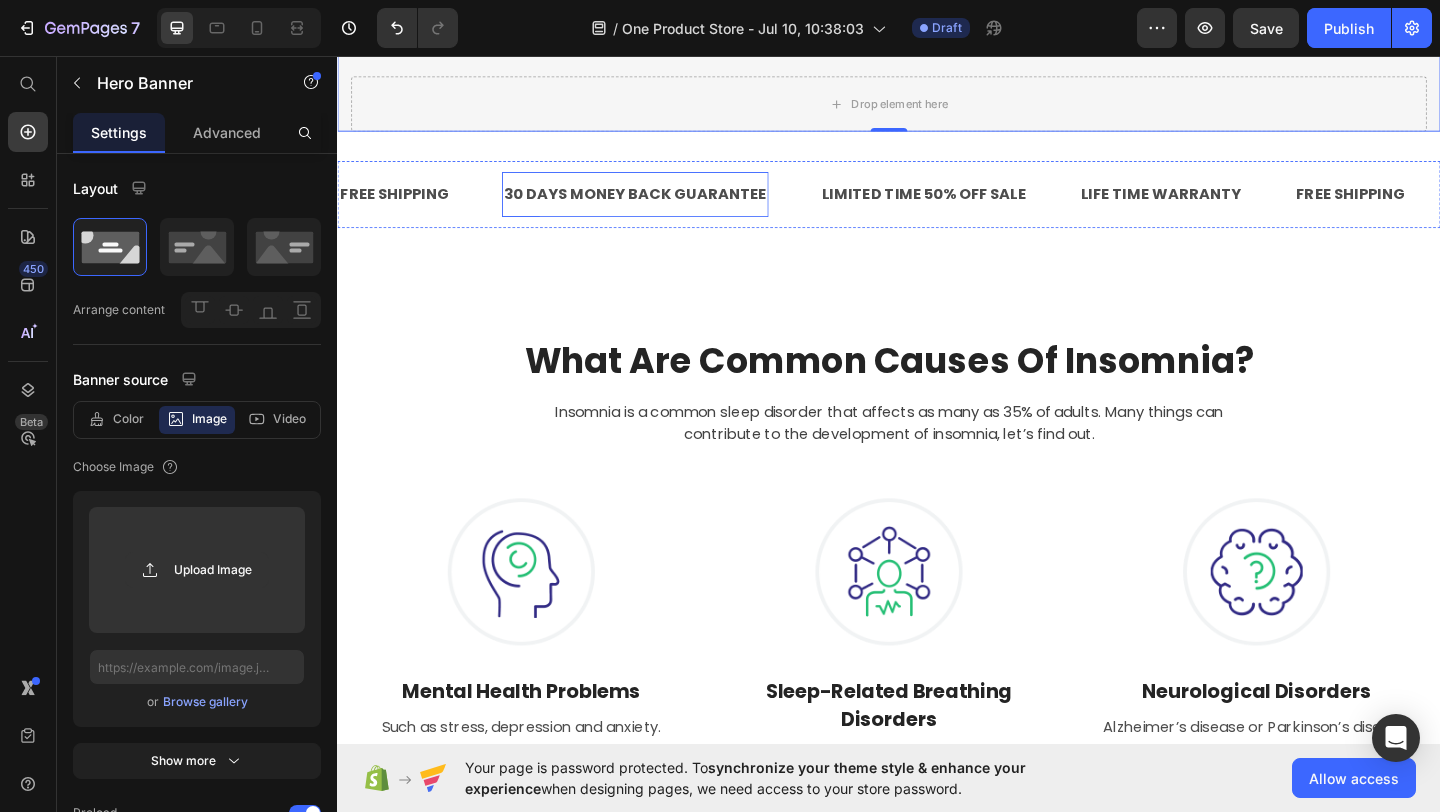 scroll, scrollTop: 353, scrollLeft: 0, axis: vertical 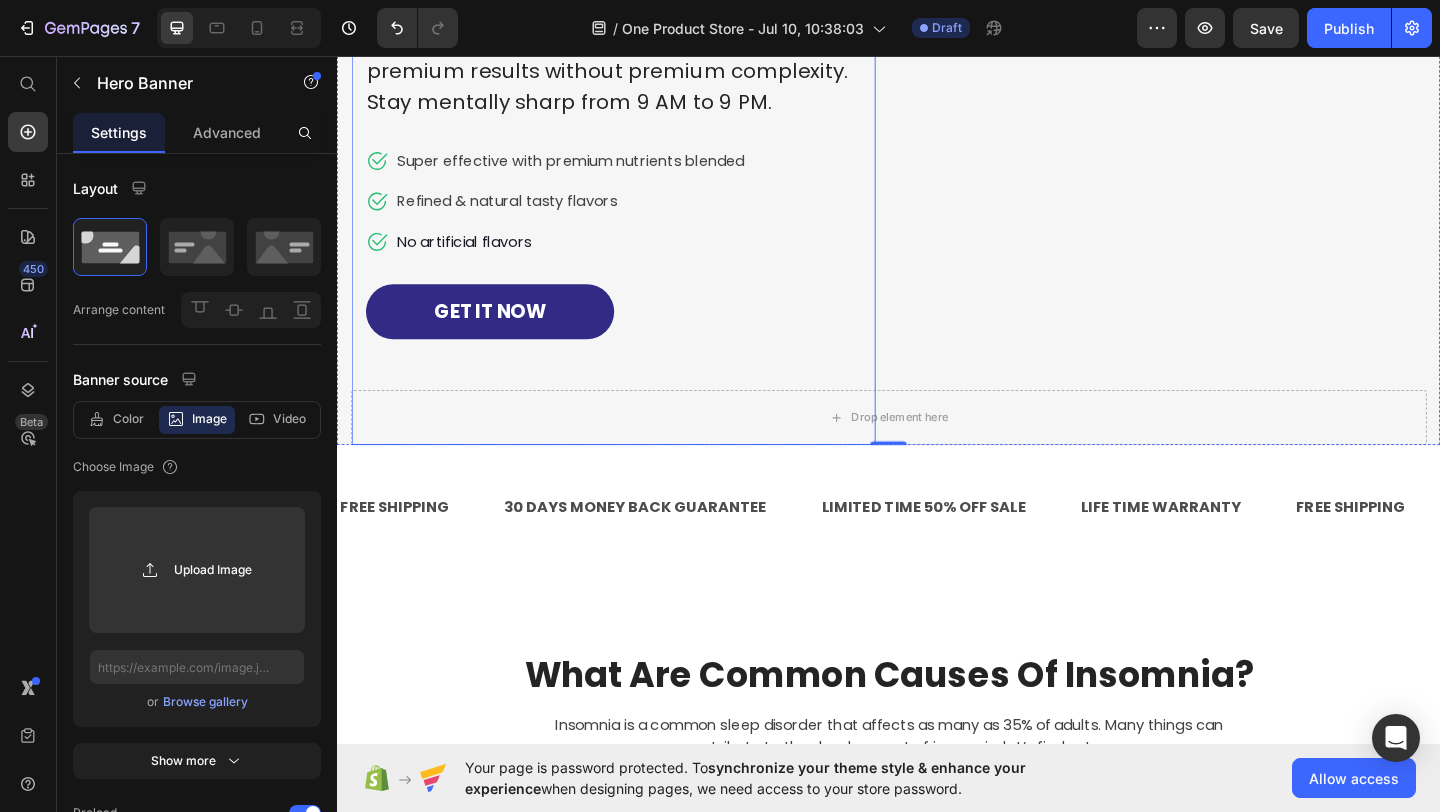 click on "Stop the 2PM Brain Crash That's Killing Your Performance Heading Finally, a cognitive enhancer that delivers premium results without premium complexity. Stay mentally sharp from 9 AM to 9 PM. Text block       Icon Super effective with premium nutrients blended Text block       Icon Refined & natural tasty flavors Text block       Icon No artificial flavors Text block Icon List GET IT NOW Button Row" at bounding box center [638, 110] 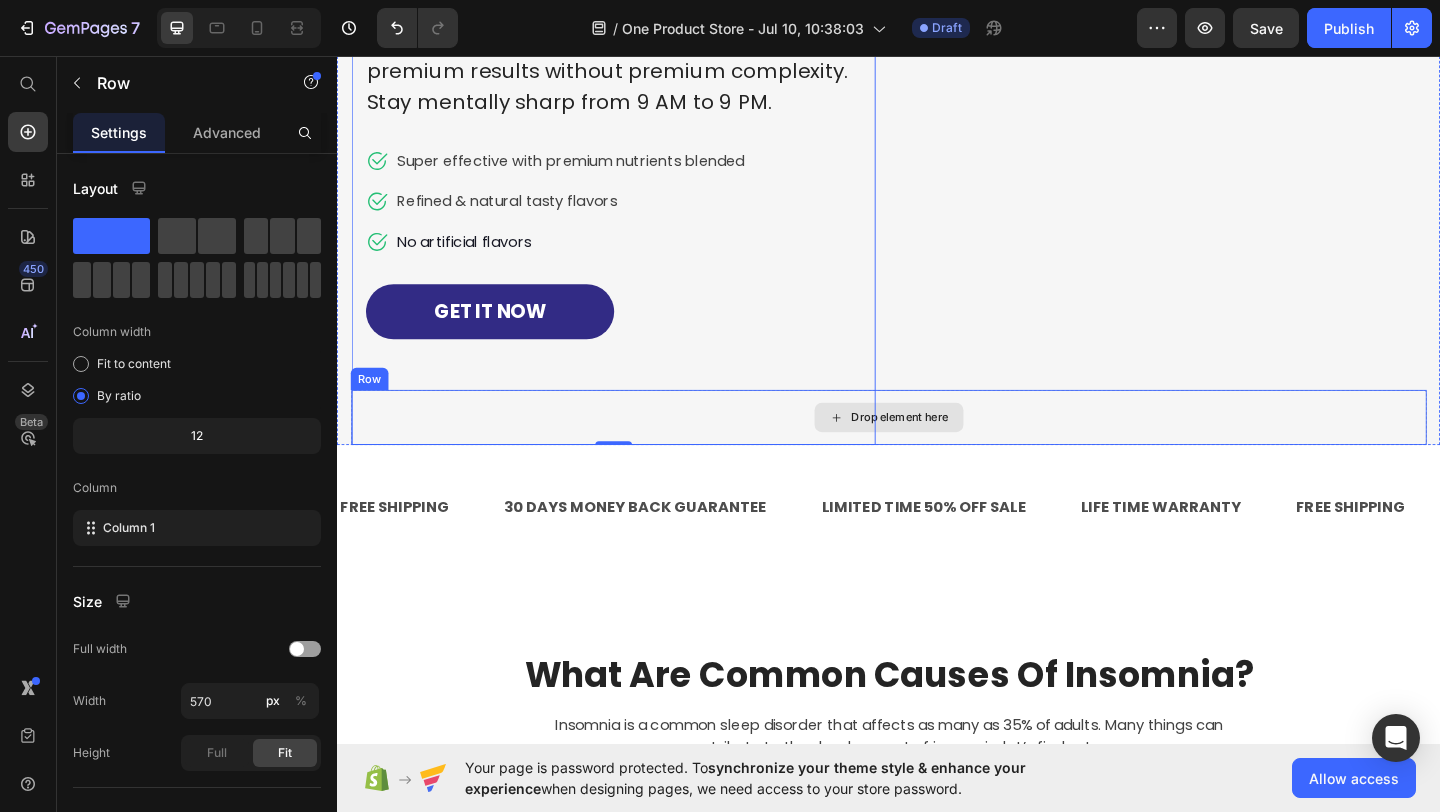click on "Drop element here" at bounding box center [949, 449] 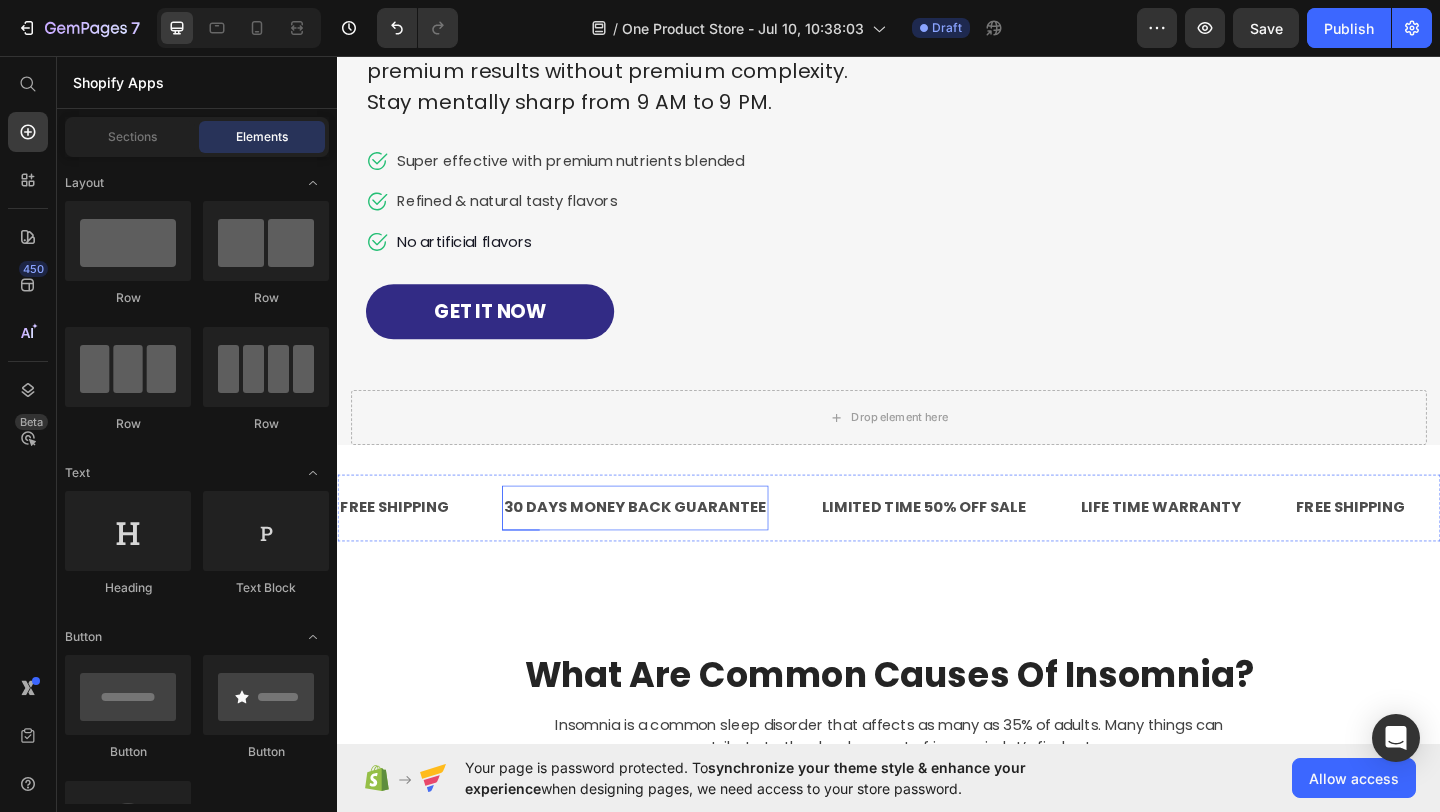 click on "30 DAYS MONEY BACK GUARANTEE" at bounding box center [661, 547] 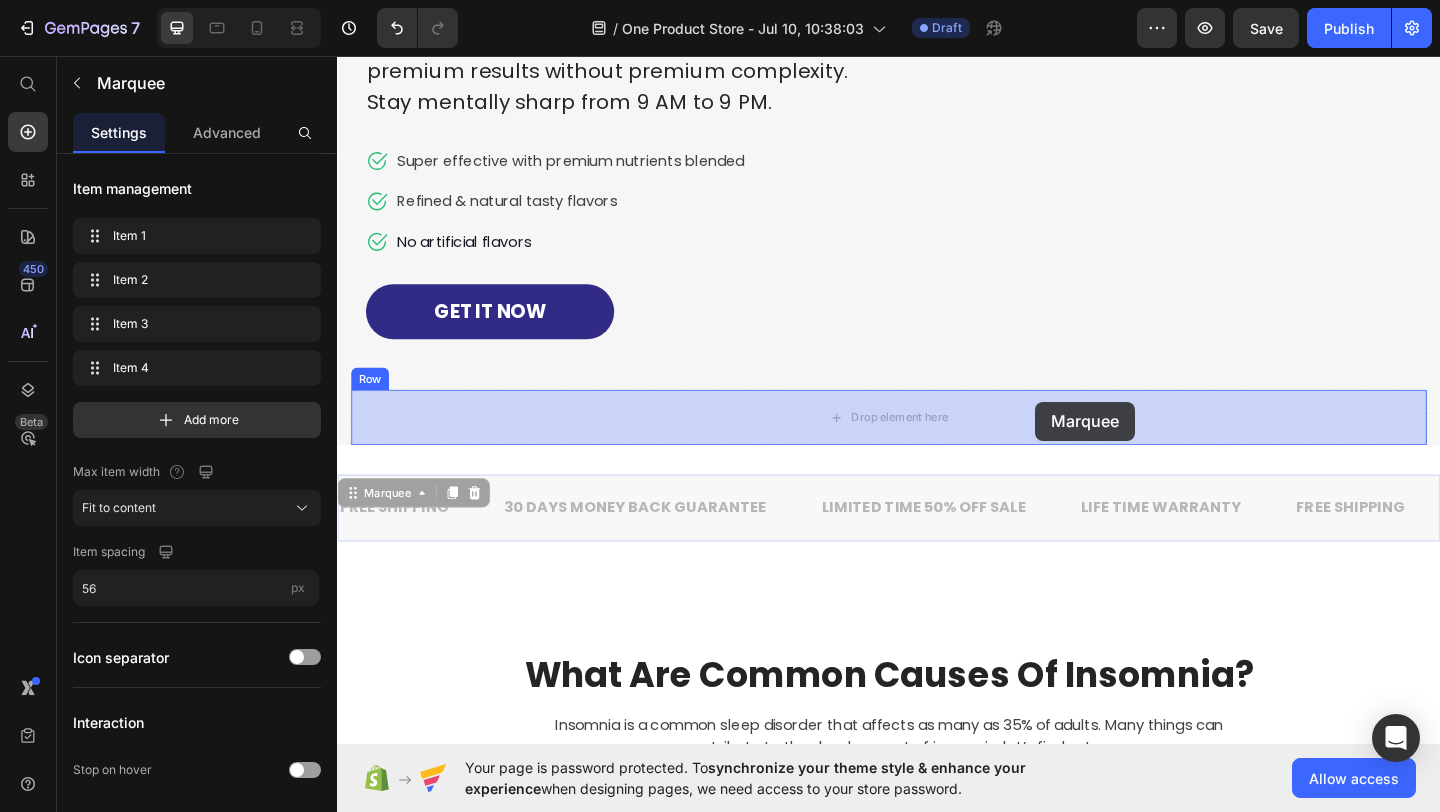 drag, startPoint x: 824, startPoint y: 538, endPoint x: 1096, endPoint y: 432, distance: 291.92465 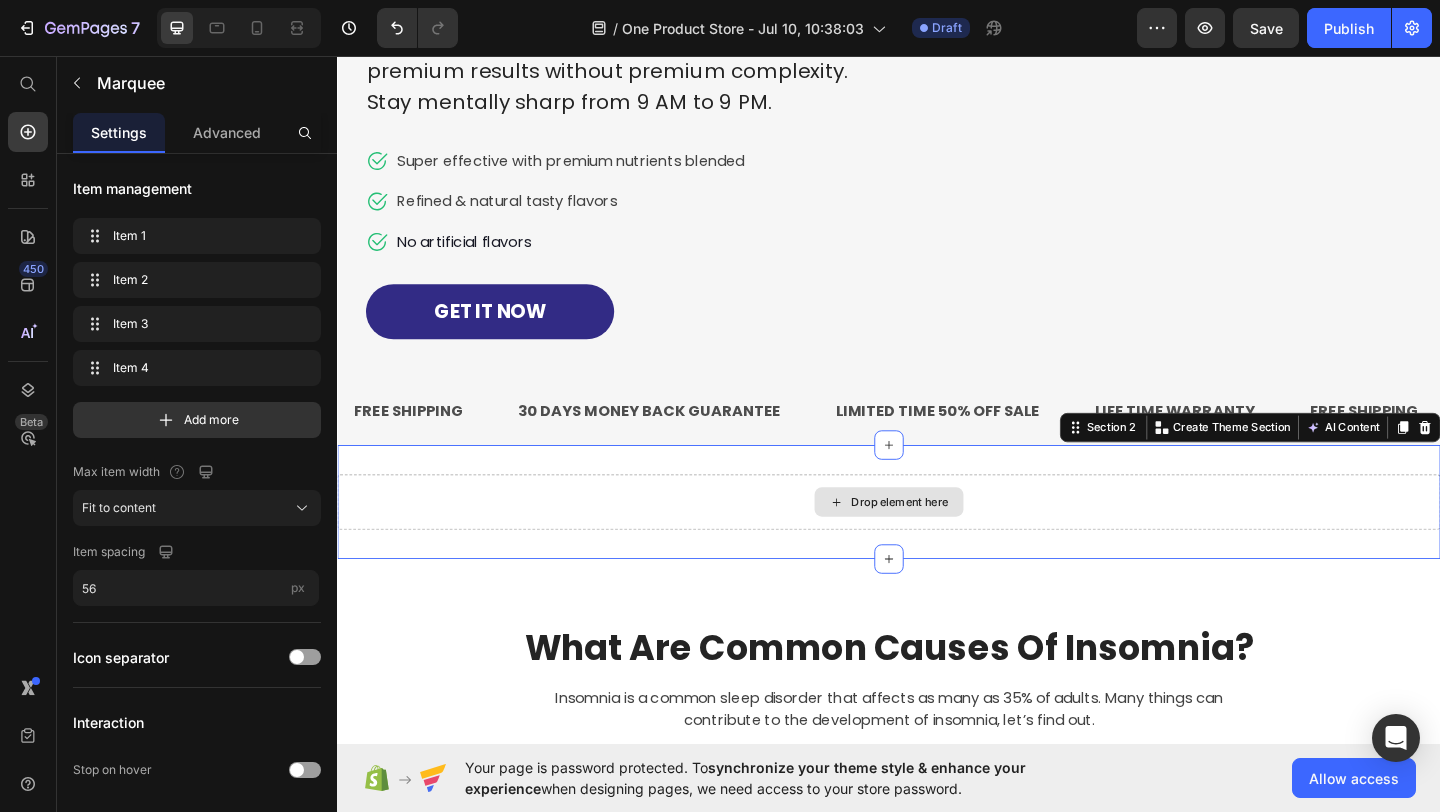 click on "Drop element here" at bounding box center [937, 541] 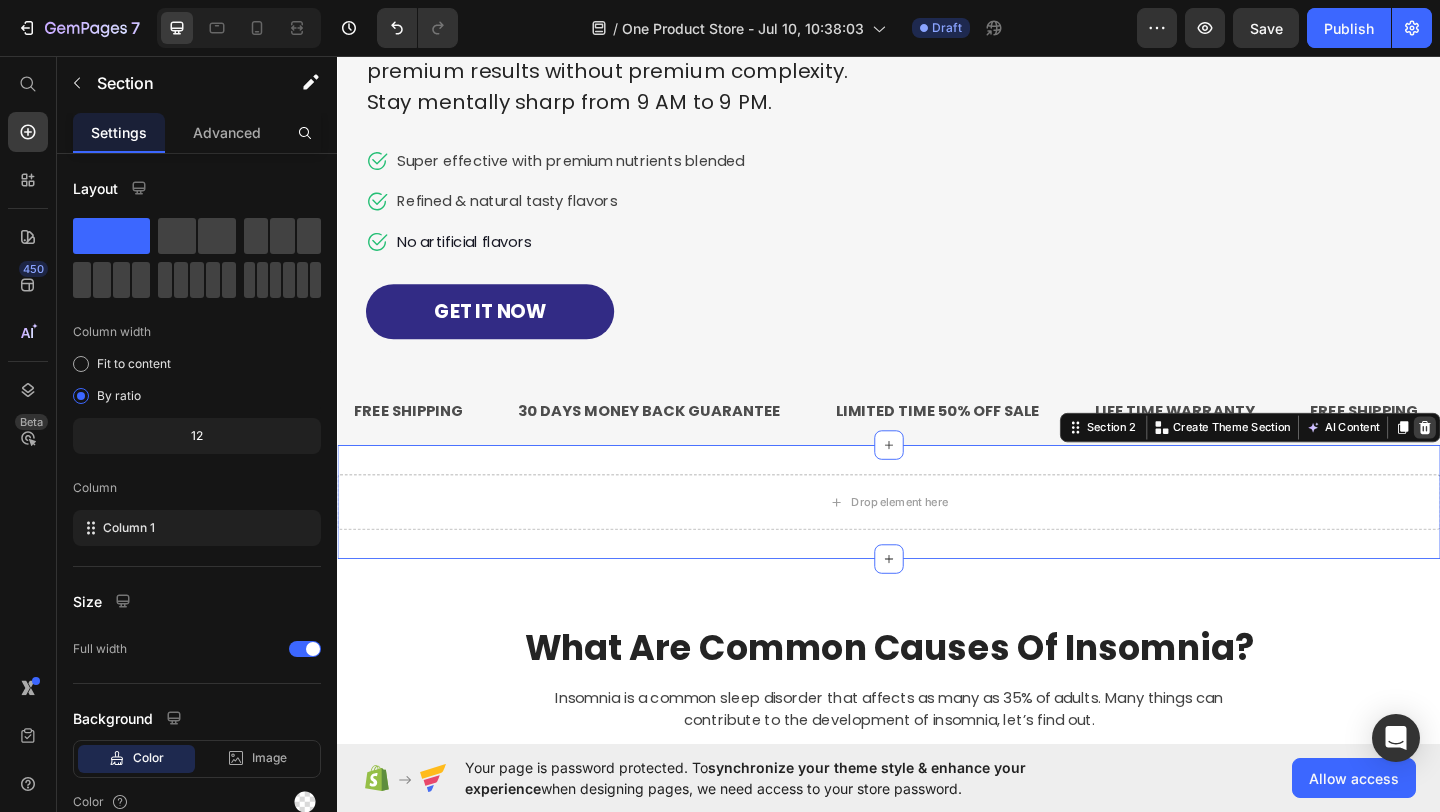 click 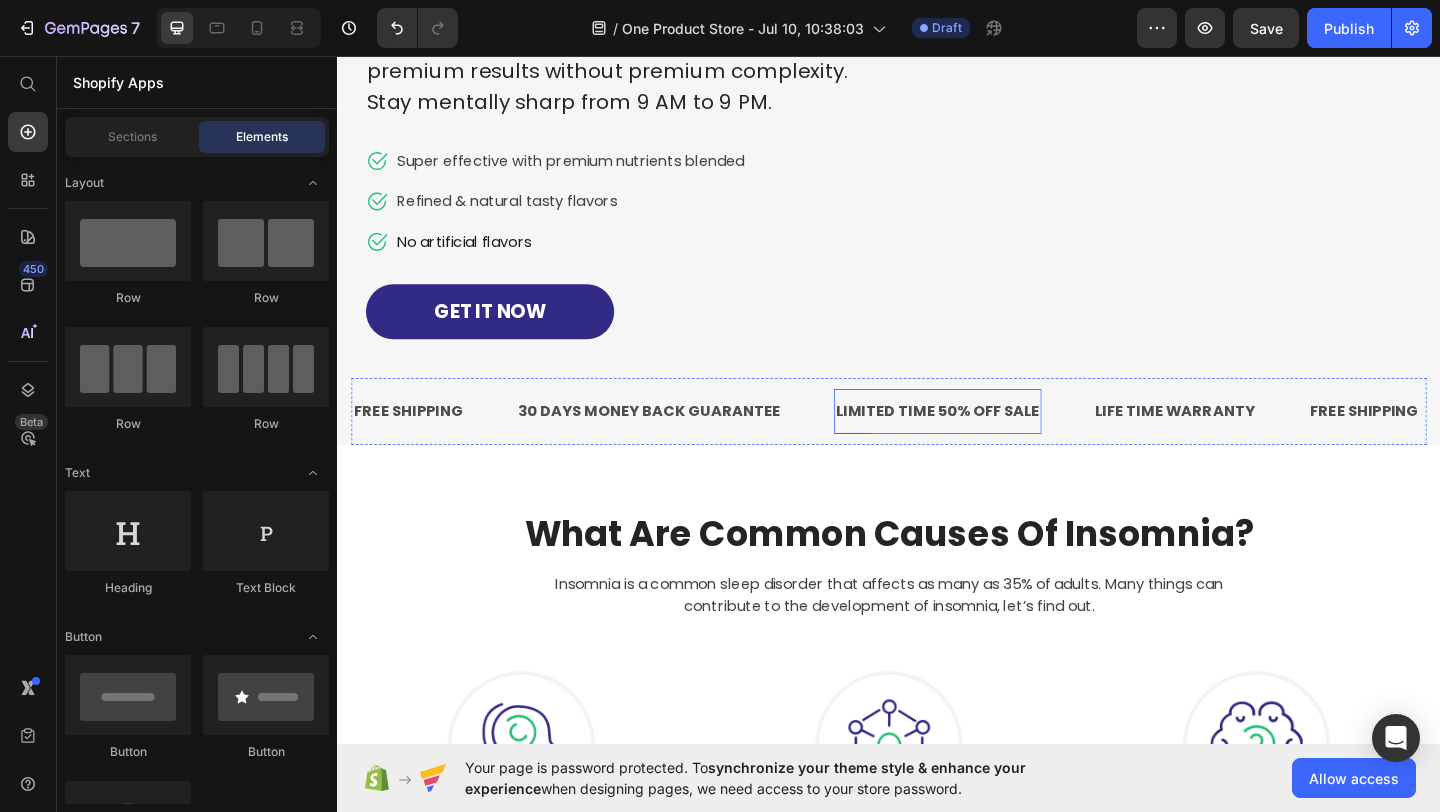 click on "LIMITED TIME 50% OFF SALE" at bounding box center [990, 442] 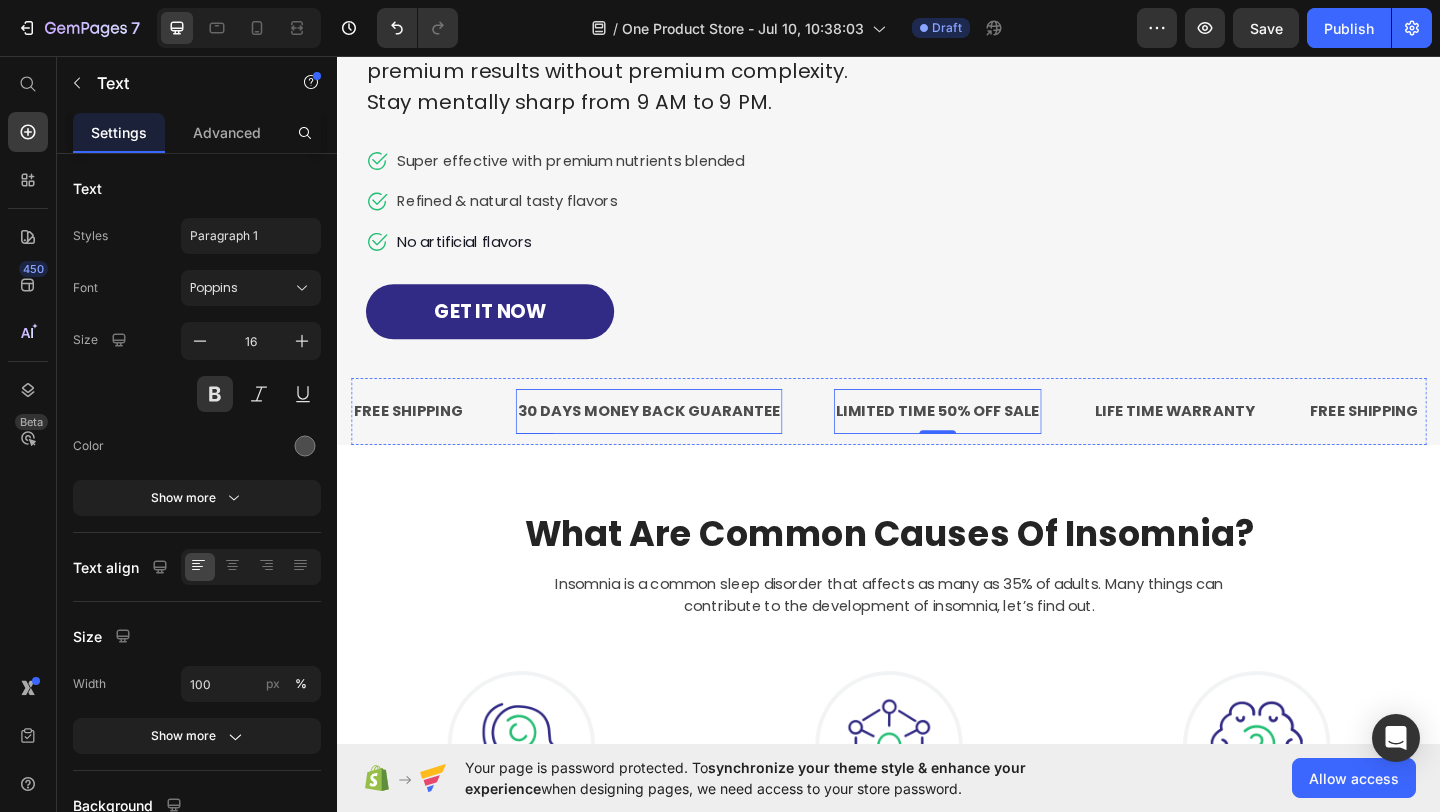 click on "30 DAYS MONEY BACK GUARANTEE" at bounding box center [676, 442] 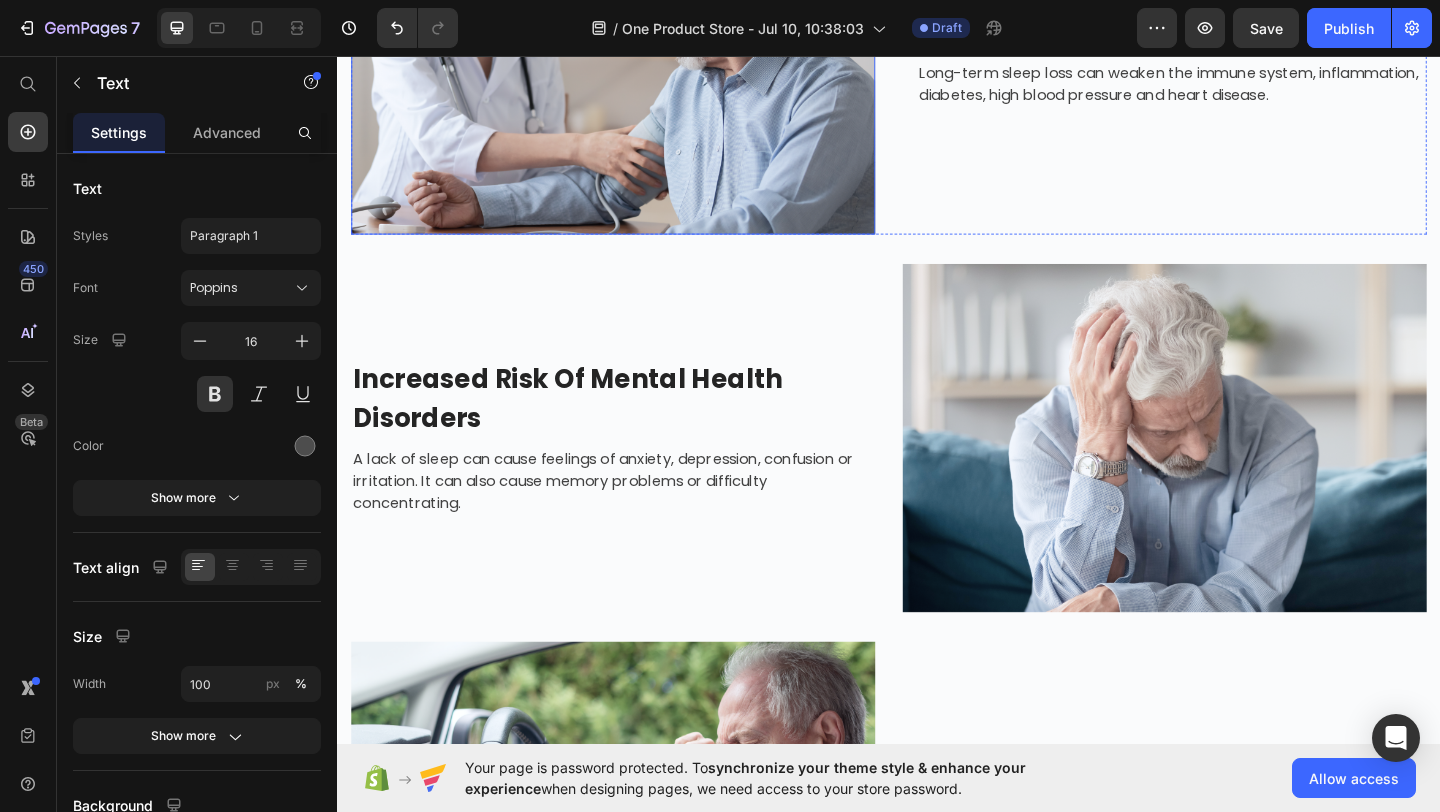 scroll, scrollTop: 2212, scrollLeft: 0, axis: vertical 